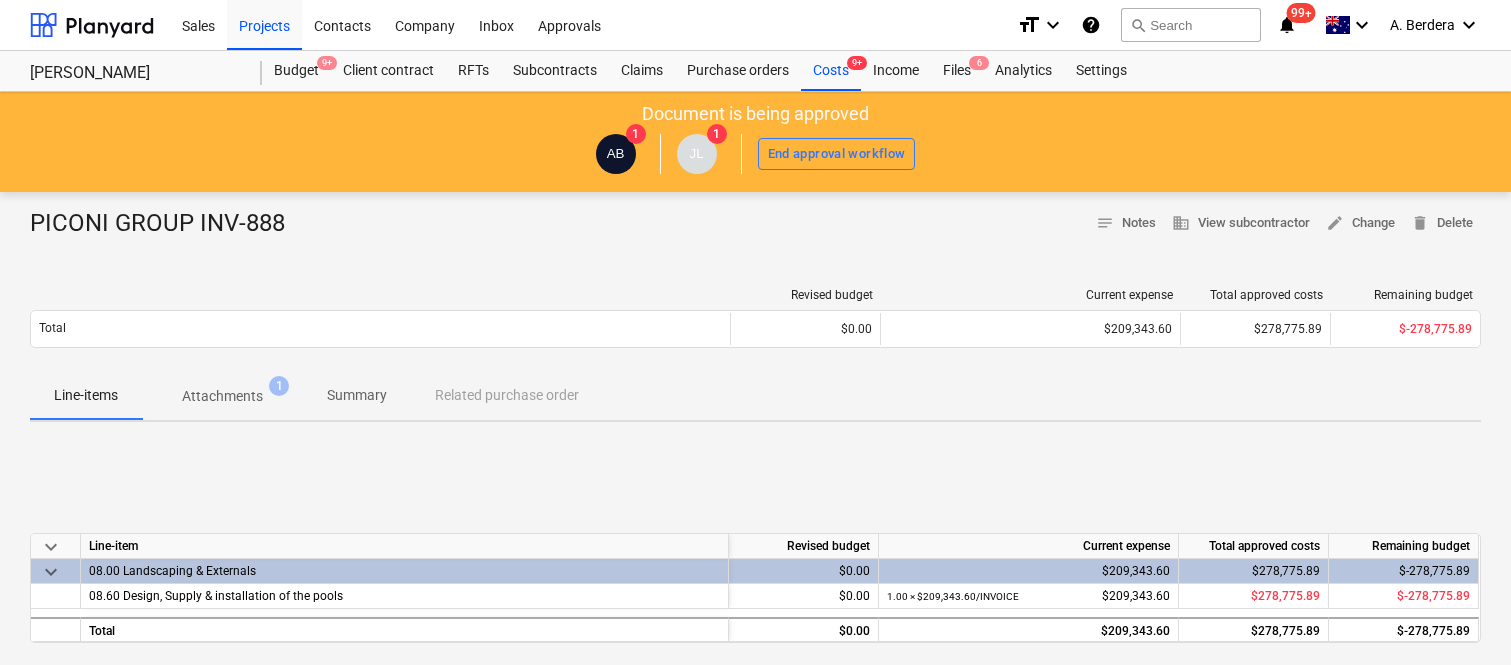 click on "Files 6" at bounding box center (957, 71) 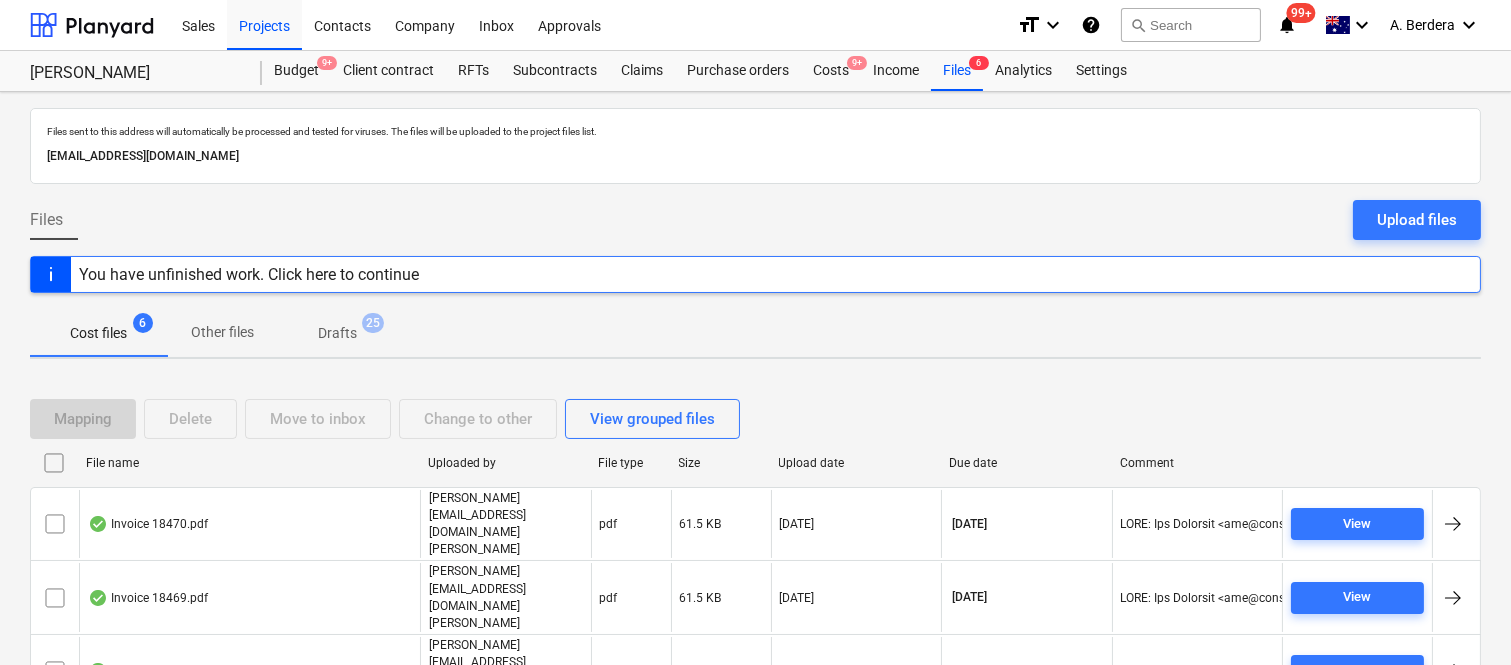 scroll, scrollTop: 117, scrollLeft: 0, axis: vertical 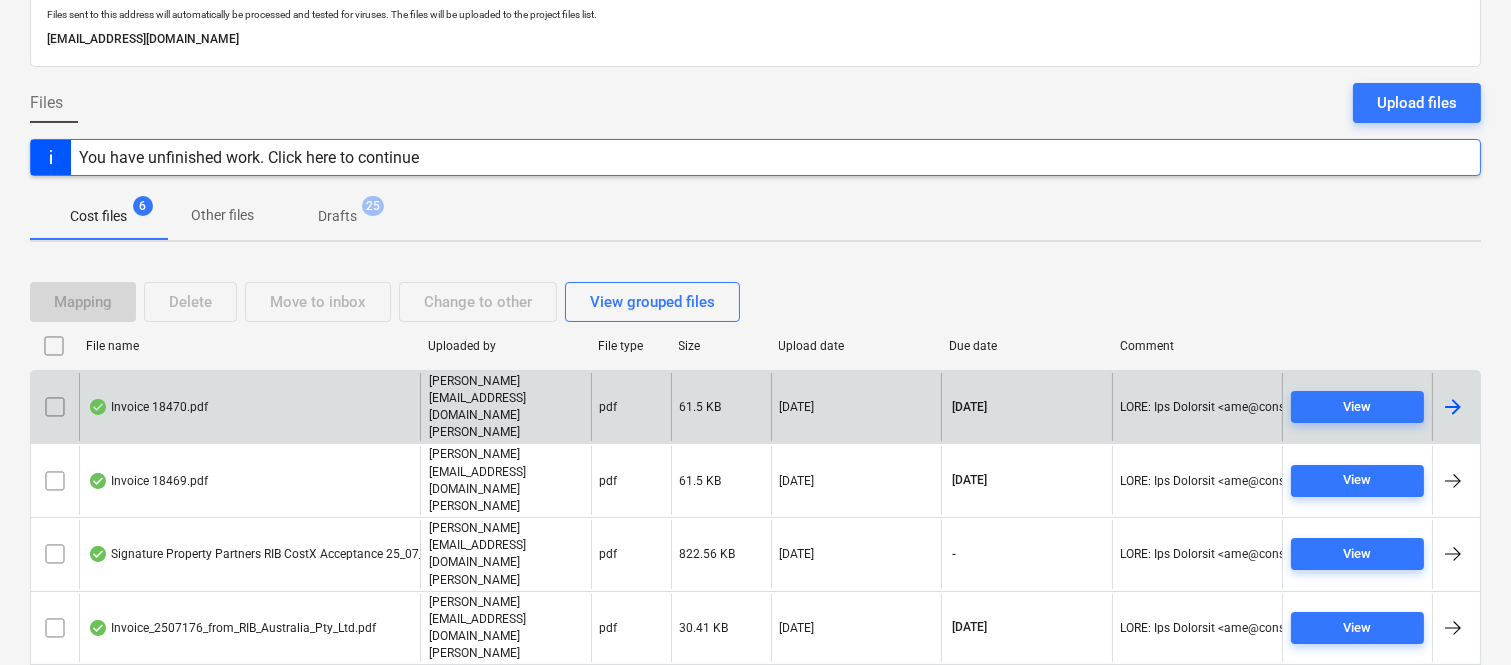 click on "Invoice 18470.pdf" at bounding box center [249, 407] 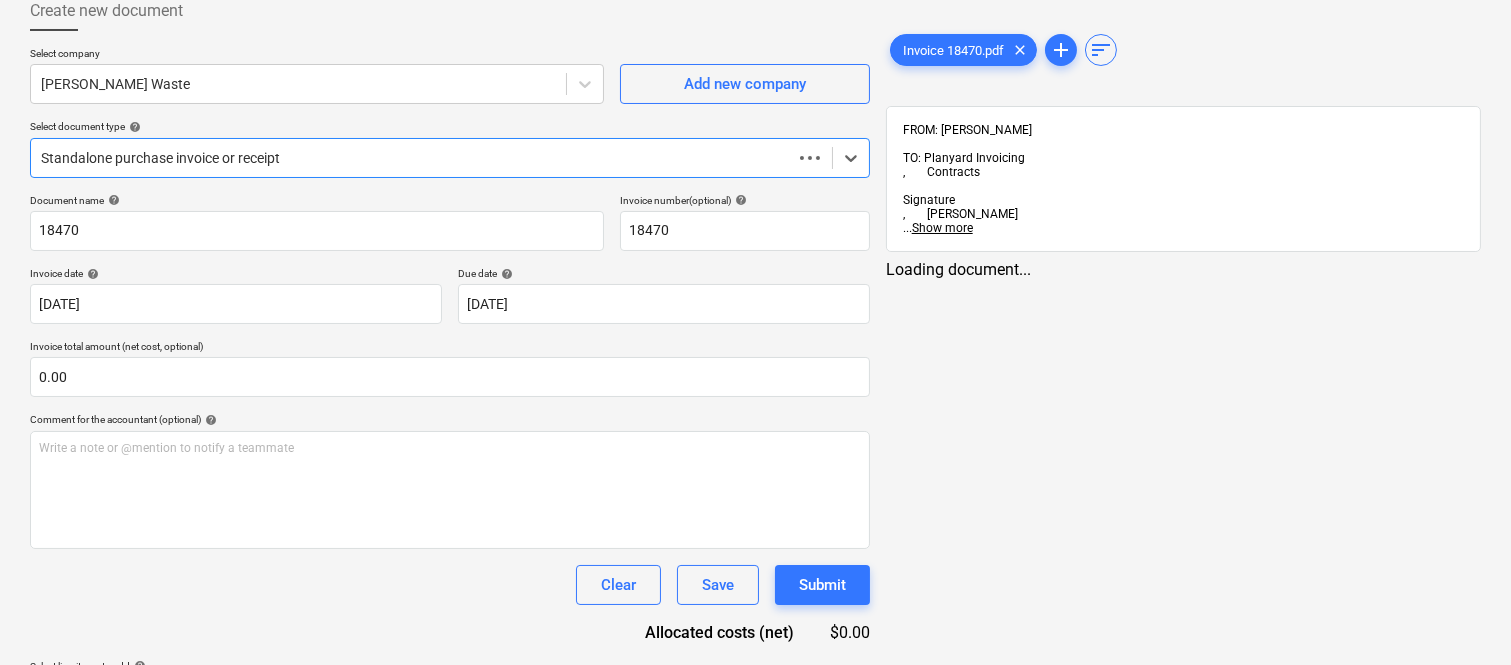 type on "18470" 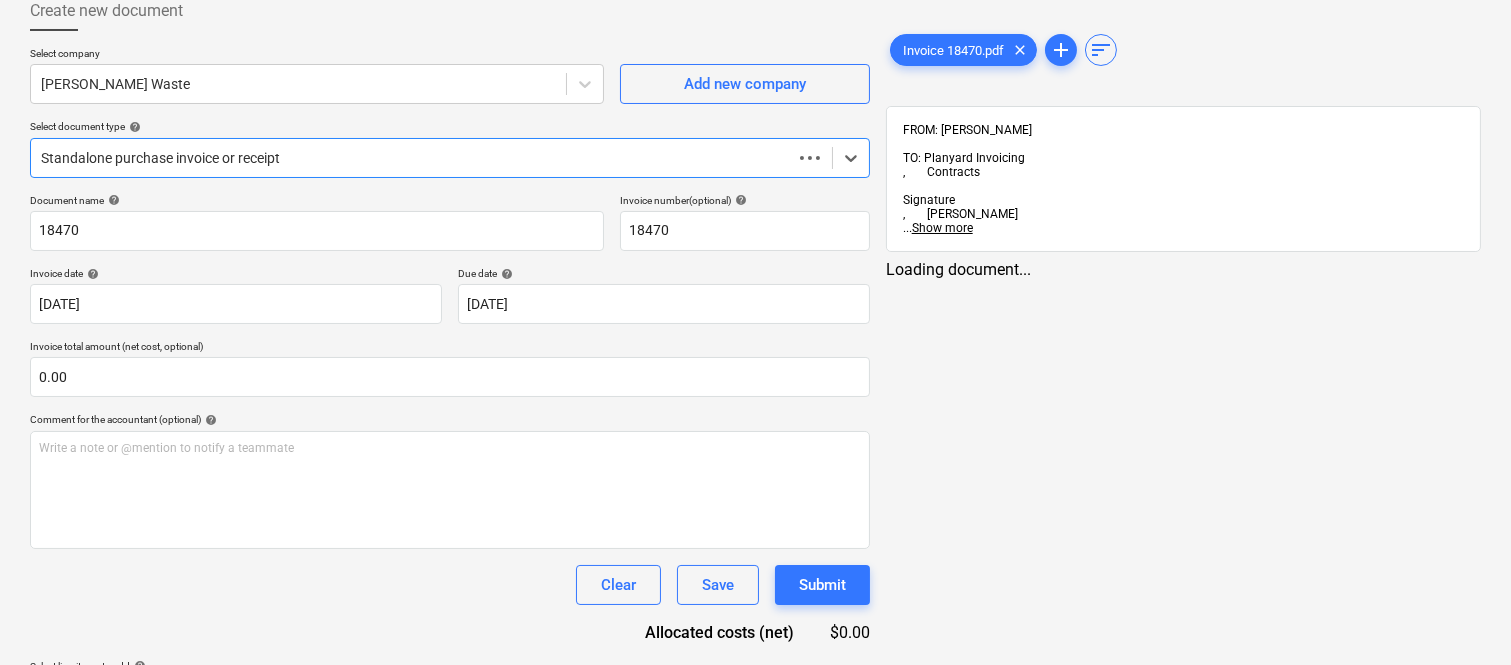 type on "18470" 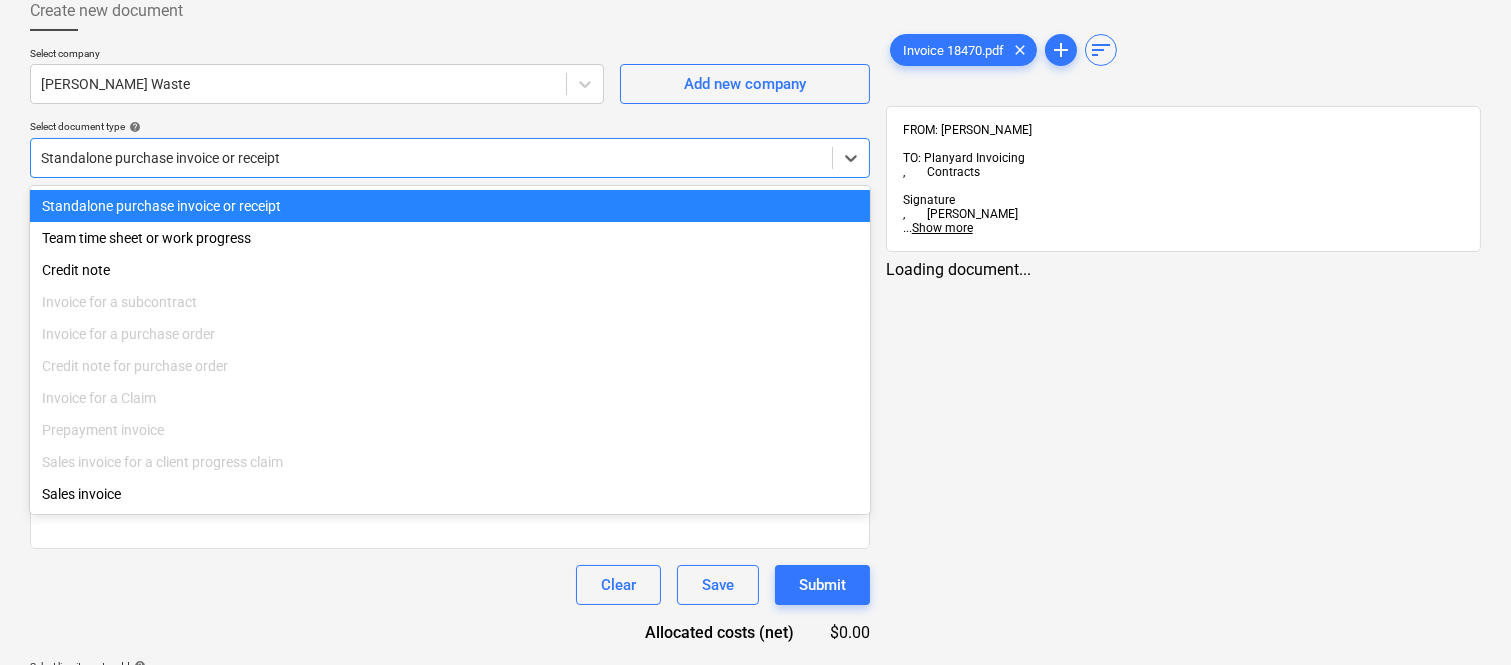 click at bounding box center [431, 158] 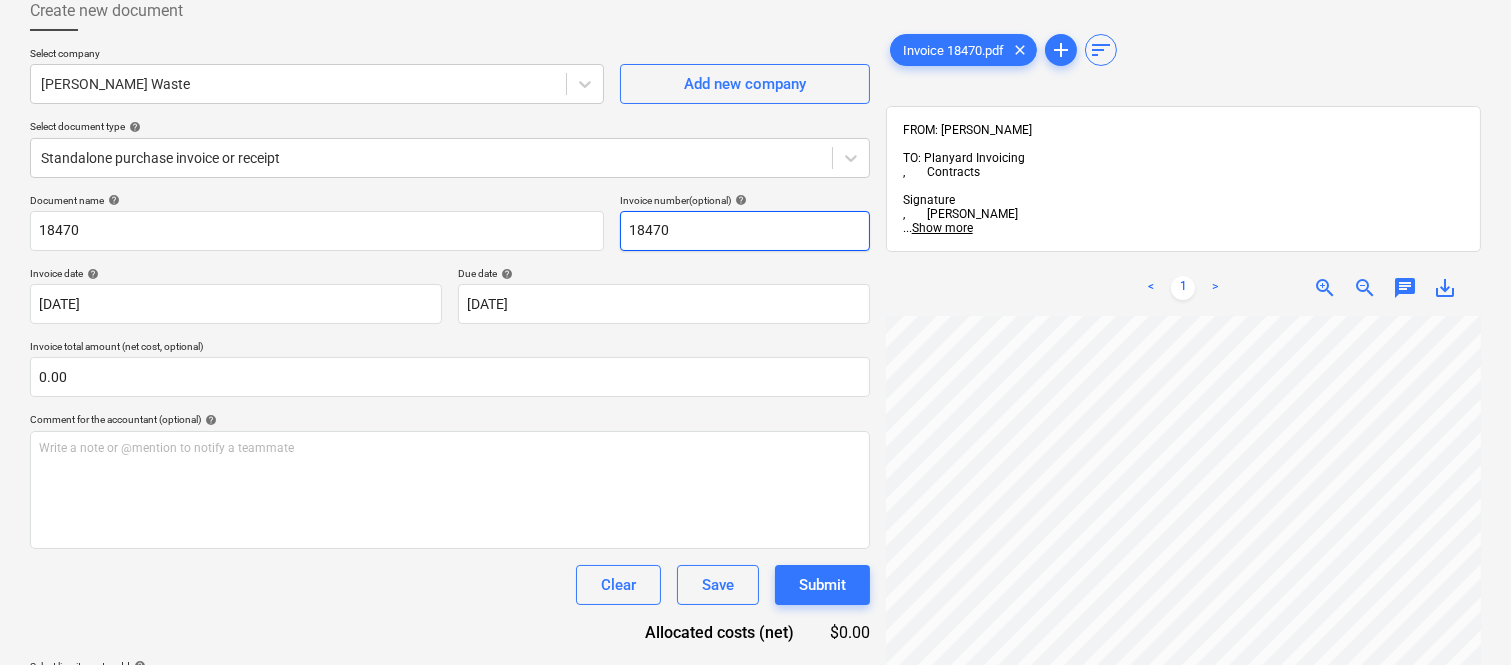 scroll, scrollTop: 71, scrollLeft: 307, axis: both 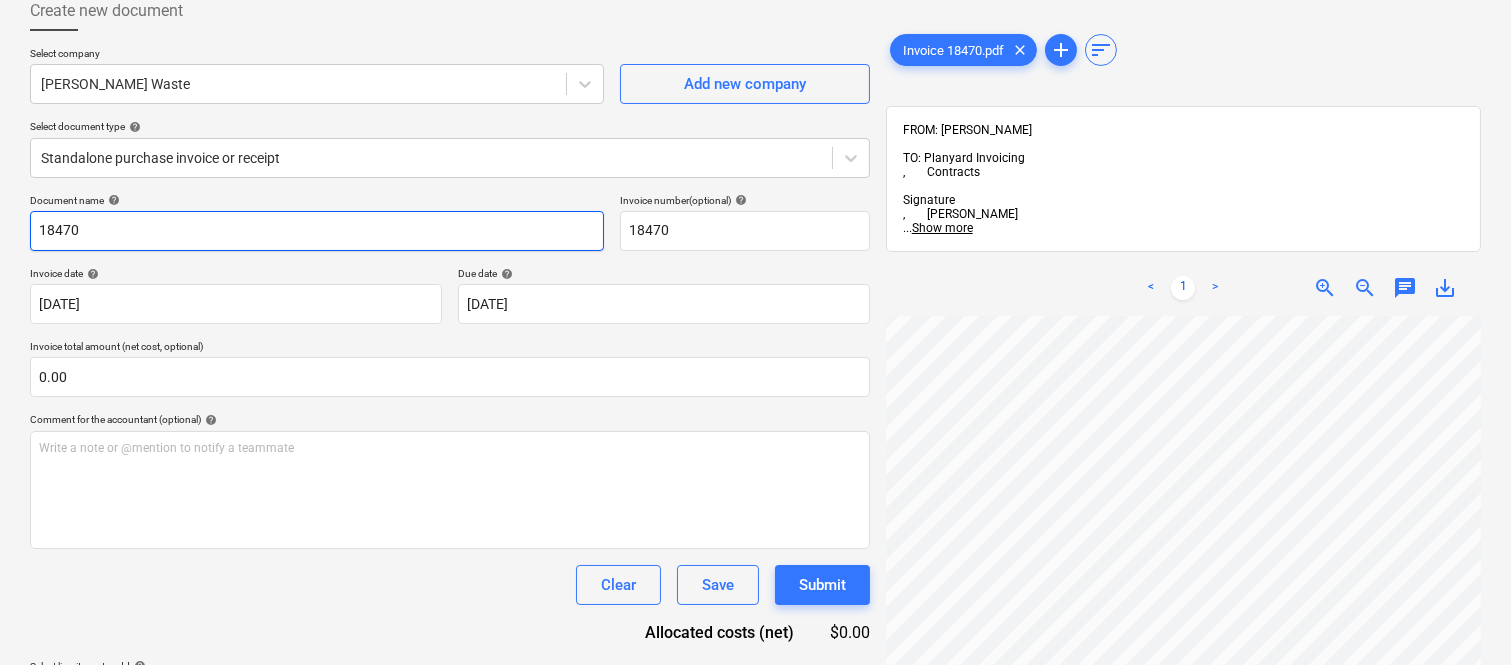 click on "18470" at bounding box center (317, 231) 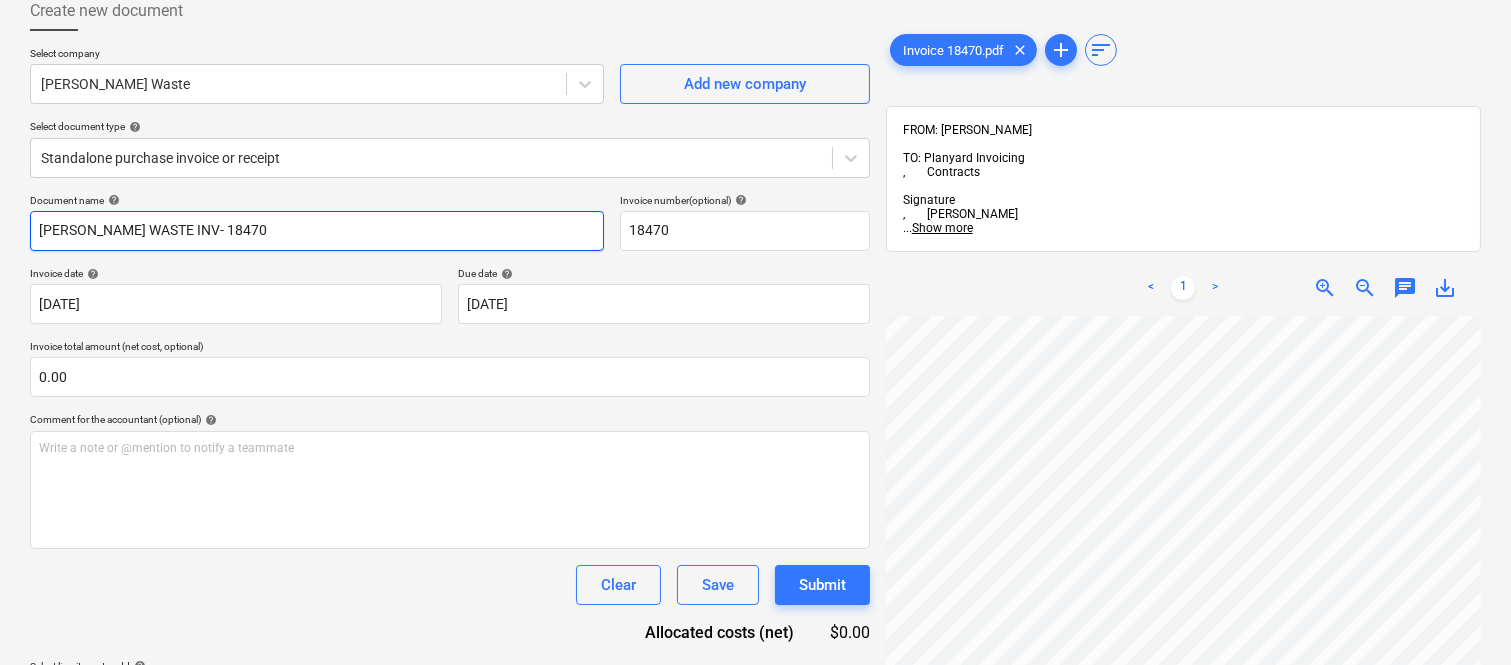 type on "[PERSON_NAME] WASTE INV- 18470" 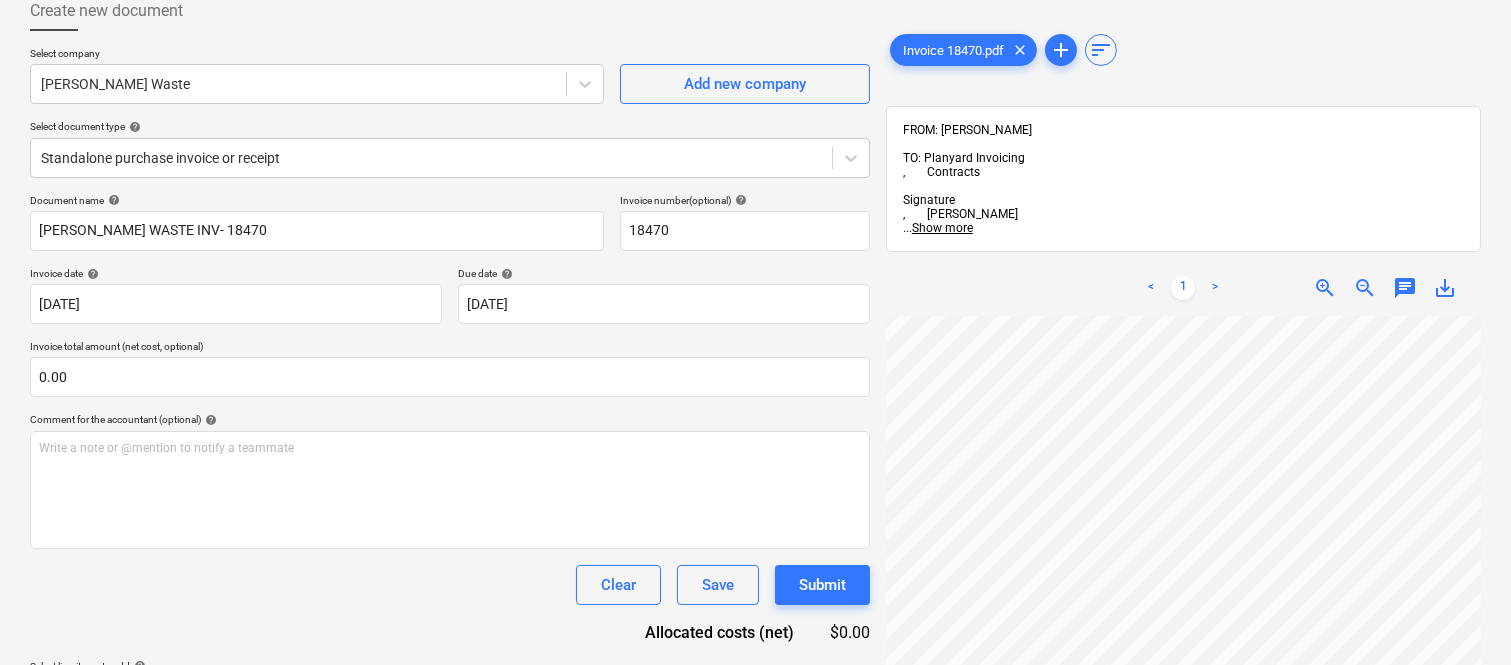 click on "< 1 > zoom_in zoom_out chat 0 save_alt" at bounding box center [1183, 288] 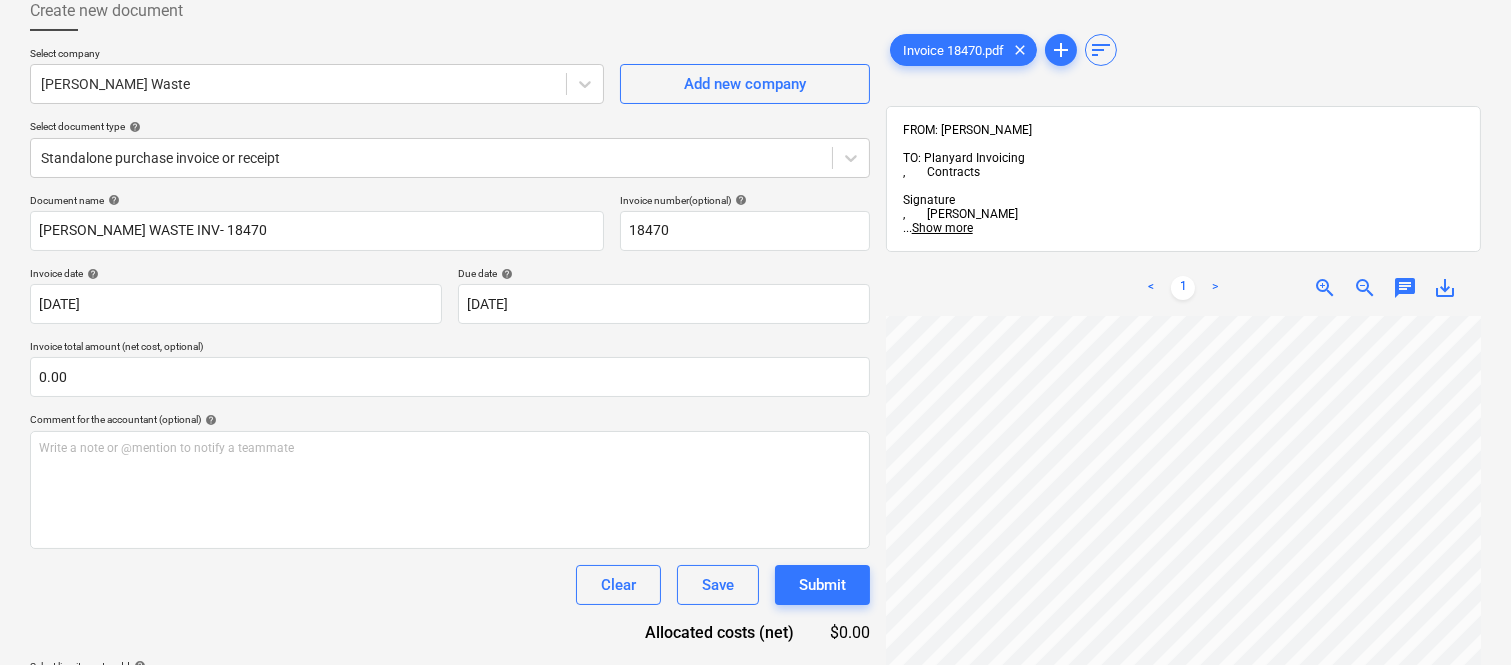scroll, scrollTop: 426, scrollLeft: 307, axis: both 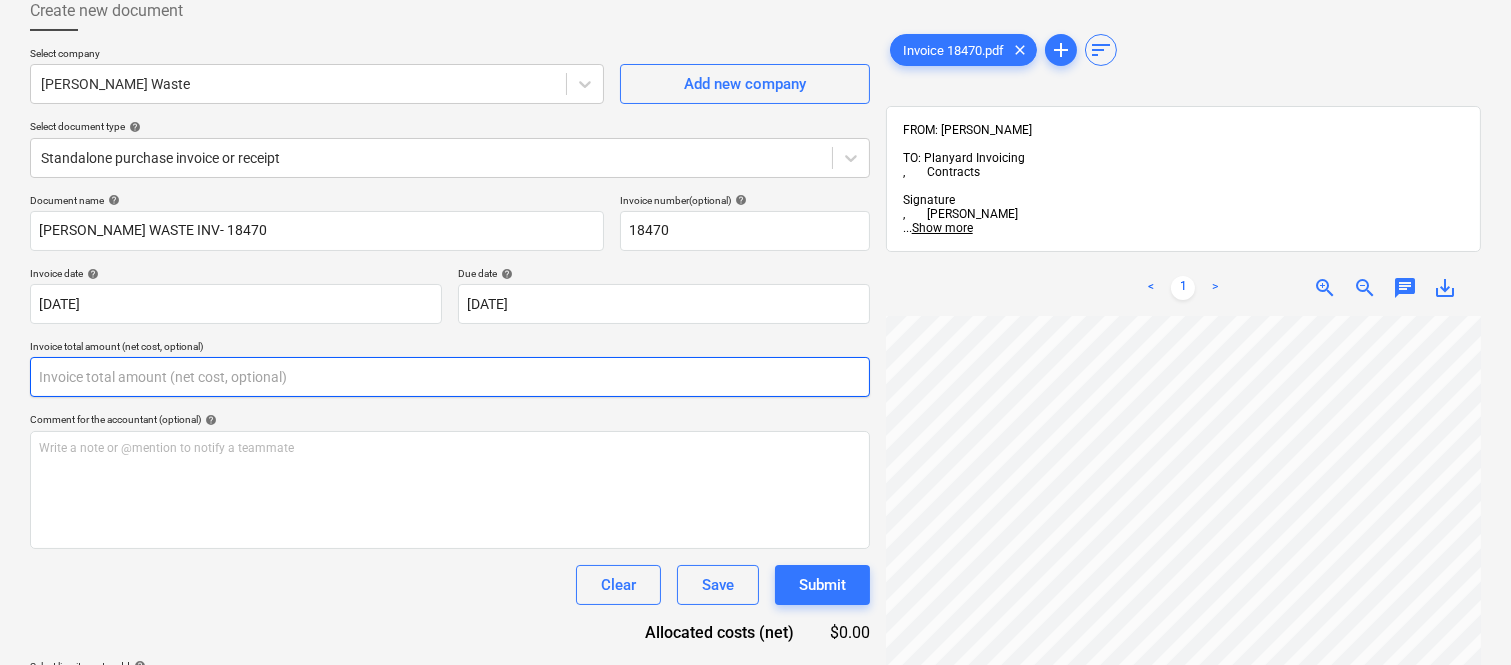 click at bounding box center (450, 377) 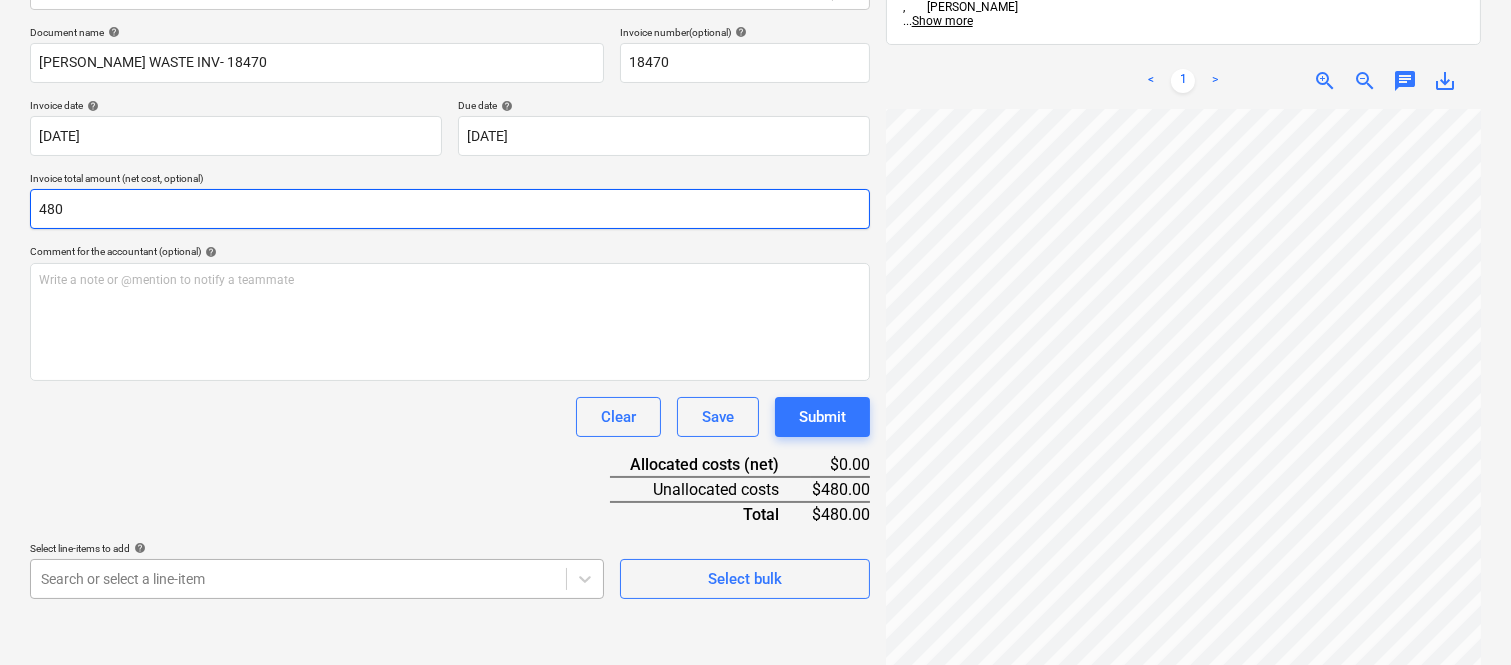 type on "480" 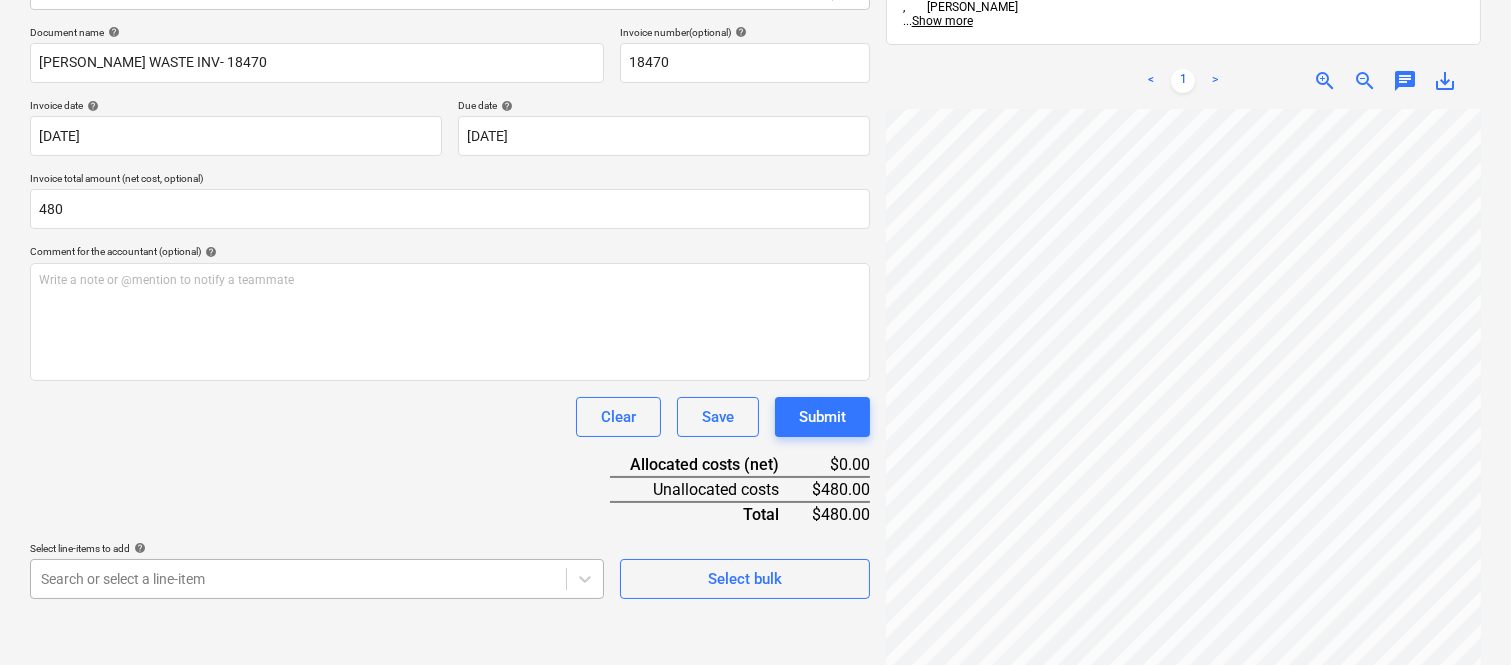 click on "Sales Projects Contacts Company Inbox Approvals format_size keyboard_arrow_down help search Search notifications 99+ keyboard_arrow_down A. Berdera keyboard_arrow_down [PERSON_NAME] Budget 9+ Client contract RFTs Subcontracts Claims Purchase orders Costs 9+ Income Files 6 Analytics Settings Create new document Select company [PERSON_NAME] Waste   Add new company Select document type help Standalone purchase invoice or receipt Document name help [PERSON_NAME] WASTE INV- 18470 Invoice number  (optional) help 18470 Invoice date help [DATE] [DATE] Press the down arrow key to interact with the calendar and
select a date. Press the question mark key to get the keyboard shortcuts for changing dates. Due date help [DATE] [DATE] Press the down arrow key to interact with the calendar and
select a date. Press the question mark key to get the keyboard shortcuts for changing dates. Invoice total amount (net cost, optional) 480 Comment for the accountant (optional) help ﻿ Clear Save Submit $0.00 $480.00 <" at bounding box center [755, 47] 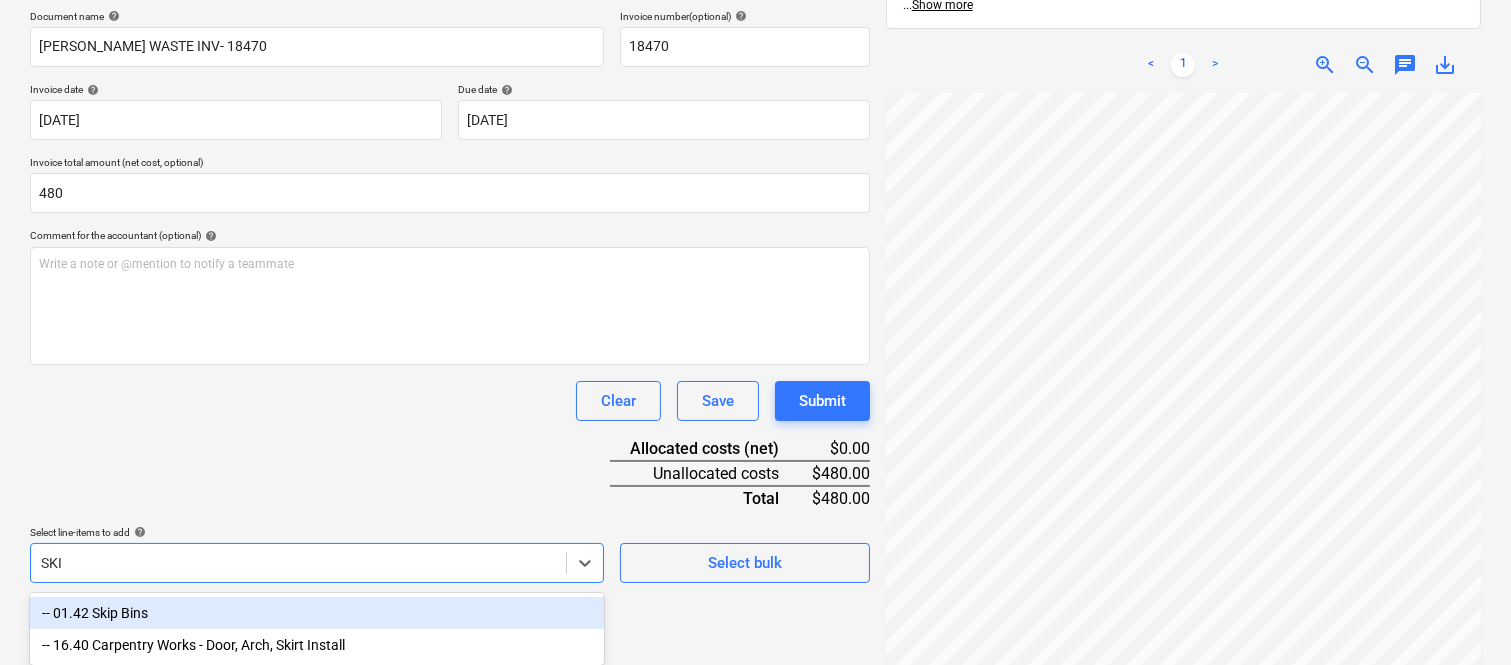 scroll, scrollTop: 285, scrollLeft: 0, axis: vertical 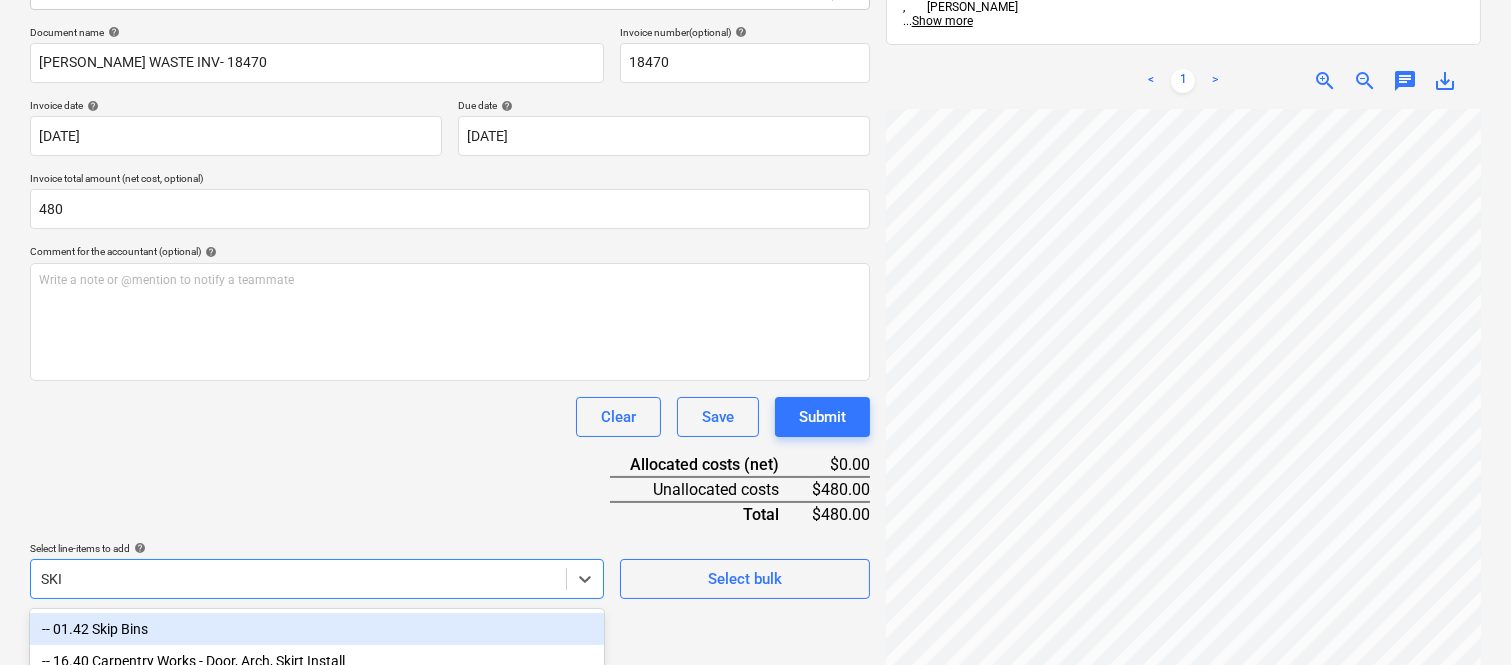type on "SKIP" 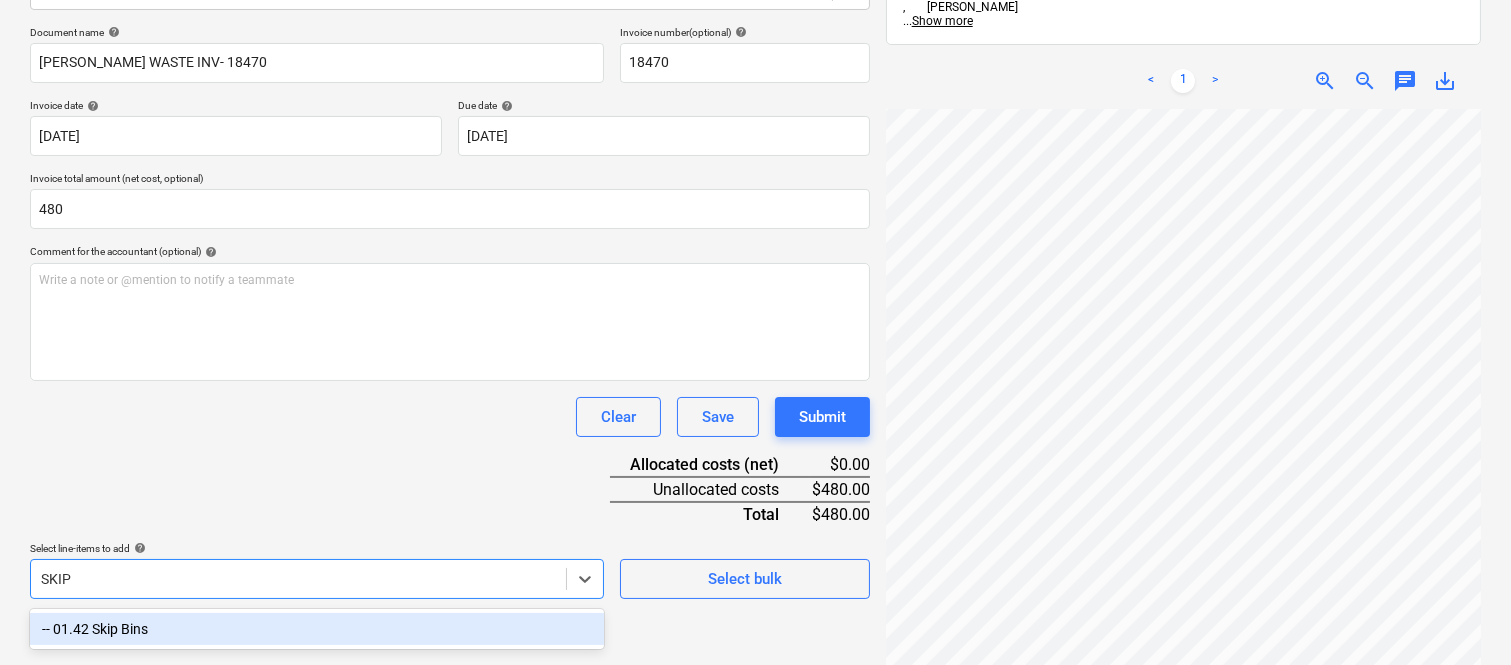 click on "--  01.42 Skip Bins" at bounding box center (317, 629) 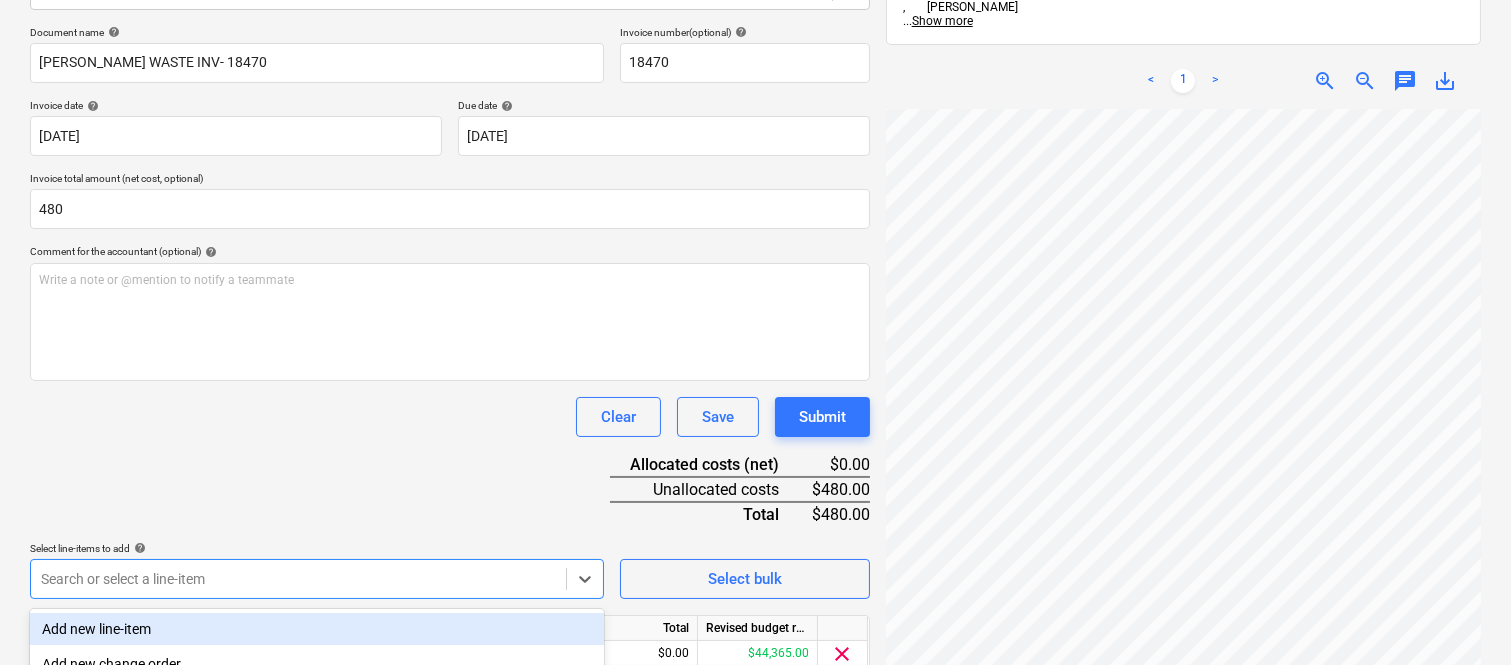 click on "Document name help [PERSON_NAME] WASTE INV- 18470 Invoice number  (optional) help 18470 Invoice date help [DATE] [DATE] Press the down arrow key to interact with the calendar and
select a date. Press the question mark key to get the keyboard shortcuts for changing dates. Due date help [DATE] [DATE] Press the down arrow key to interact with the calendar and
select a date. Press the question mark key to get the keyboard shortcuts for changing dates. Invoice total amount (net cost, optional) 480 Comment for the accountant (optional) help Write a note or @mention to notify a teammate ﻿ Clear Save Submit Allocated costs (net) $0.00 Unallocated costs $480.00 Total $480.00 Select line-items to add help option --  01.42 Skip Bins, selected. option Add new line-item focused, 1 of 185. 185 results available. Use Up and Down to choose options, press Enter to select the currently focused option, press Escape to exit the menu, press Tab to select the option and exit the menu. Select bulk Line-item name" at bounding box center [450, 378] 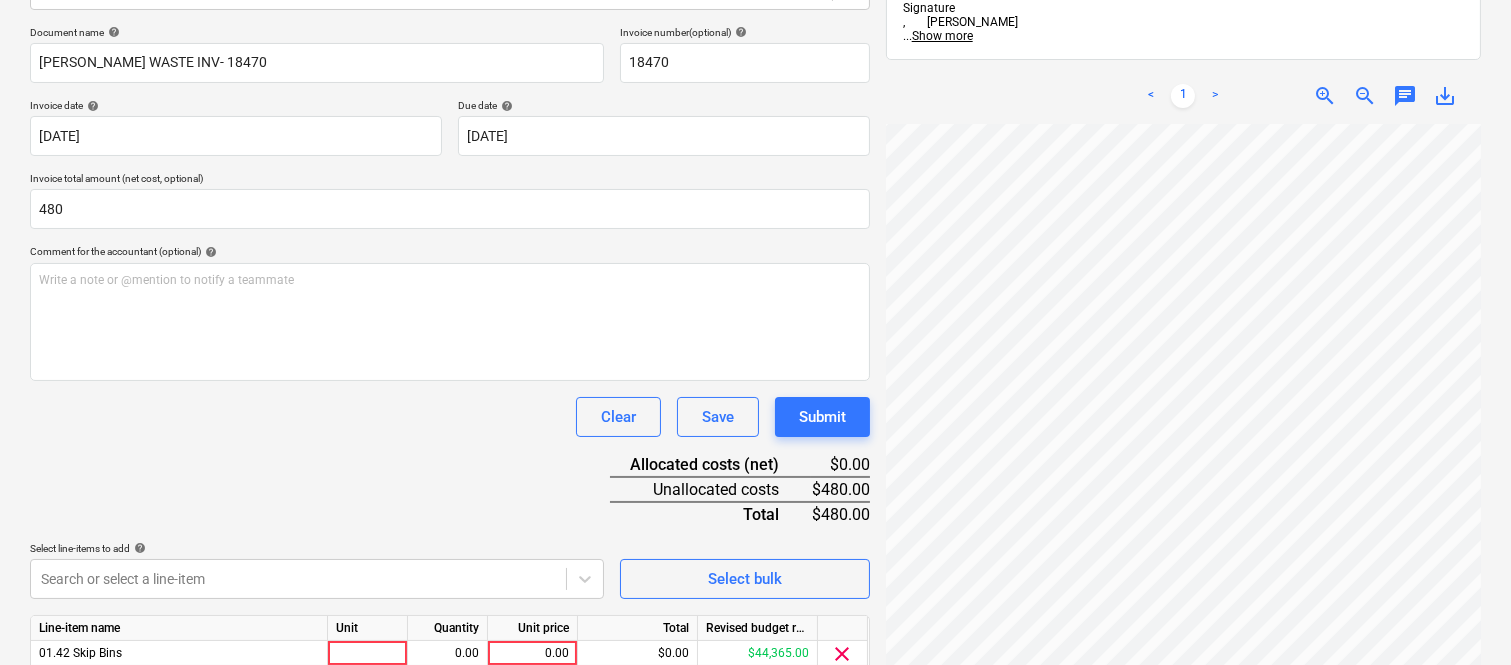 scroll, scrollTop: 367, scrollLeft: 0, axis: vertical 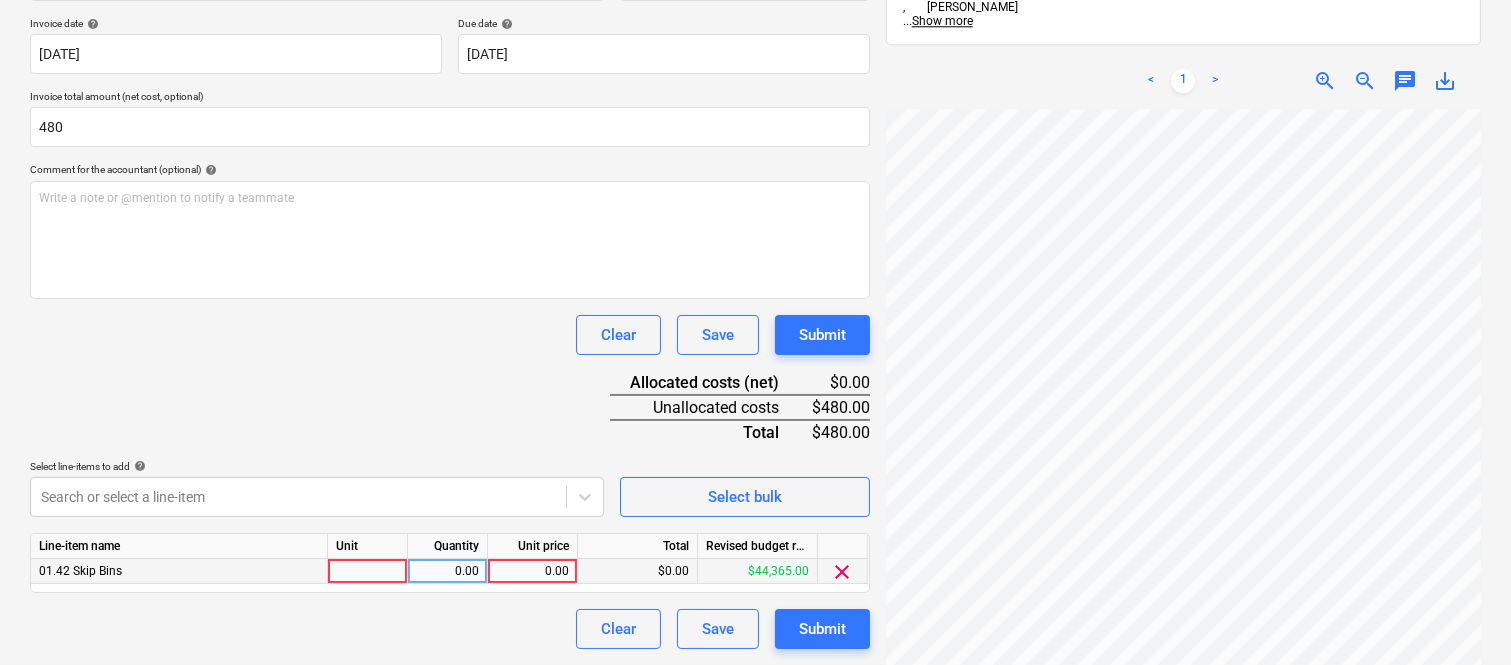 click at bounding box center (368, 571) 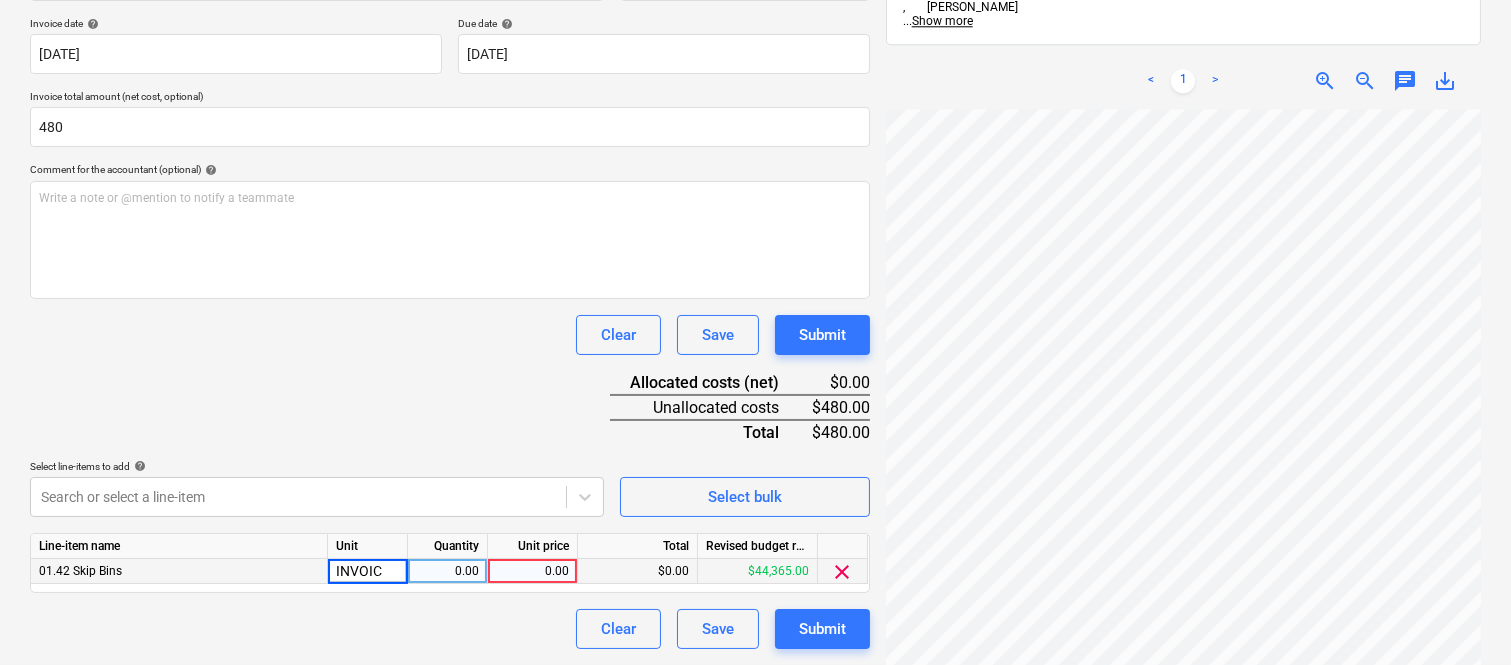 type on "INVOICE" 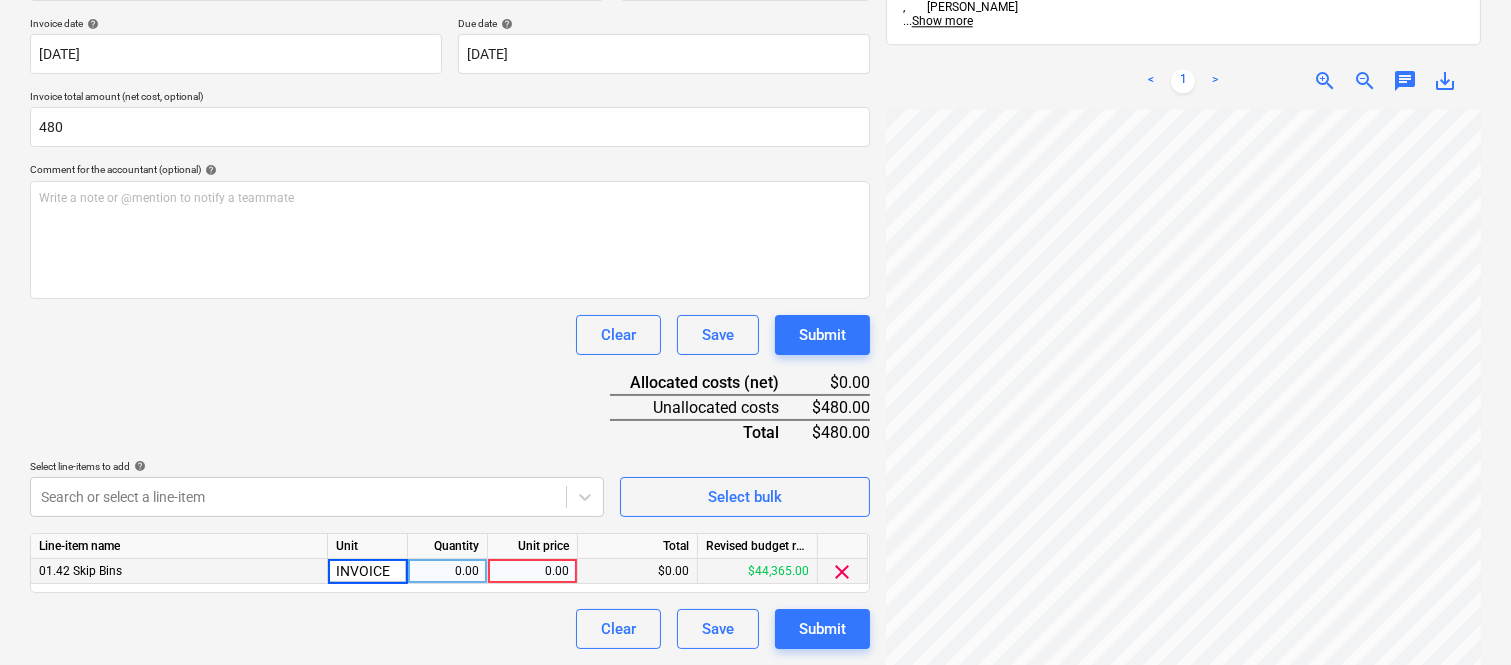 click on "0.00" at bounding box center [447, 571] 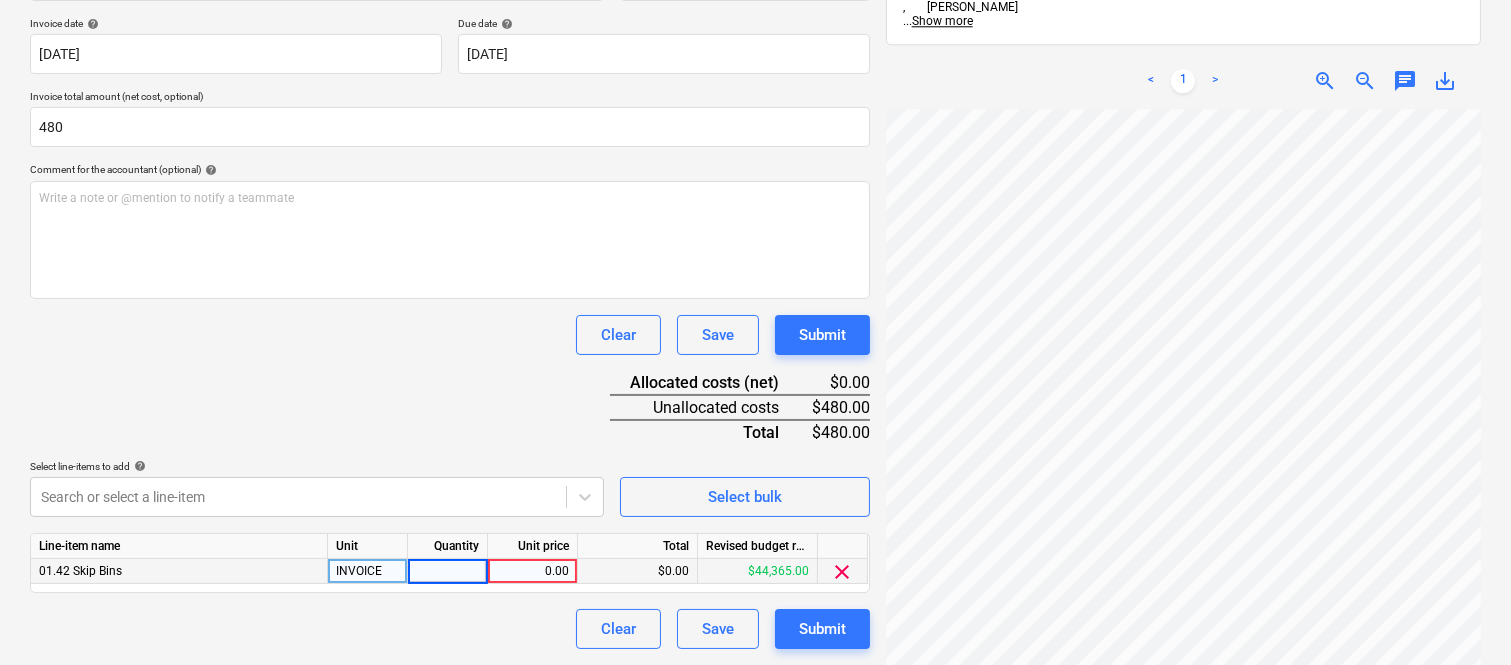 type on "1" 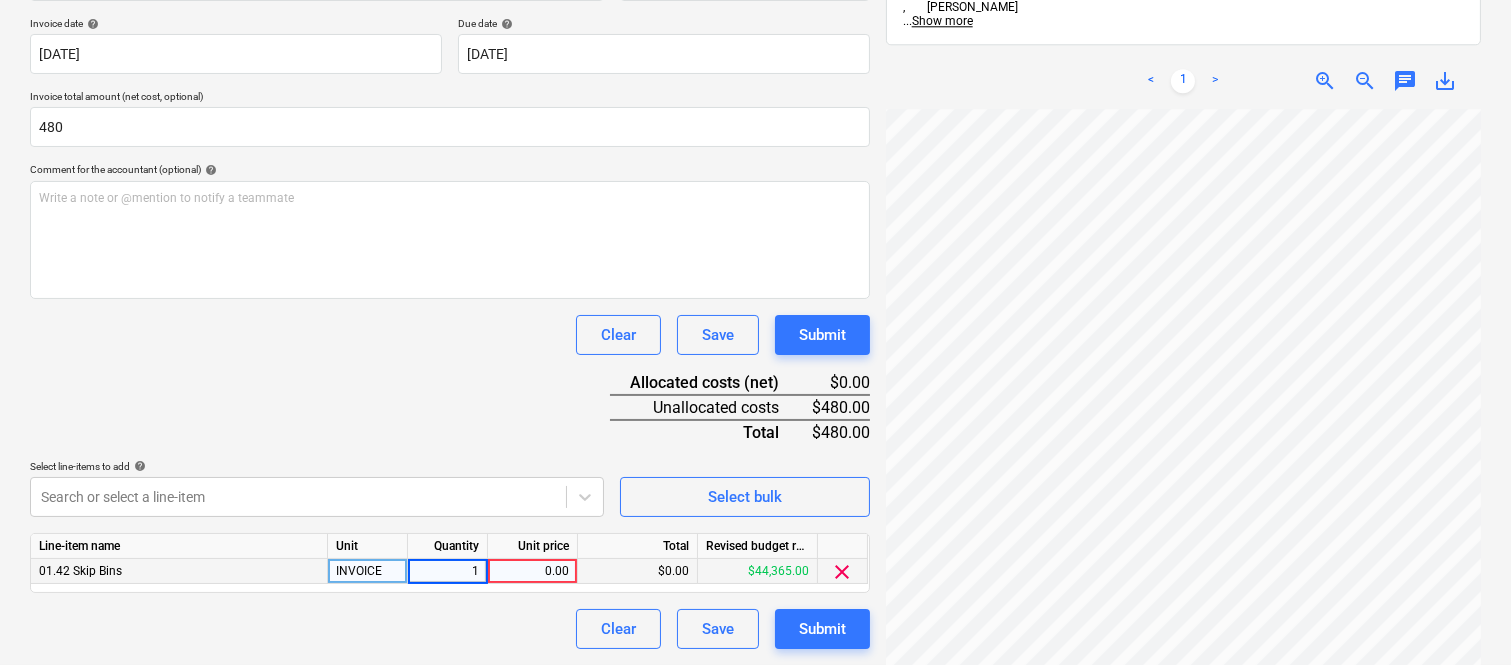 click on "Unit price" at bounding box center (533, 546) 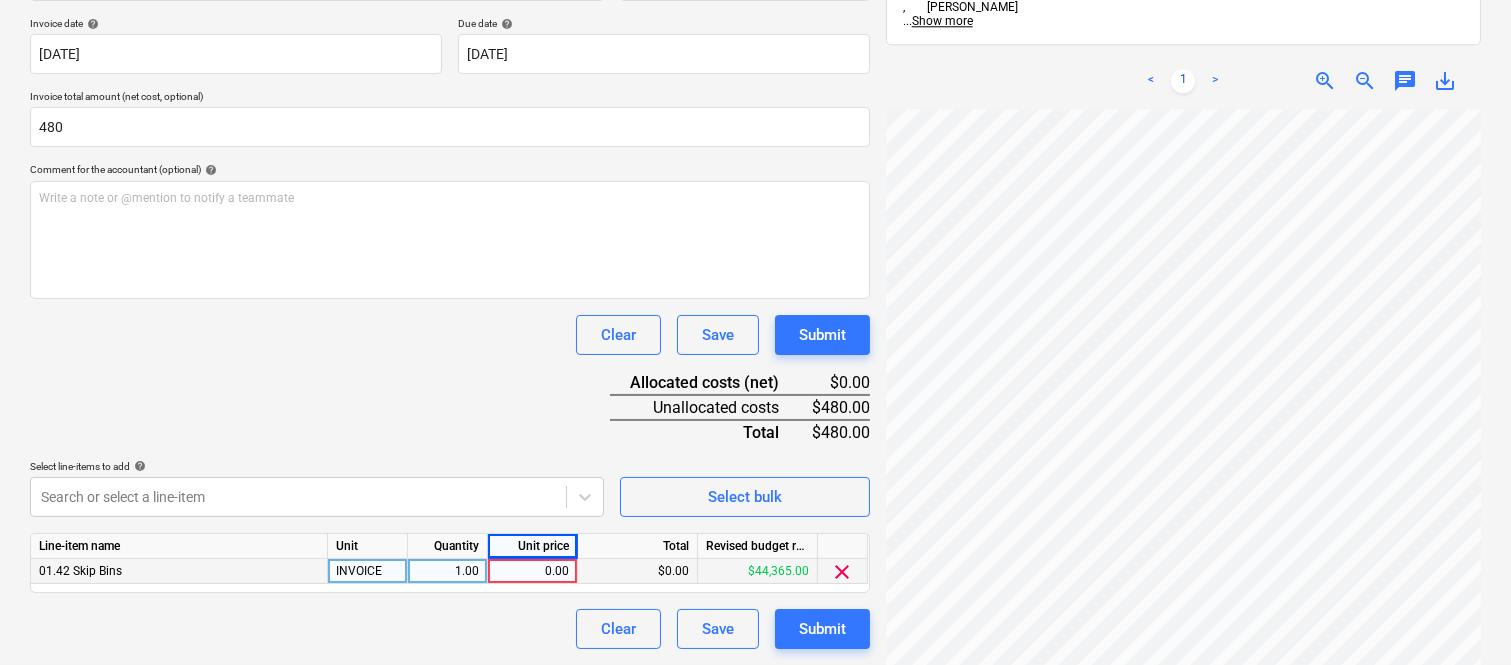 click on "0.00" at bounding box center (532, 571) 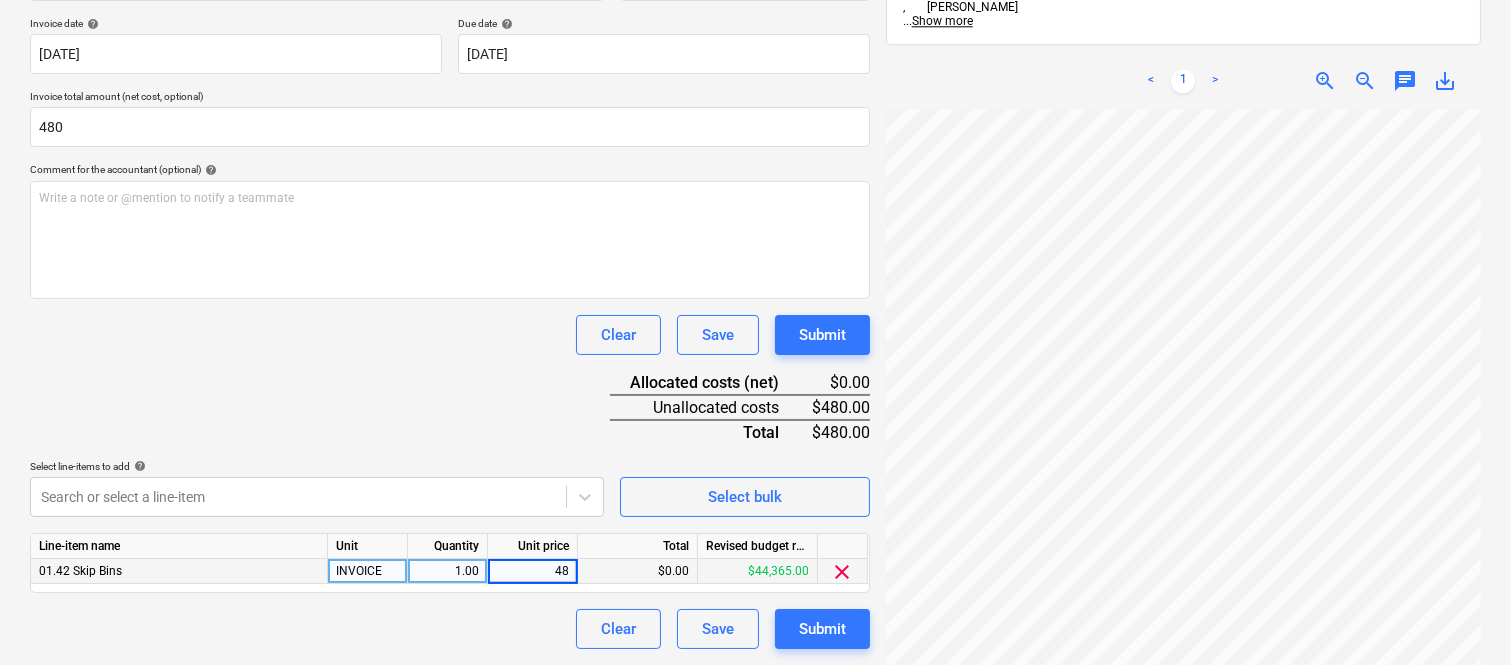 type on "480" 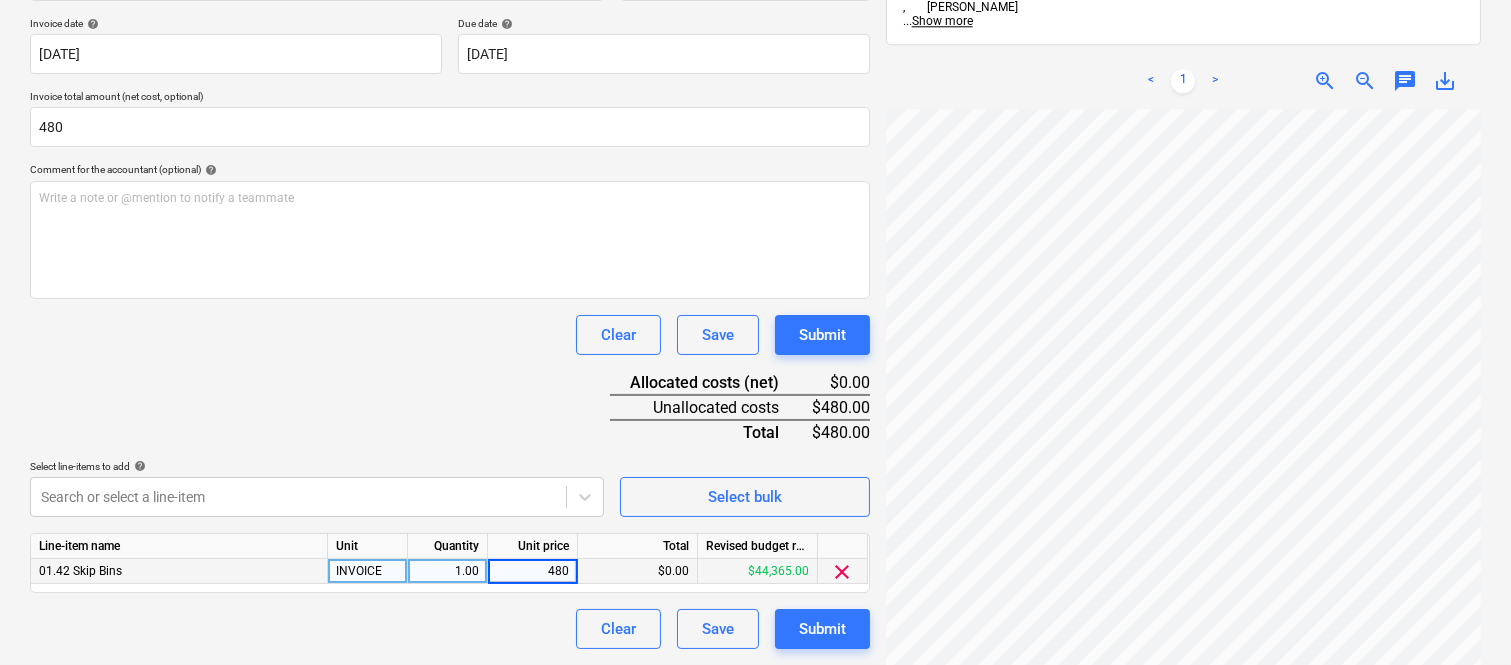 click on "Clear Save Submit" at bounding box center (450, 629) 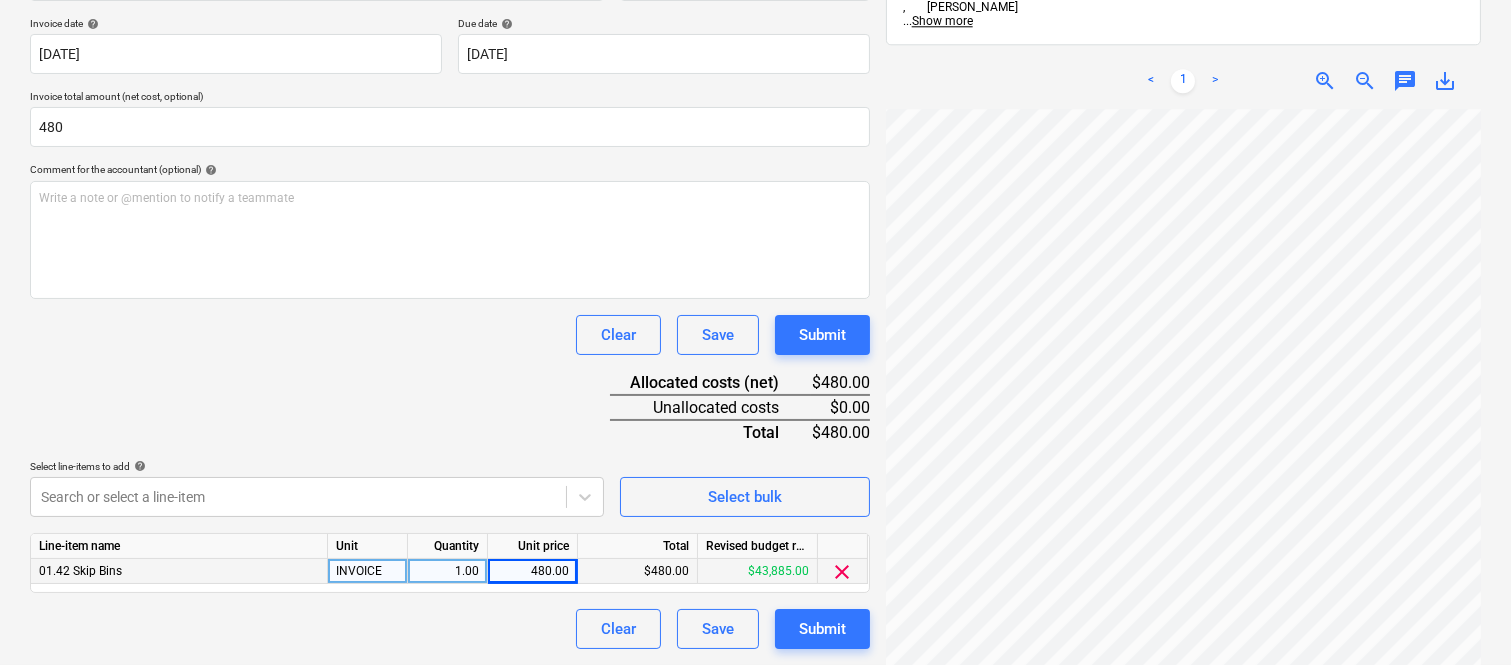 scroll, scrollTop: 0, scrollLeft: 0, axis: both 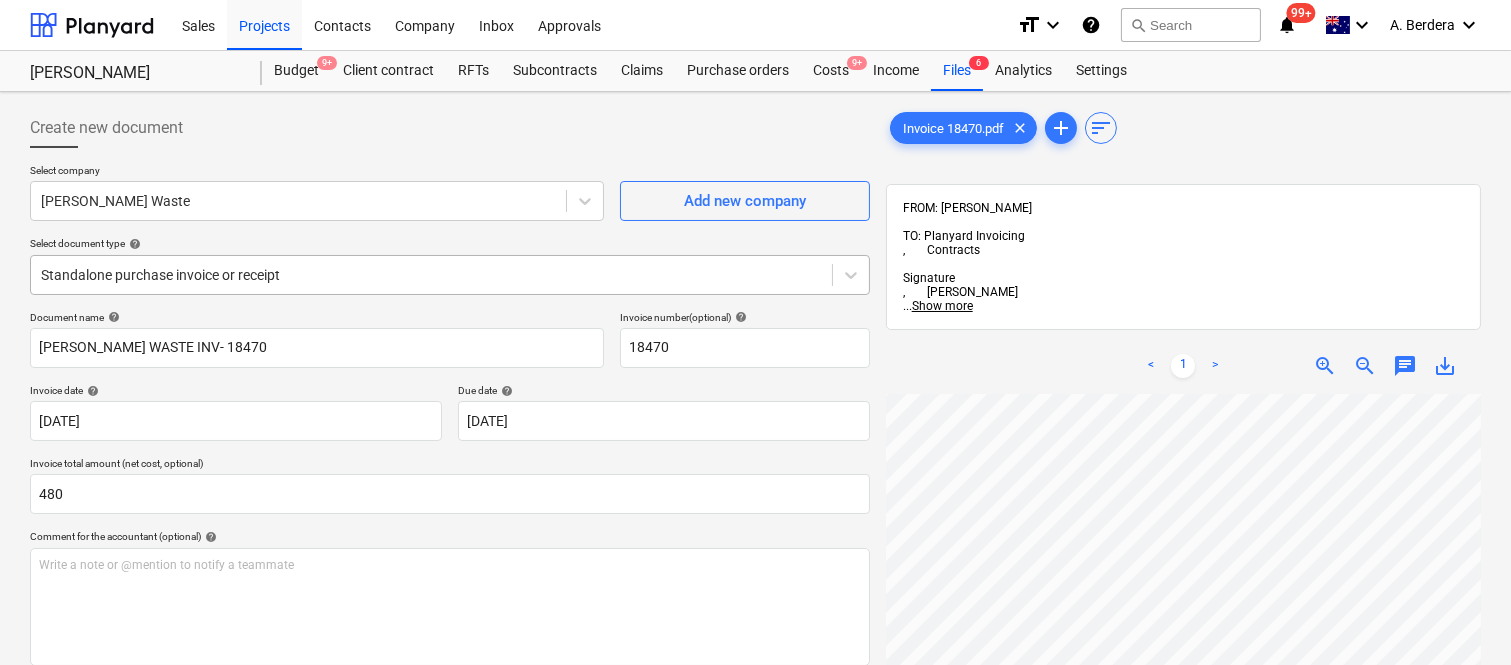 click at bounding box center (431, 275) 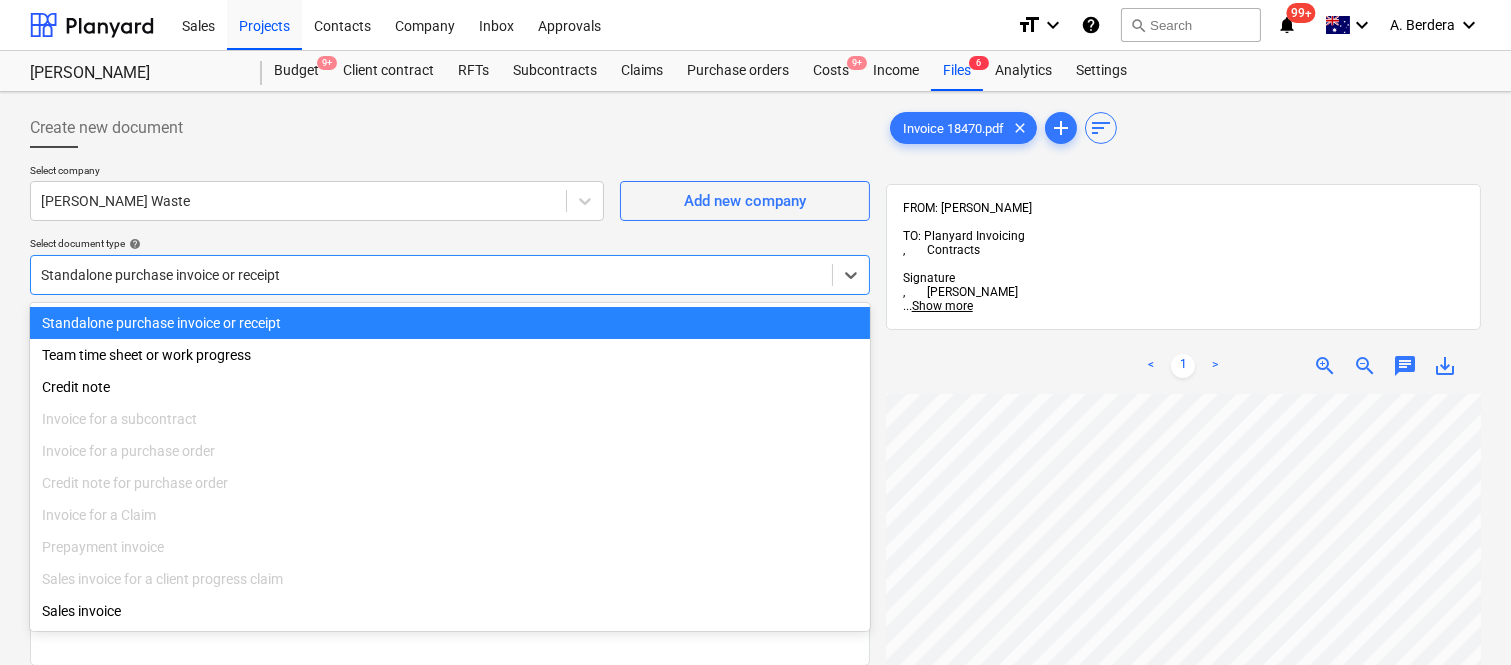 click on "Standalone purchase invoice or receipt" at bounding box center (450, 323) 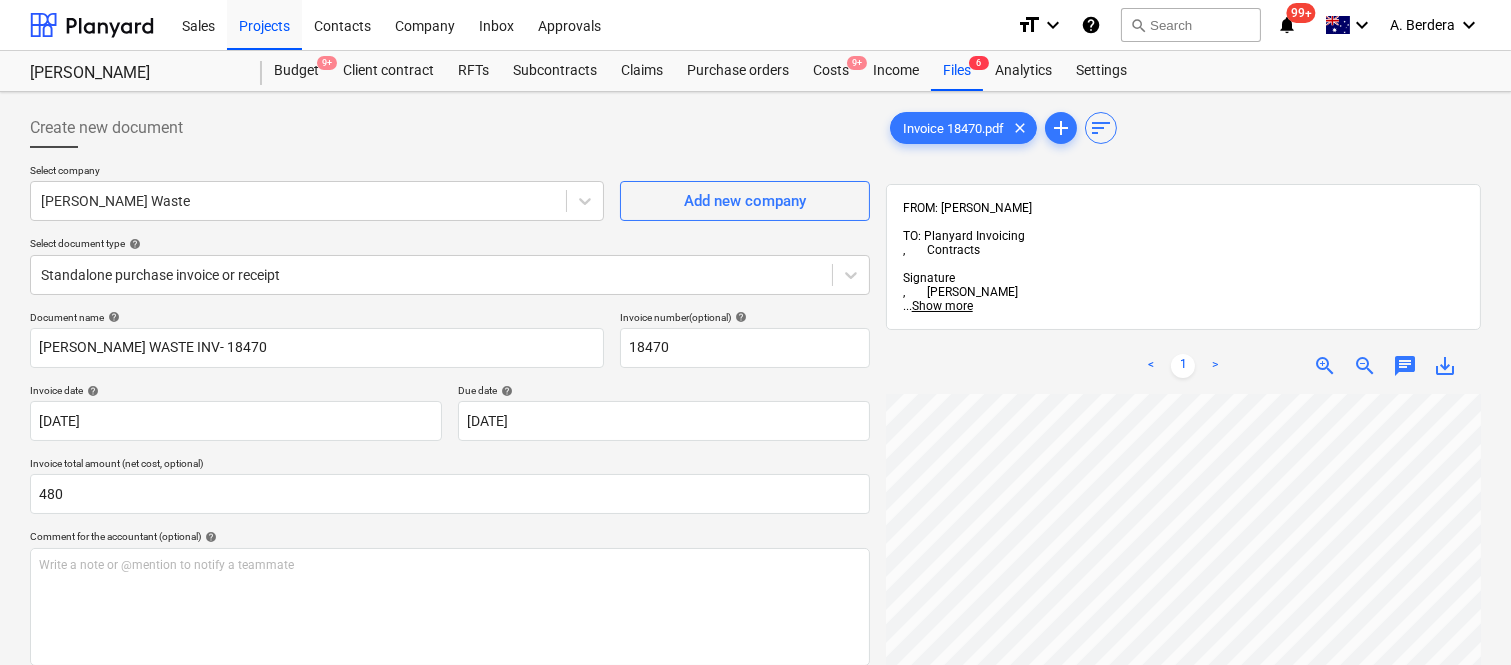 scroll, scrollTop: 458, scrollLeft: 307, axis: both 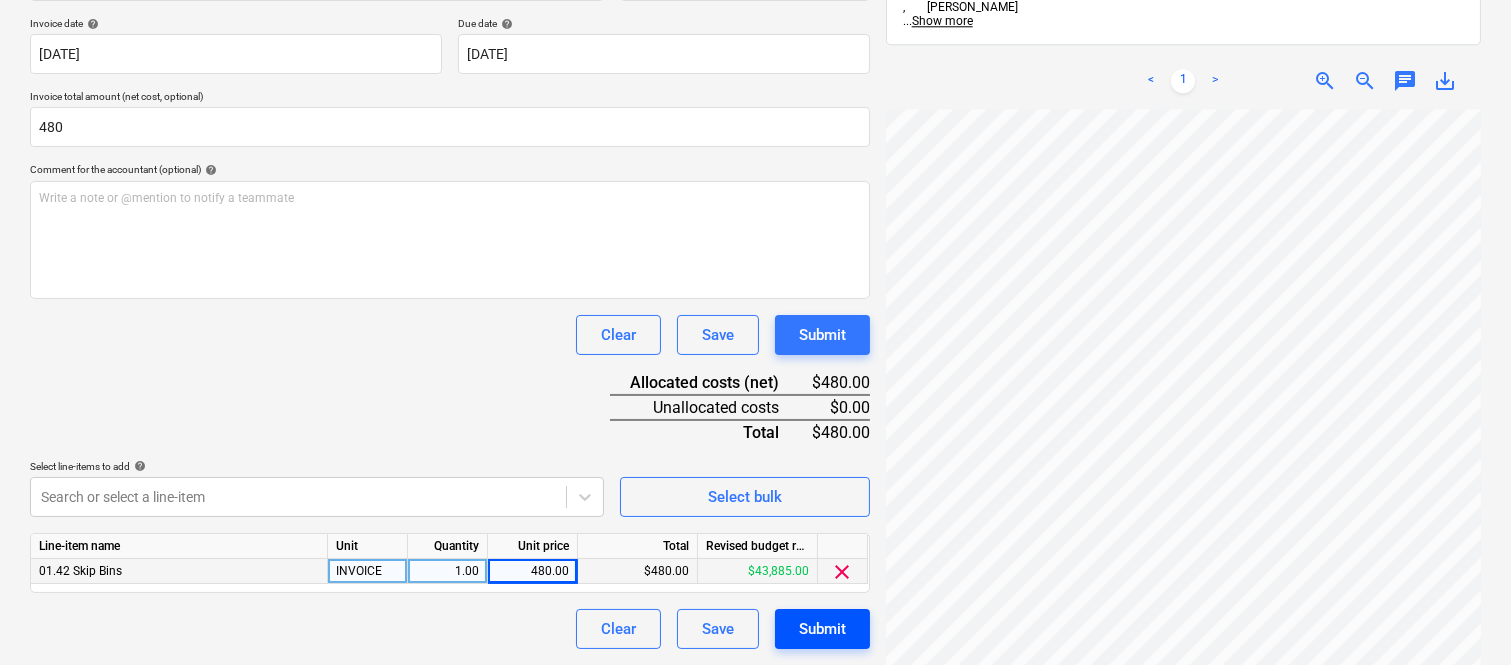 click on "Submit" at bounding box center (822, 629) 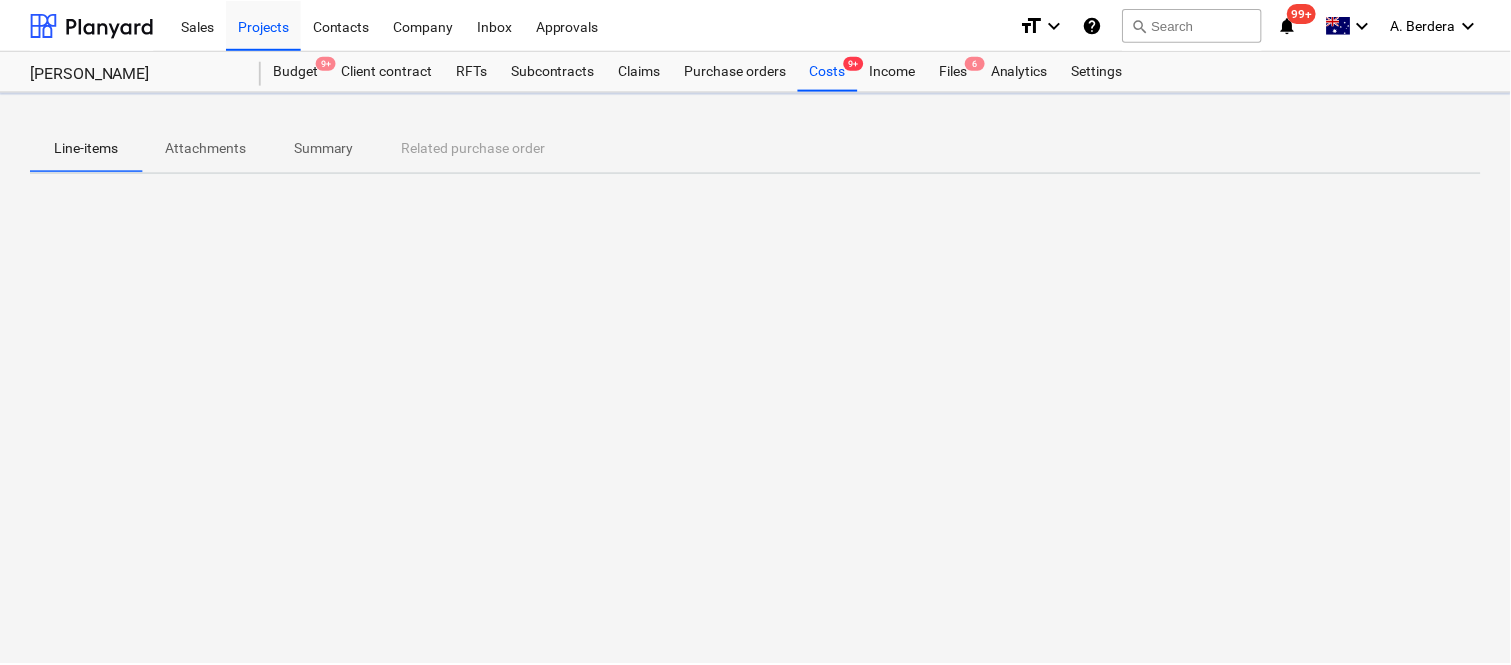 scroll, scrollTop: 0, scrollLeft: 0, axis: both 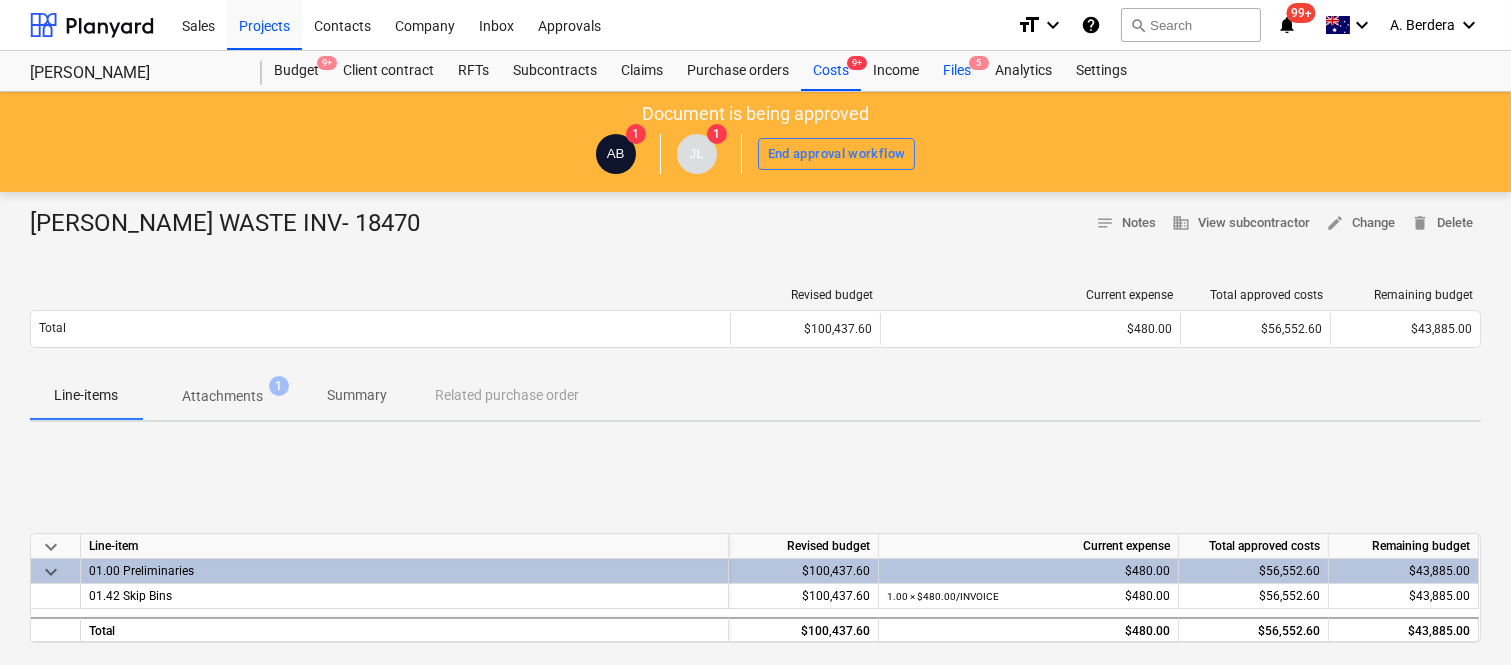 click on "Files 5" at bounding box center (957, 71) 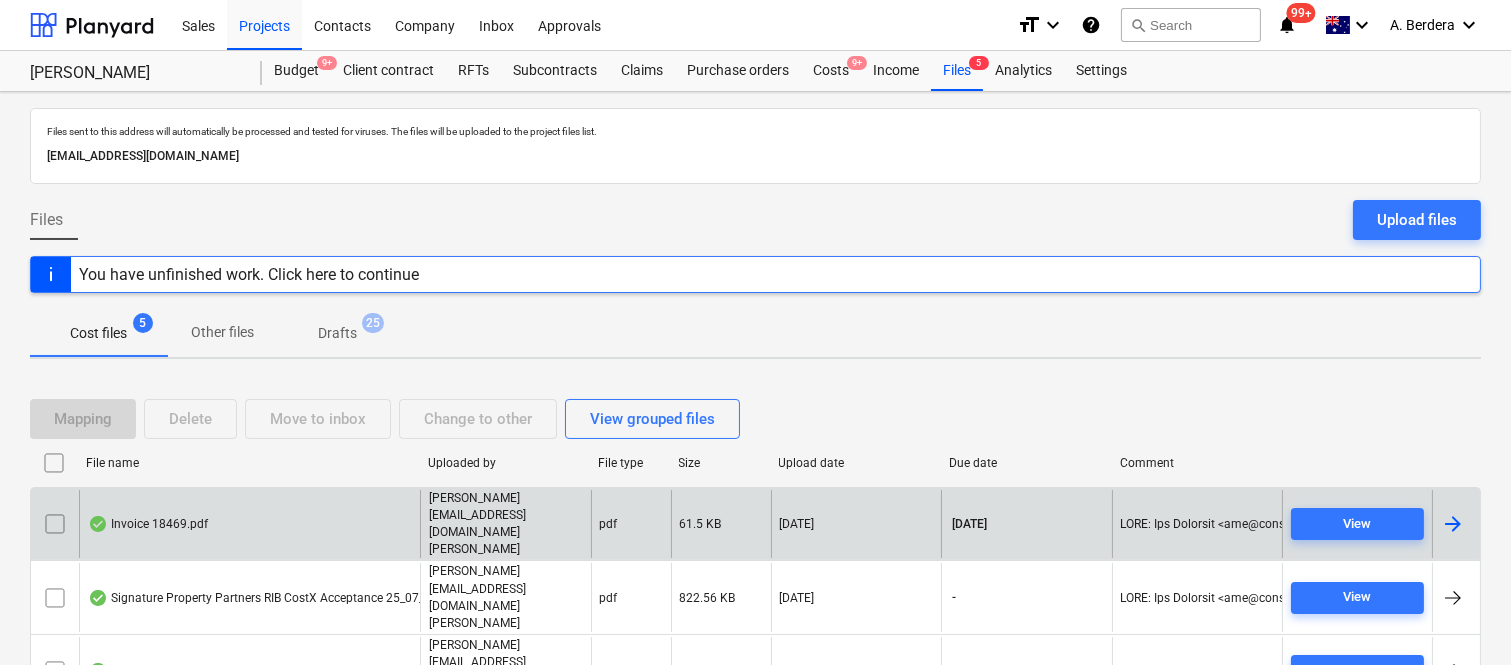 click on "Invoice 18469.pdf" at bounding box center (249, 524) 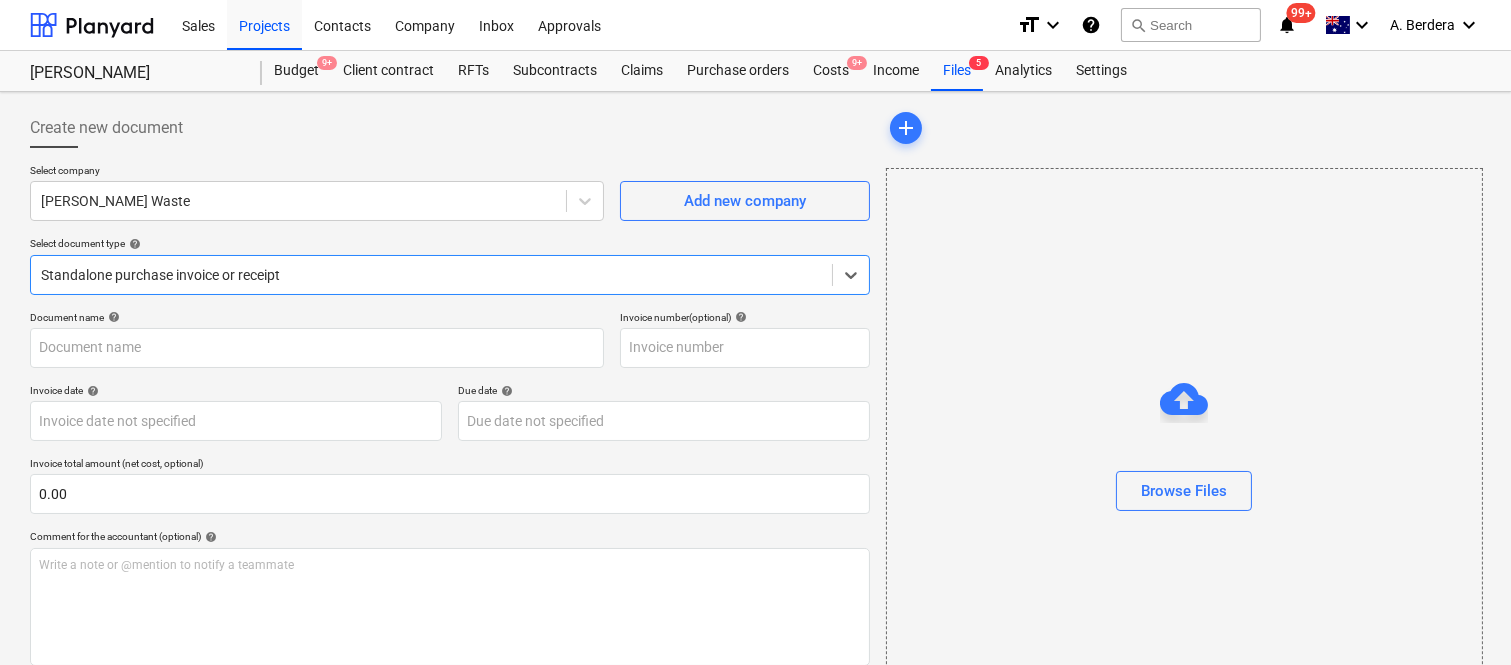 click at bounding box center (431, 275) 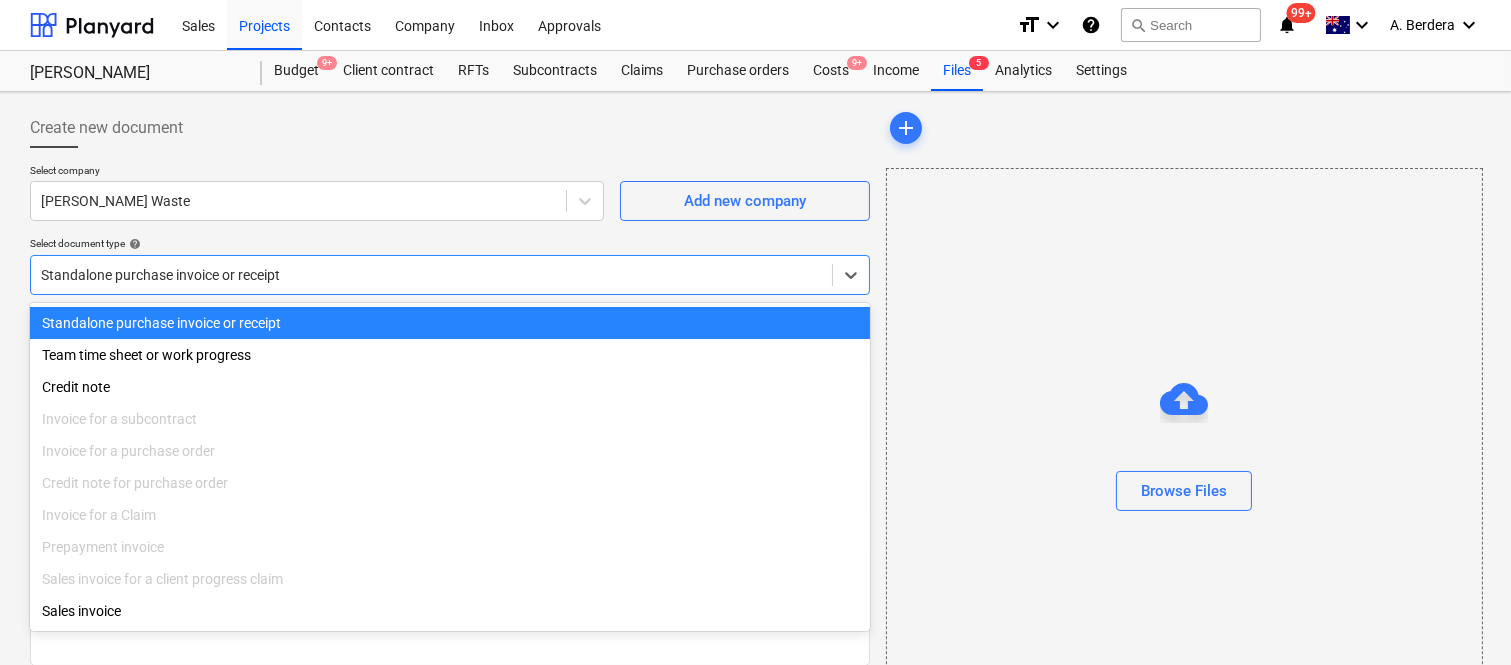 type on "18469" 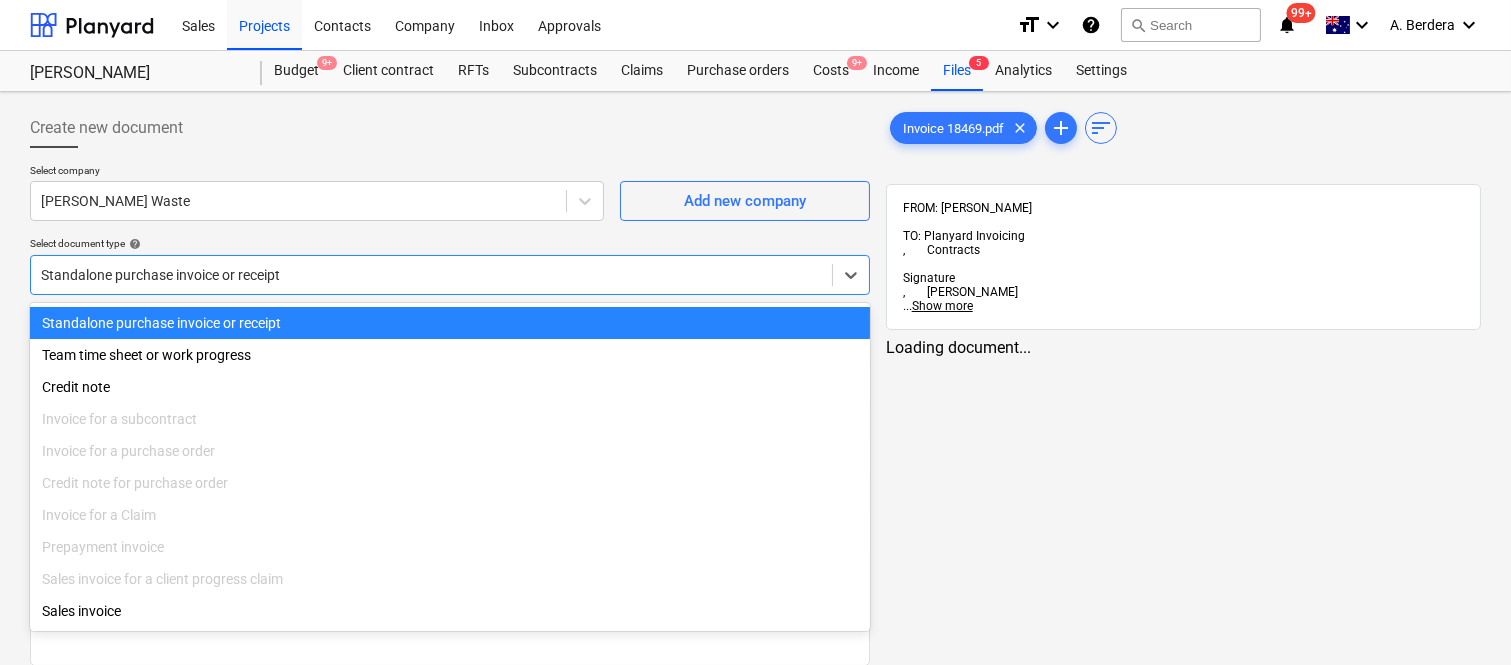click on "Standalone purchase invoice or receipt" at bounding box center (450, 323) 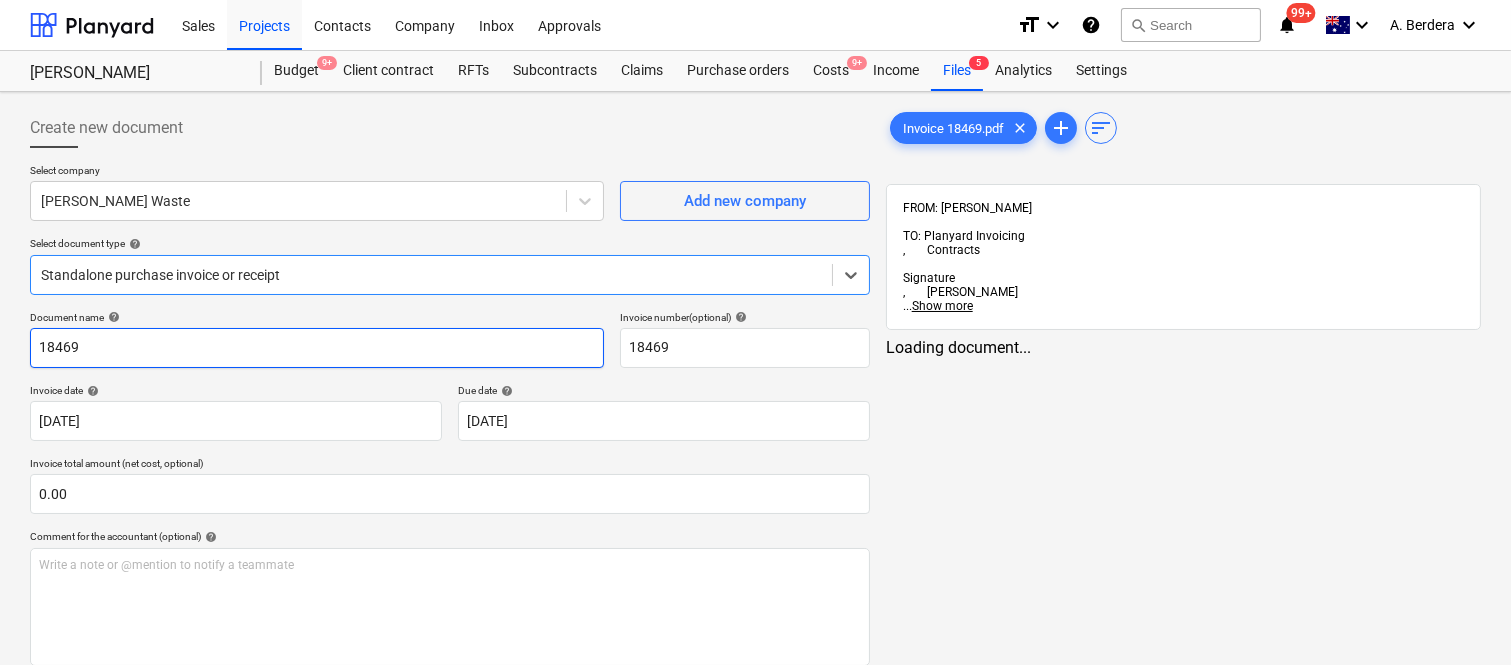 click on "18469" at bounding box center (317, 348) 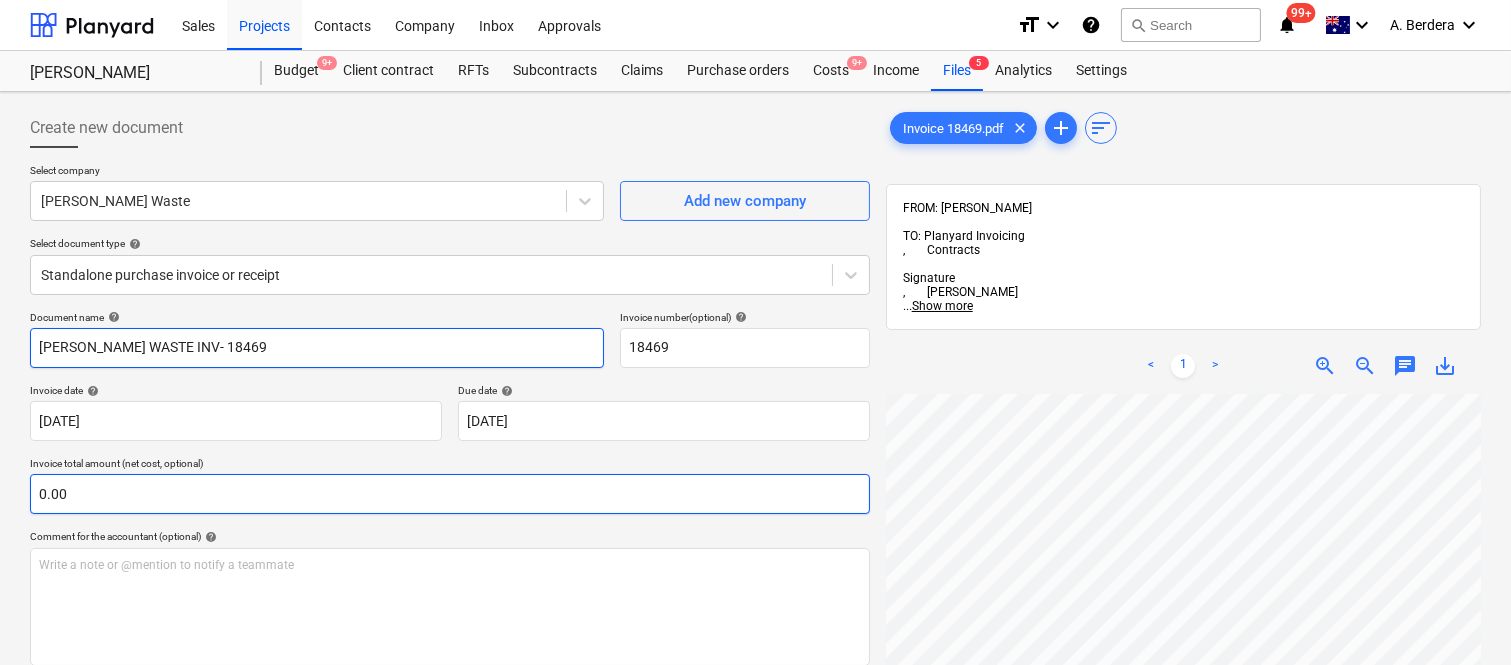 type on "[PERSON_NAME] WASTE INV- 18469" 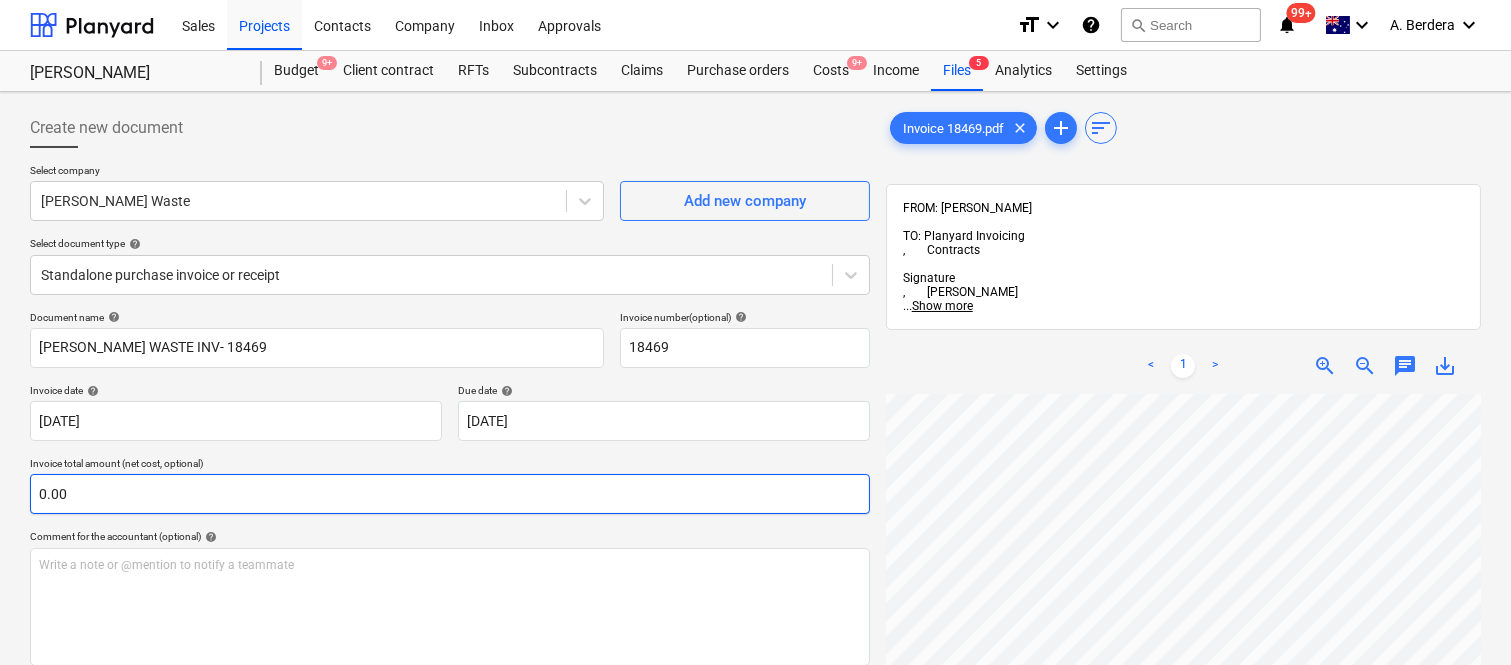 scroll, scrollTop: 0, scrollLeft: 287, axis: horizontal 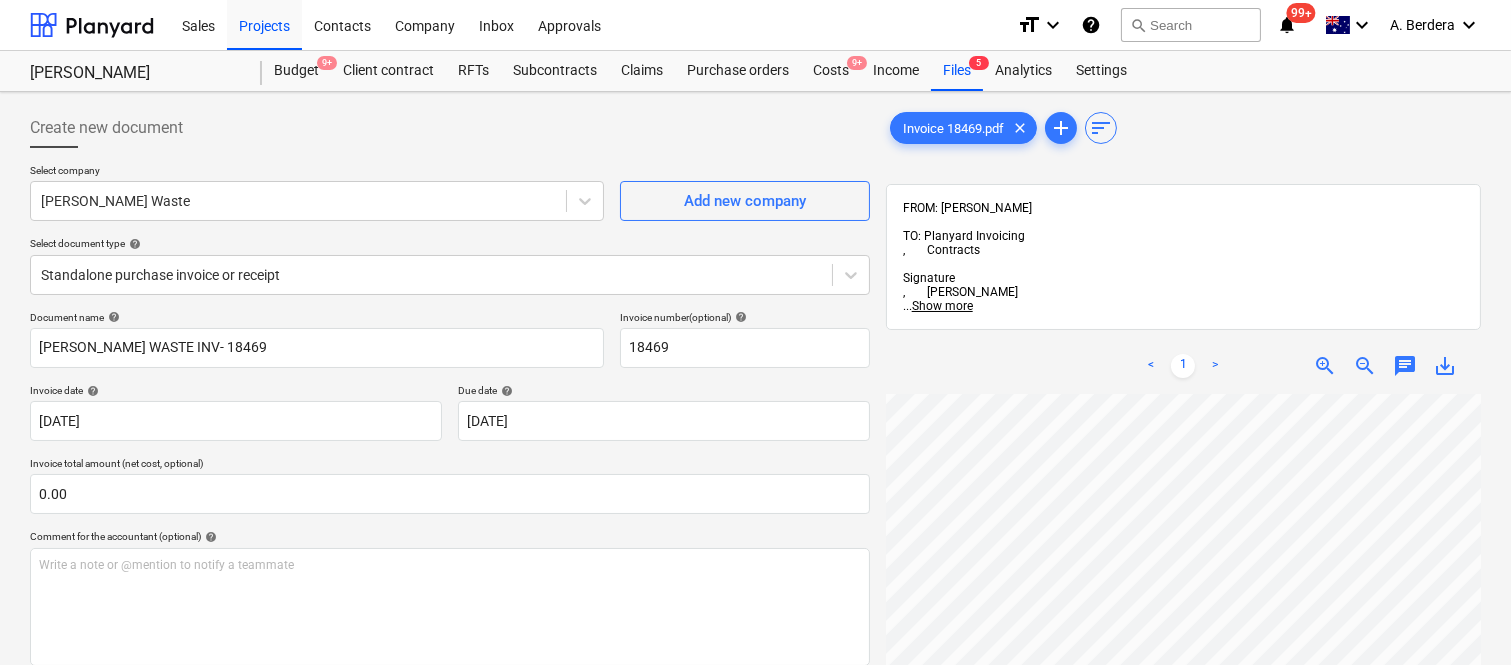 click on "Create new document Select company [PERSON_NAME] Waste   Add new company Select document type help Standalone purchase invoice or receipt Document name help [PERSON_NAME] WASTE INV- 18469 Invoice number  (optional) help 18469 Invoice date help [DATE] [DATE] Press the down arrow key to interact with the calendar and
select a date. Press the question mark key to get the keyboard shortcuts for changing dates. Due date help [DATE] [DATE] Press the down arrow key to interact with the calendar and
select a date. Press the question mark key to get the keyboard shortcuts for changing dates. Invoice total amount (net cost, optional) 0.00 Comment for the accountant (optional) help Write a note or @mention to notify a teammate ﻿ Clear Save Submit Allocated costs (net) $0.00 Select line-items to add help Search or select a line-item Select bulk Invoice 18469.pdf clear add sort FROM: [PERSON_NAME]  TO: Planyard Invoicing  , 	Contracts Signature  , 	[PERSON_NAME]  ...  Show more ...  Show more < 1 > zoom_in" at bounding box center (755, 555) 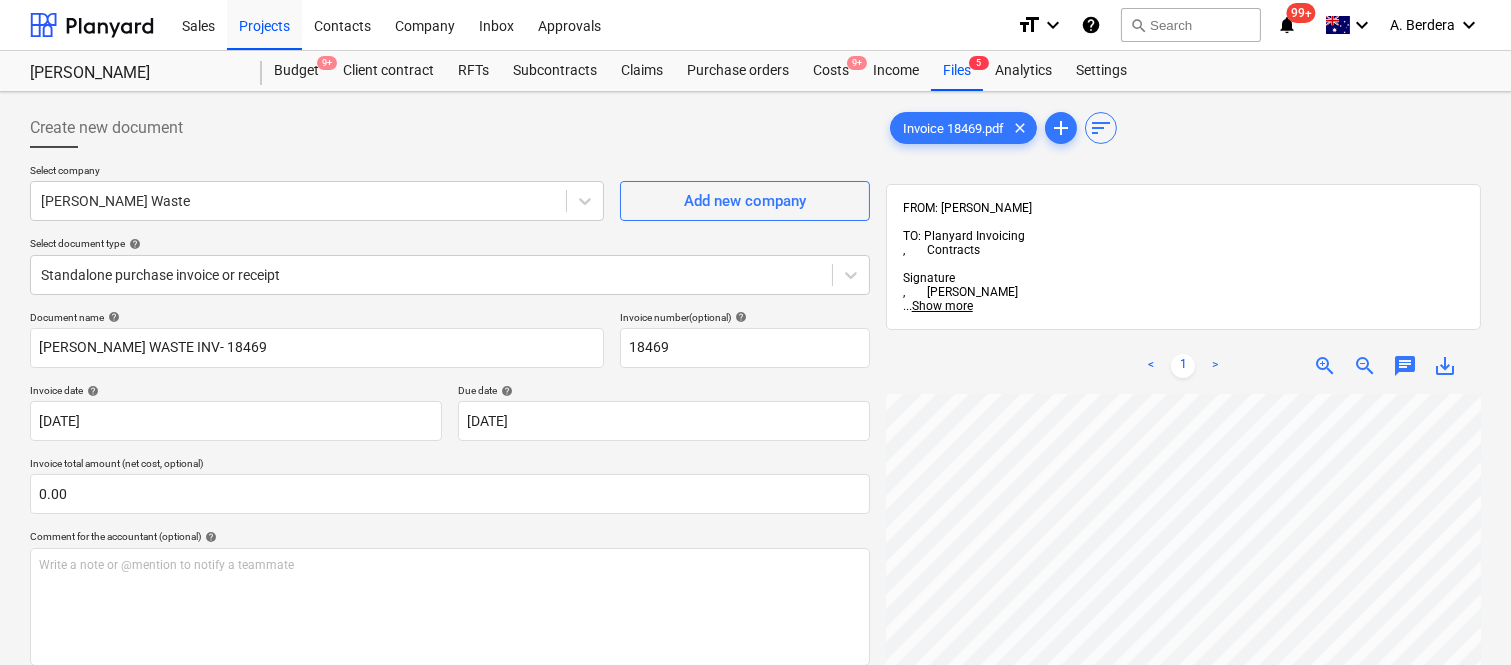 scroll, scrollTop: 433, scrollLeft: 307, axis: both 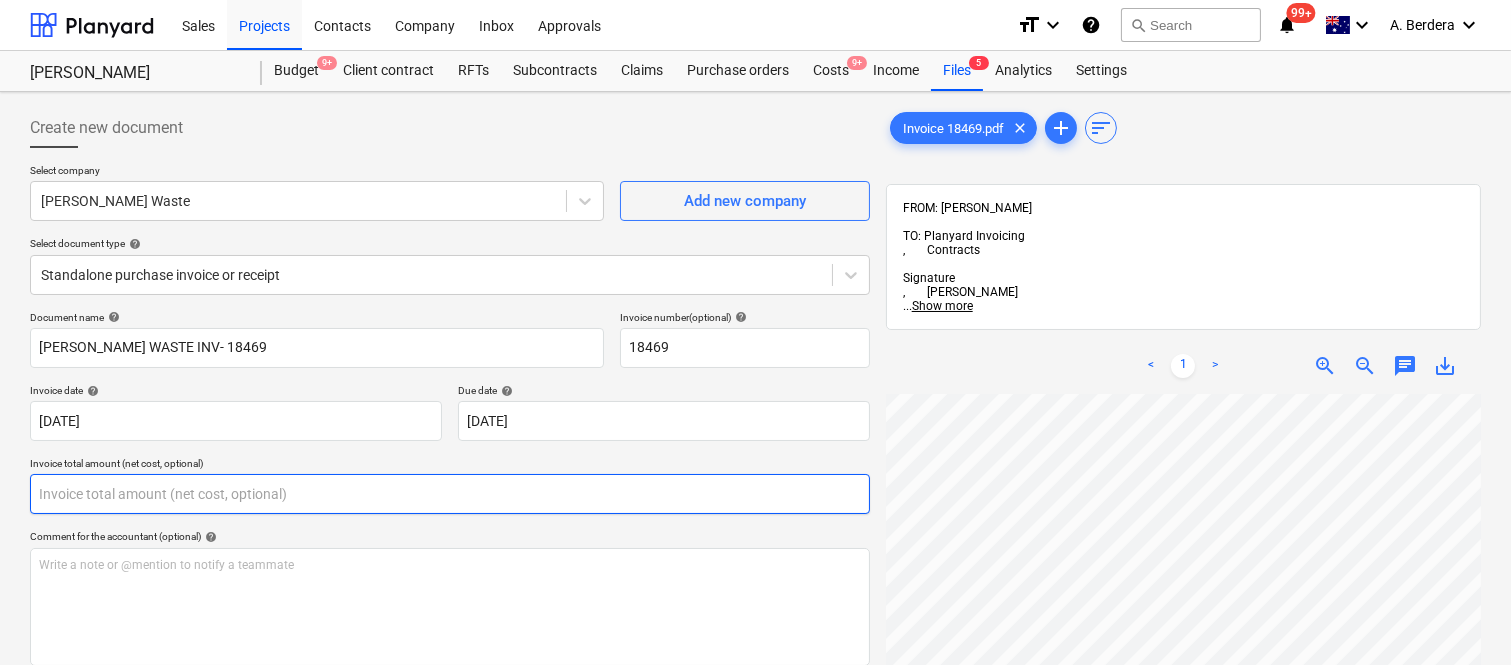 click at bounding box center (450, 494) 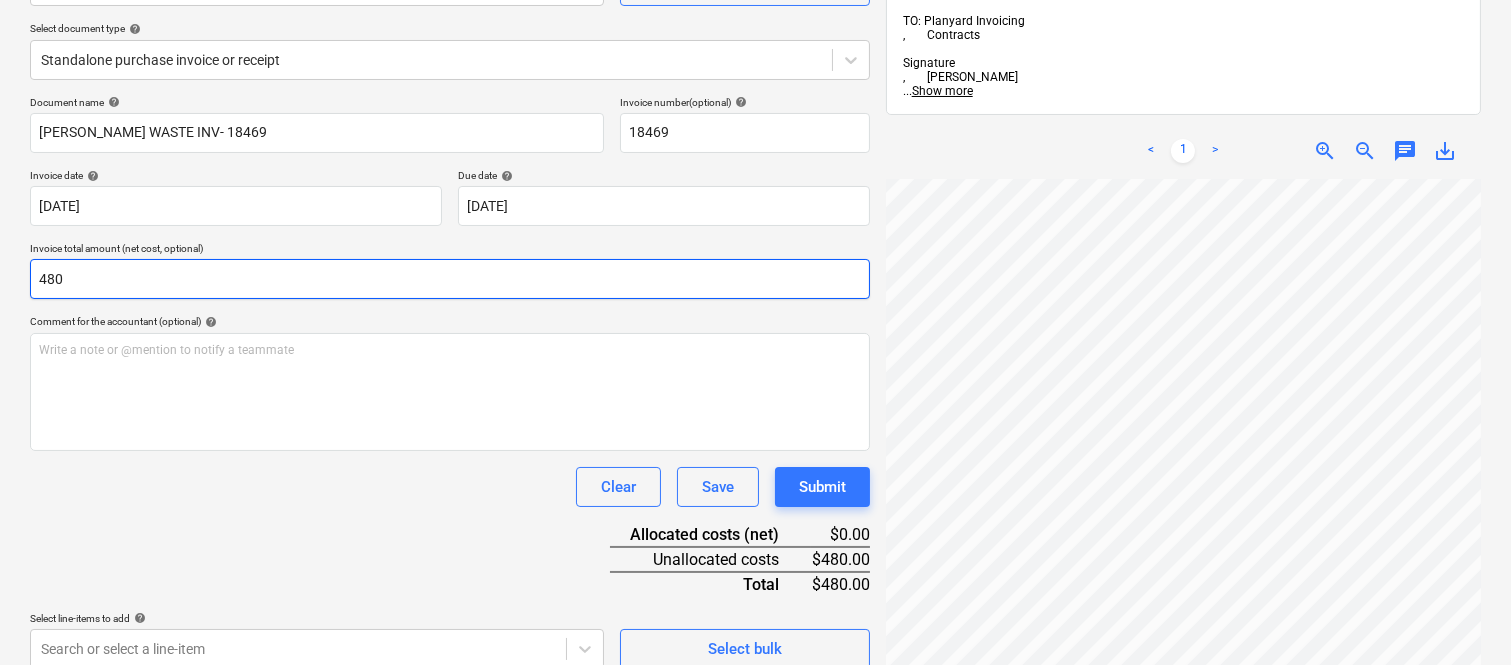 scroll, scrollTop: 285, scrollLeft: 0, axis: vertical 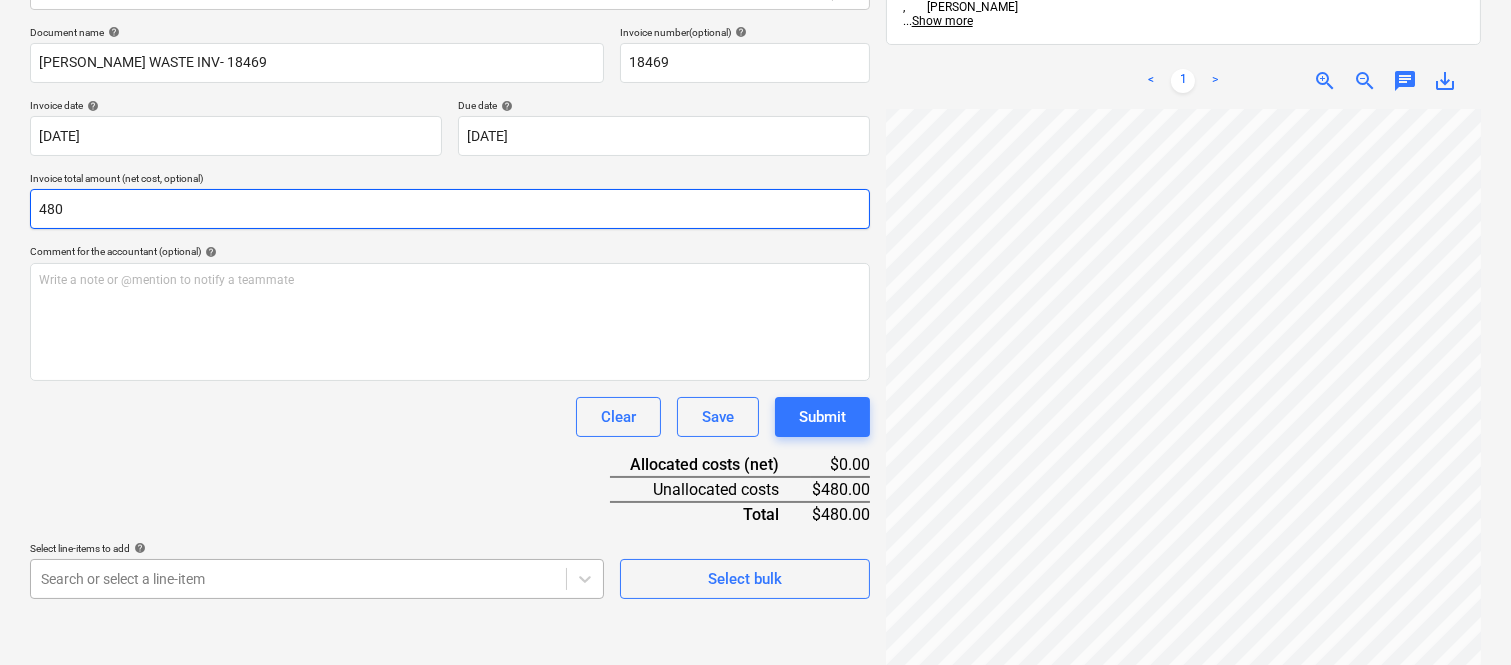 type on "480" 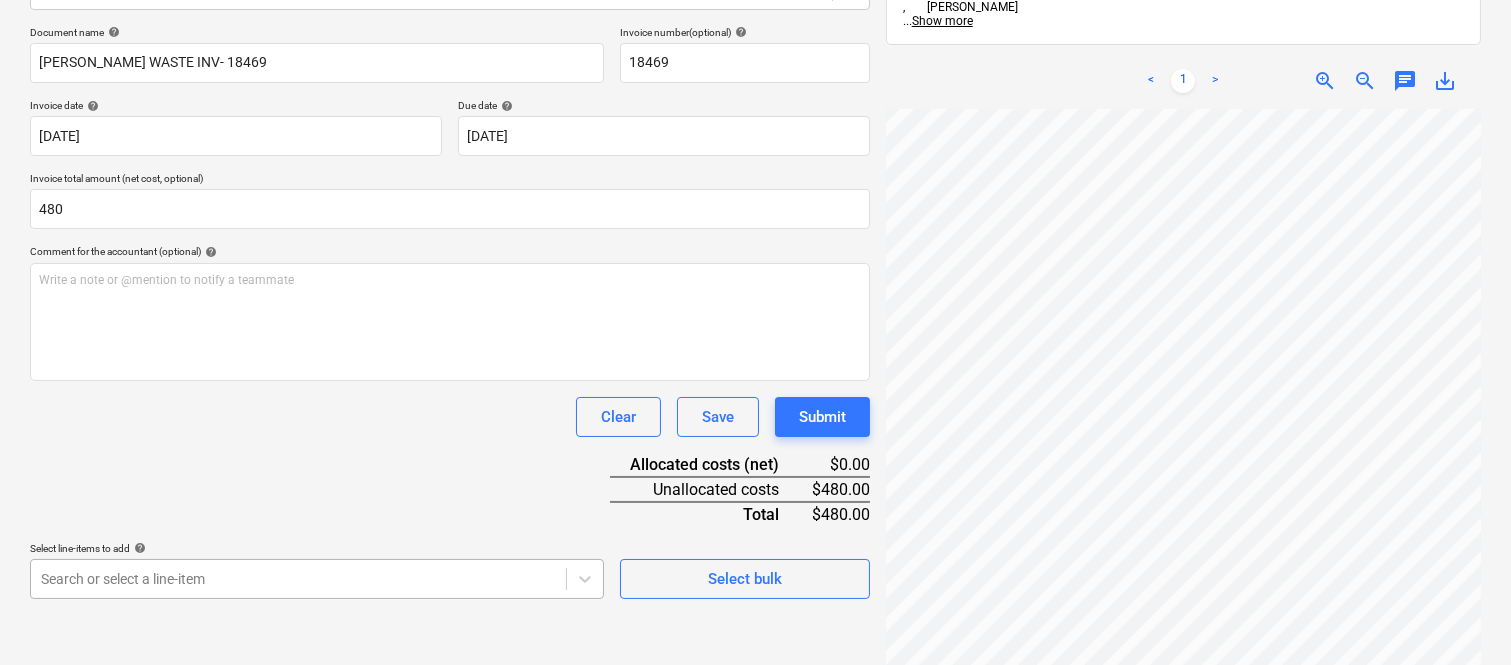 click on "Sales Projects Contacts Company Inbox Approvals format_size keyboard_arrow_down help search Search notifications 99+ keyboard_arrow_down A. Berdera keyboard_arrow_down [PERSON_NAME] Budget 9+ Client contract RFTs Subcontracts Claims Purchase orders Costs 9+ Income Files 5 Analytics Settings Create new document Select company [PERSON_NAME] Waste   Add new company Select document type help Standalone purchase invoice or receipt Document name help [PERSON_NAME] WASTE INV- 18469 Invoice number  (optional) help 18469 Invoice date help [DATE] [DATE] Press the down arrow key to interact with the calendar and
select a date. Press the question mark key to get the keyboard shortcuts for changing dates. Due date help [DATE] [DATE] Press the down arrow key to interact with the calendar and
select a date. Press the question mark key to get the keyboard shortcuts for changing dates. Invoice total amount (net cost, optional) 480 Comment for the accountant (optional) help ﻿ Clear Save Submit $0.00 $480.00 <" at bounding box center (755, 47) 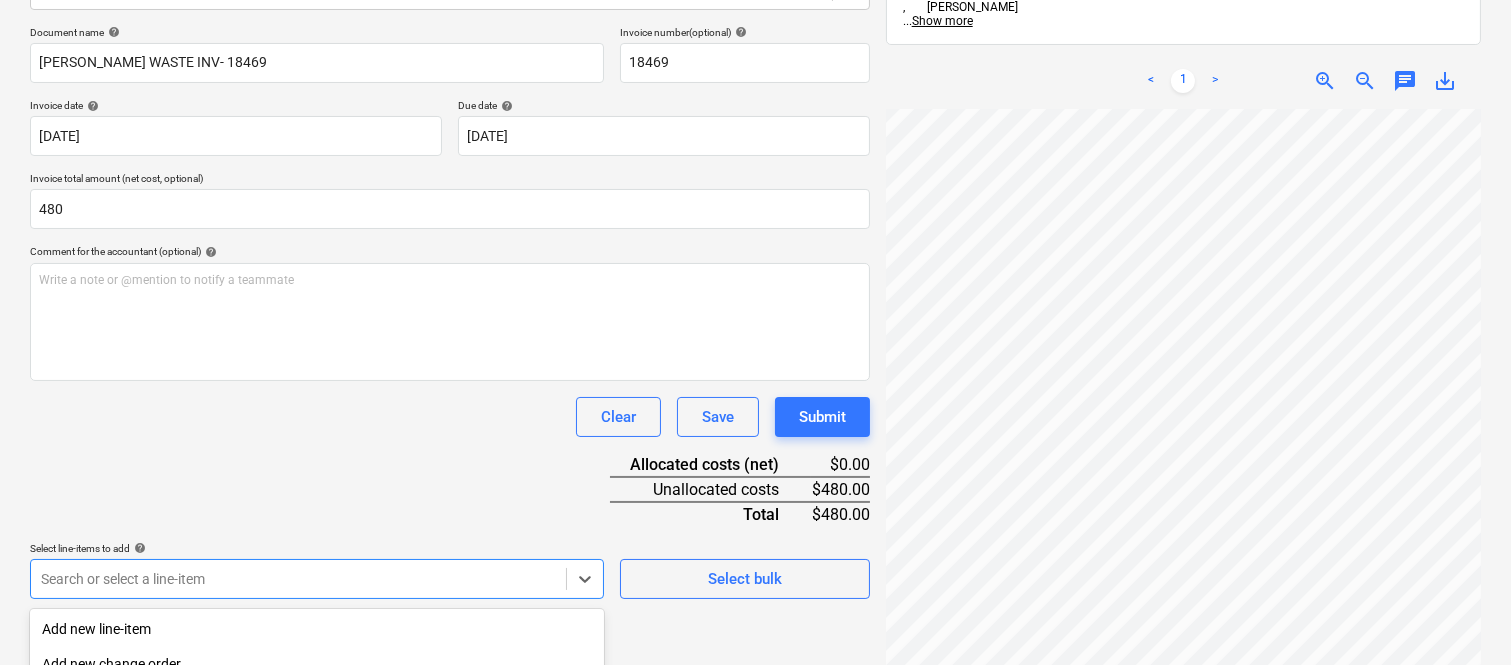 scroll, scrollTop: 532, scrollLeft: 0, axis: vertical 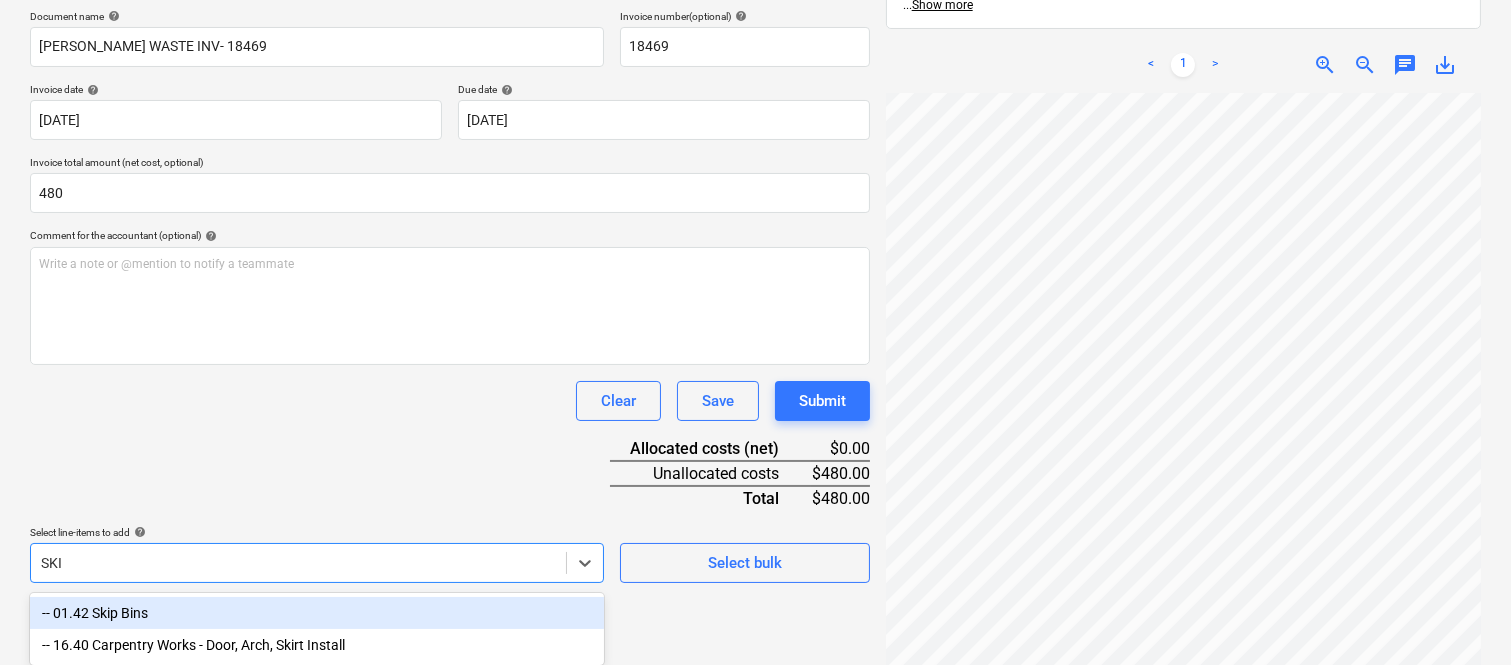 type on "SKIP" 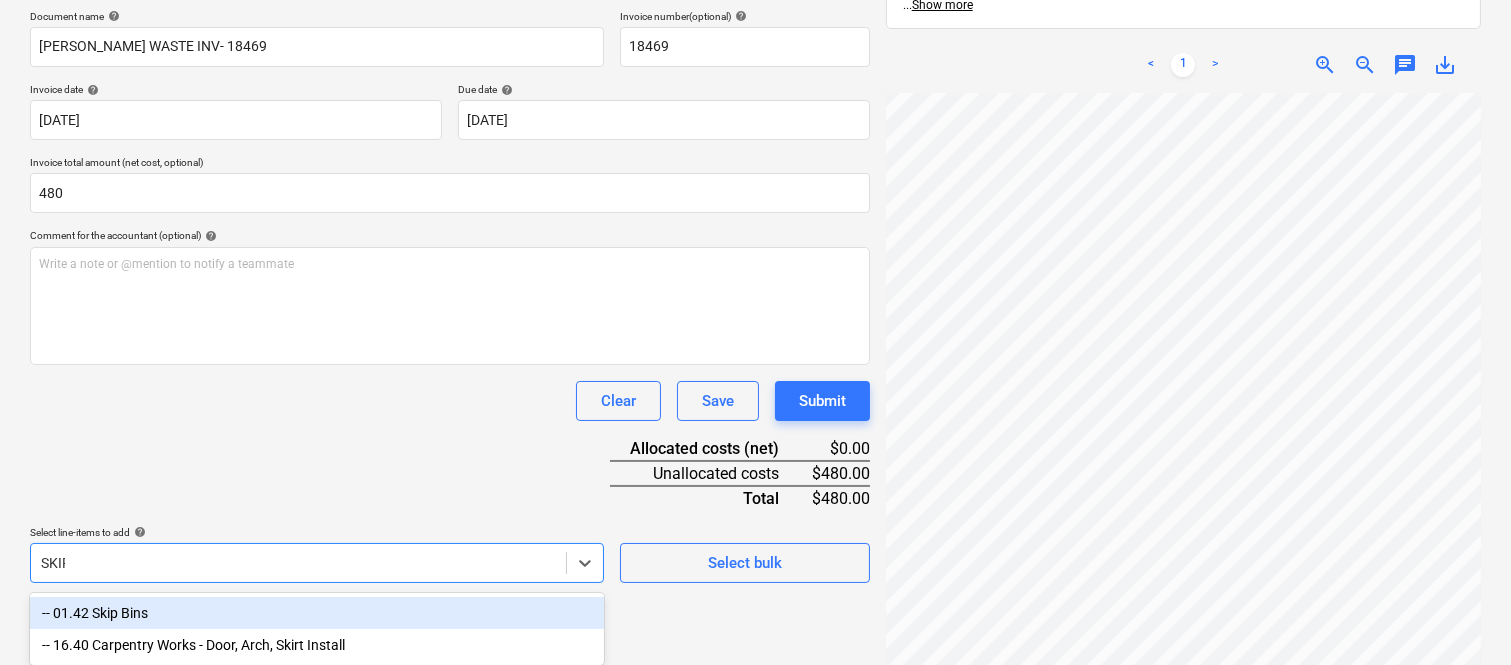 scroll, scrollTop: 285, scrollLeft: 0, axis: vertical 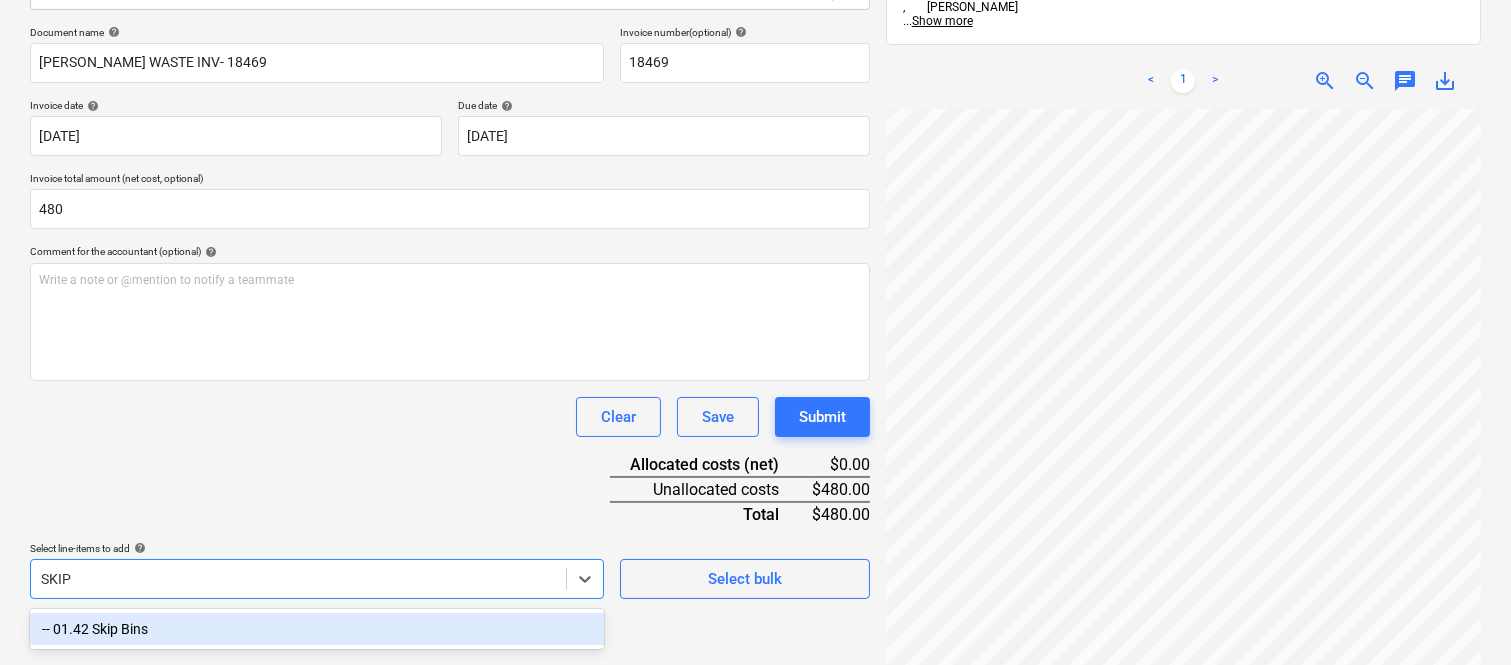 drag, startPoint x: 231, startPoint y: 632, endPoint x: 203, endPoint y: 526, distance: 109.63576 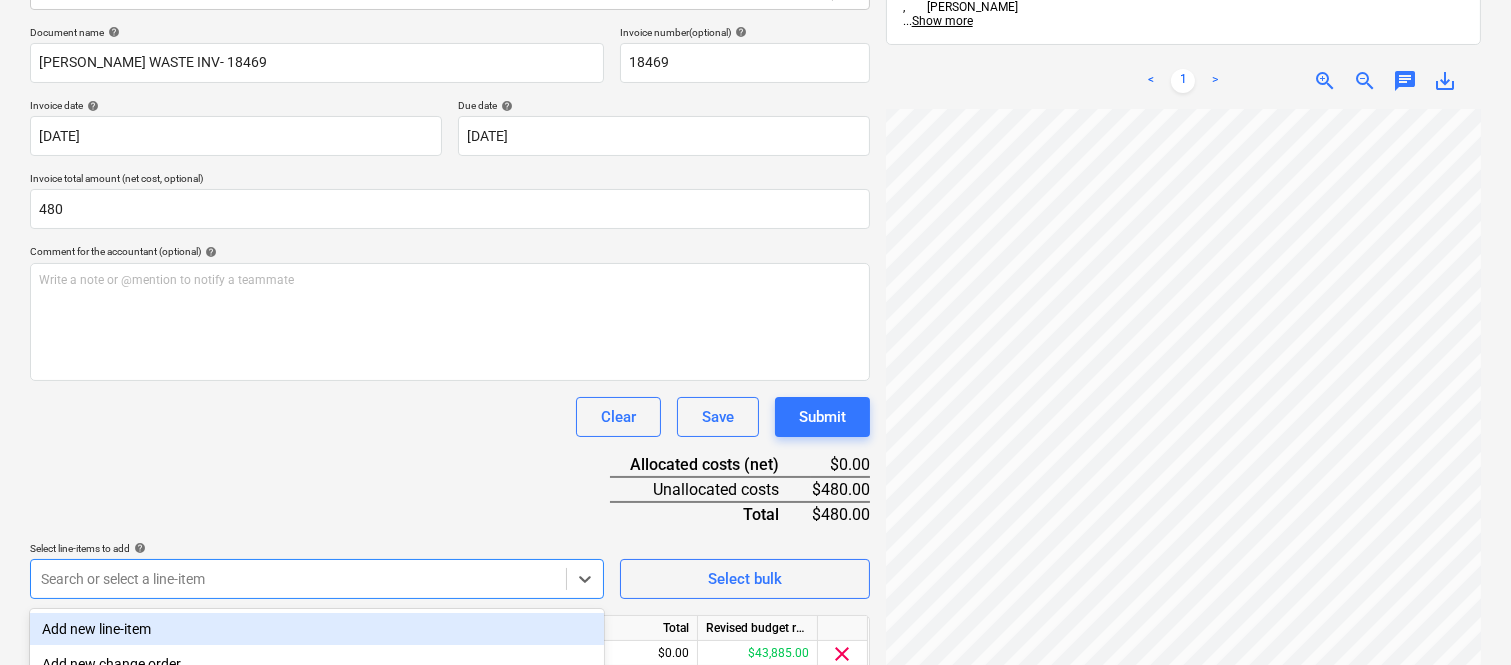 click on "Document name help [PERSON_NAME] WASTE INV- 18469 Invoice number  (optional) help 18469 Invoice date help [DATE] [DATE] Press the down arrow key to interact with the calendar and
select a date. Press the question mark key to get the keyboard shortcuts for changing dates. Due date help [DATE] [DATE] Press the down arrow key to interact with the calendar and
select a date. Press the question mark key to get the keyboard shortcuts for changing dates. Invoice total amount (net cost, optional) 480 Comment for the accountant (optional) help Write a note or @mention to notify a teammate ﻿ Clear Save Submit Allocated costs (net) $0.00 Unallocated costs $480.00 Total $480.00 Select line-items to add help option --  01.42 Skip Bins, selected. option Add new line-item focused, 1 of 185. 185 results available. Use Up and Down to choose options, press Enter to select the currently focused option, press Escape to exit the menu, press Tab to select the option and exit the menu. Select bulk Line-item name" at bounding box center (450, 378) 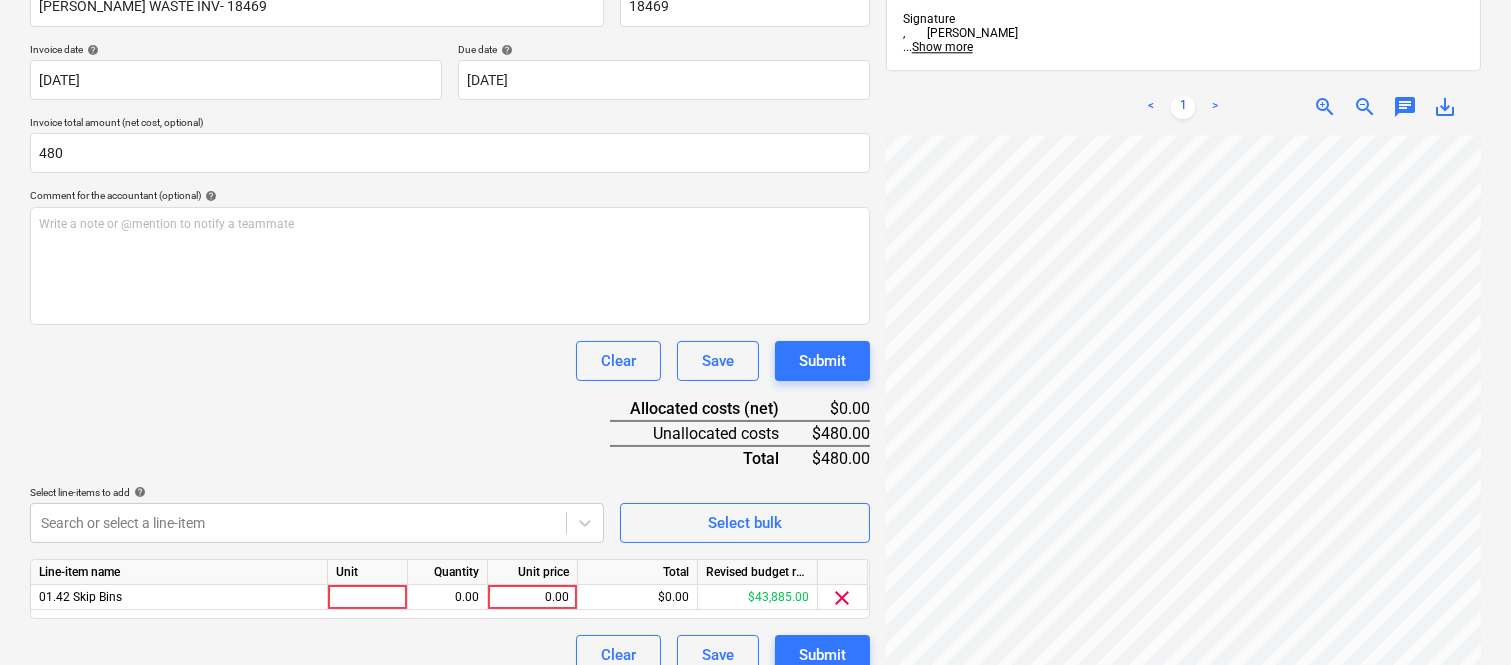 scroll, scrollTop: 367, scrollLeft: 0, axis: vertical 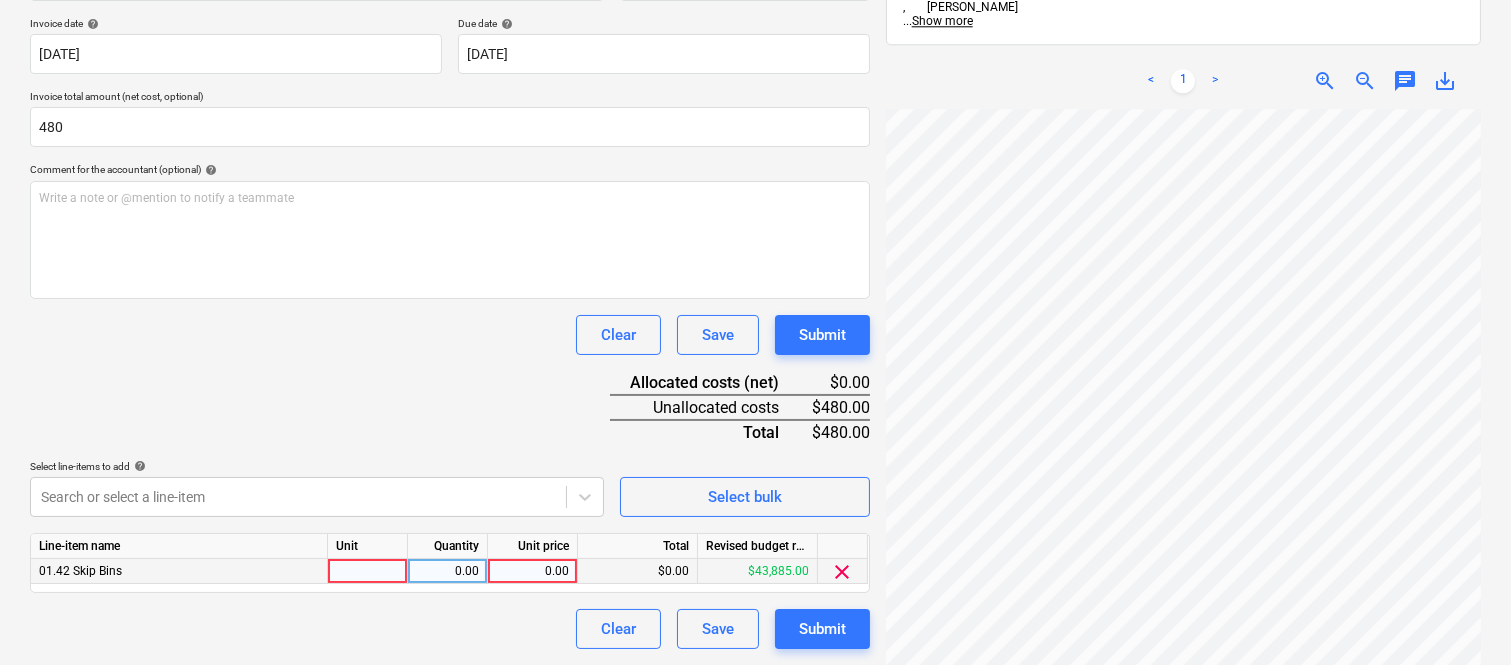 click at bounding box center (368, 571) 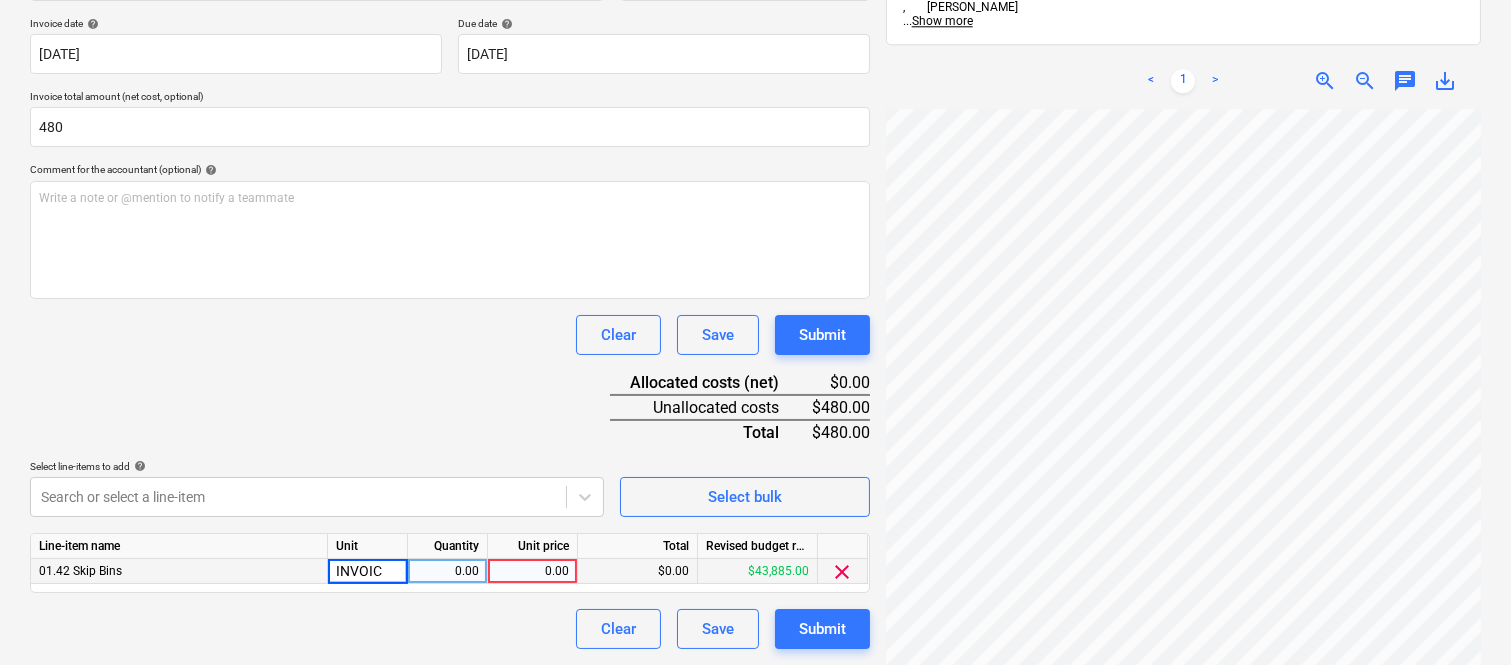 type on "INVOICE" 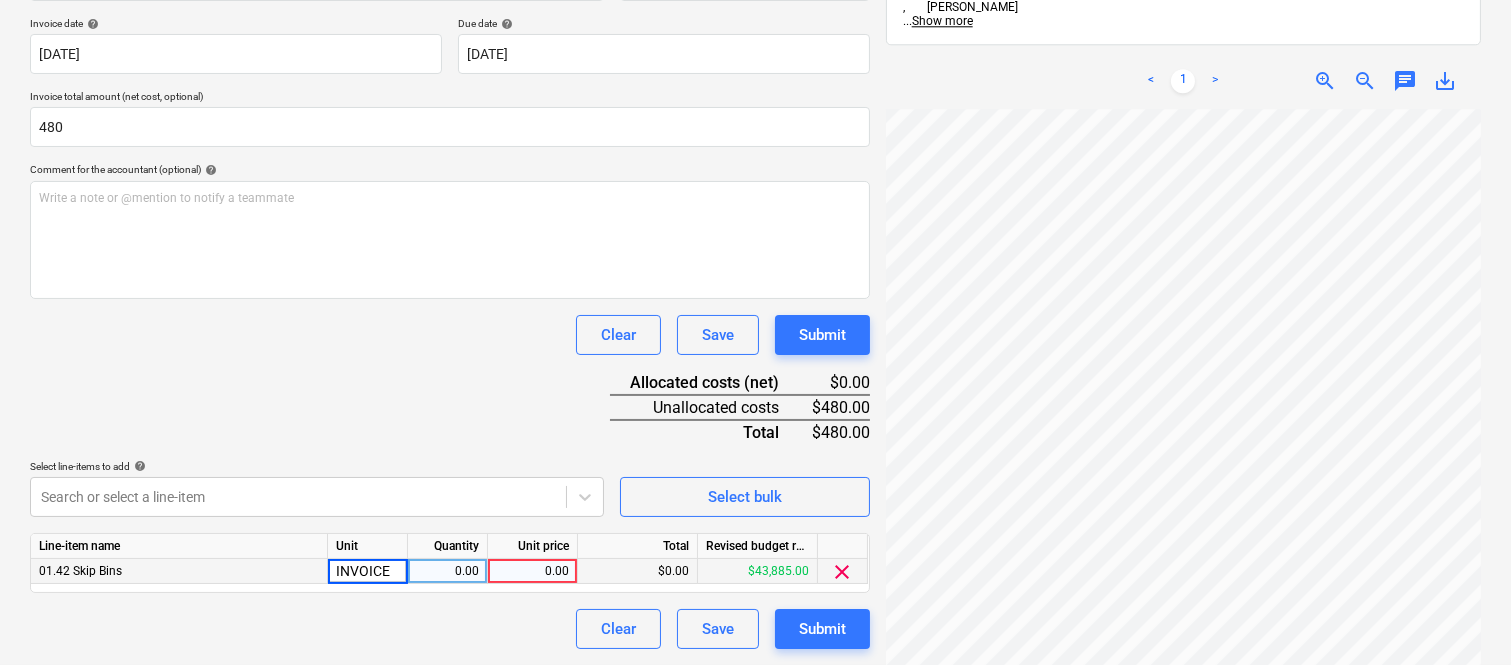 click on "0.00" at bounding box center (447, 571) 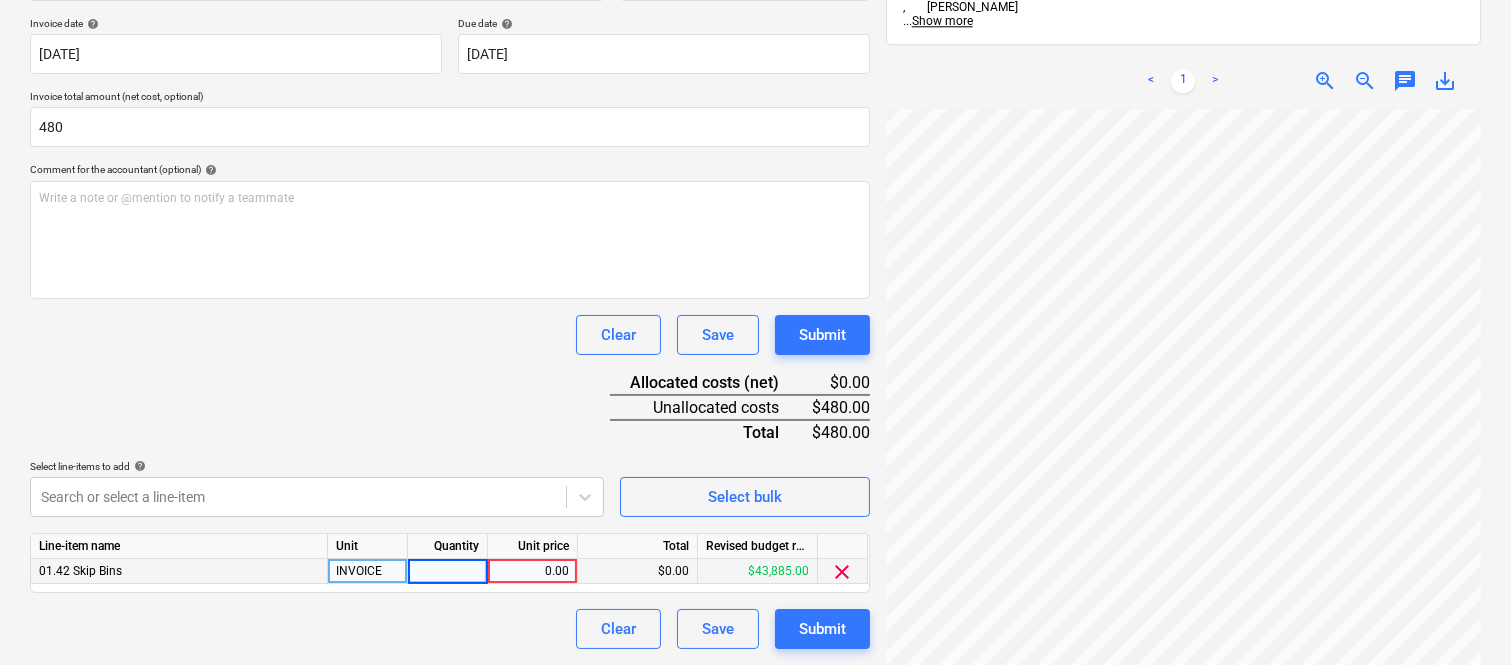type on "1" 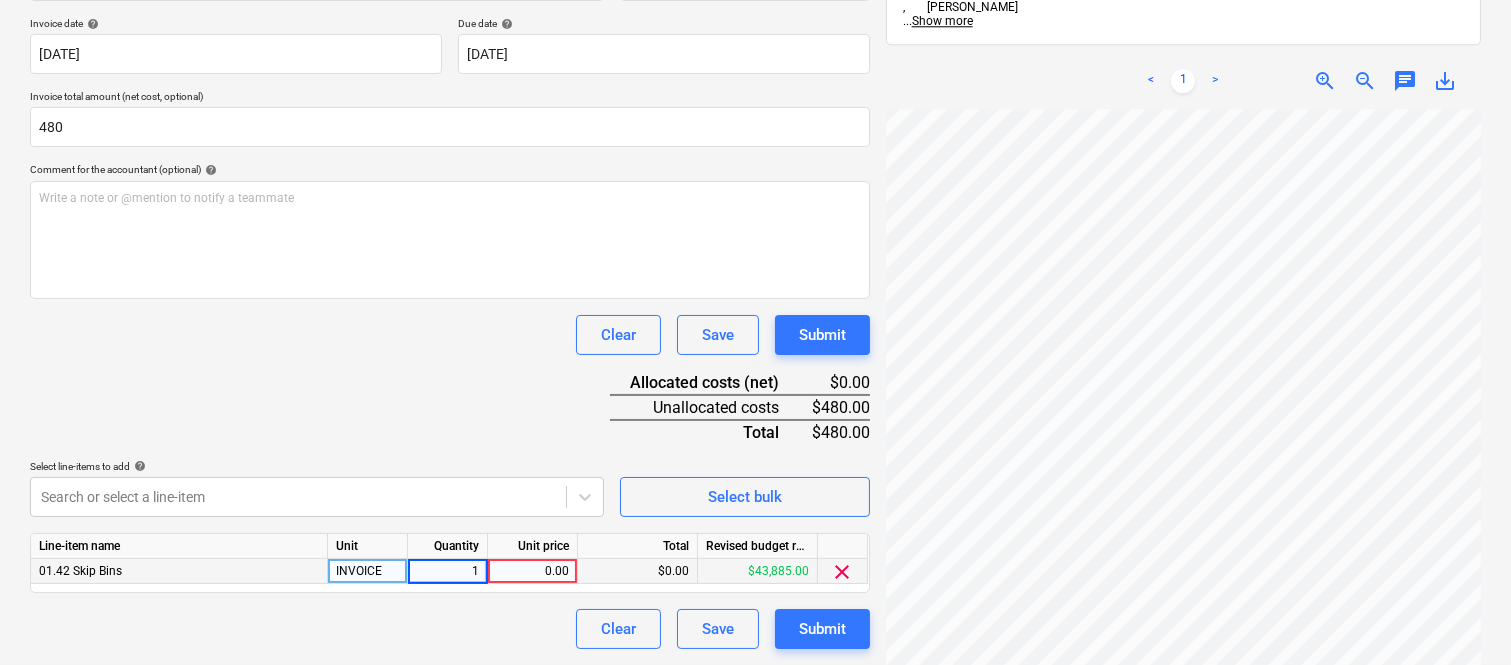 click on "0.00" at bounding box center (532, 571) 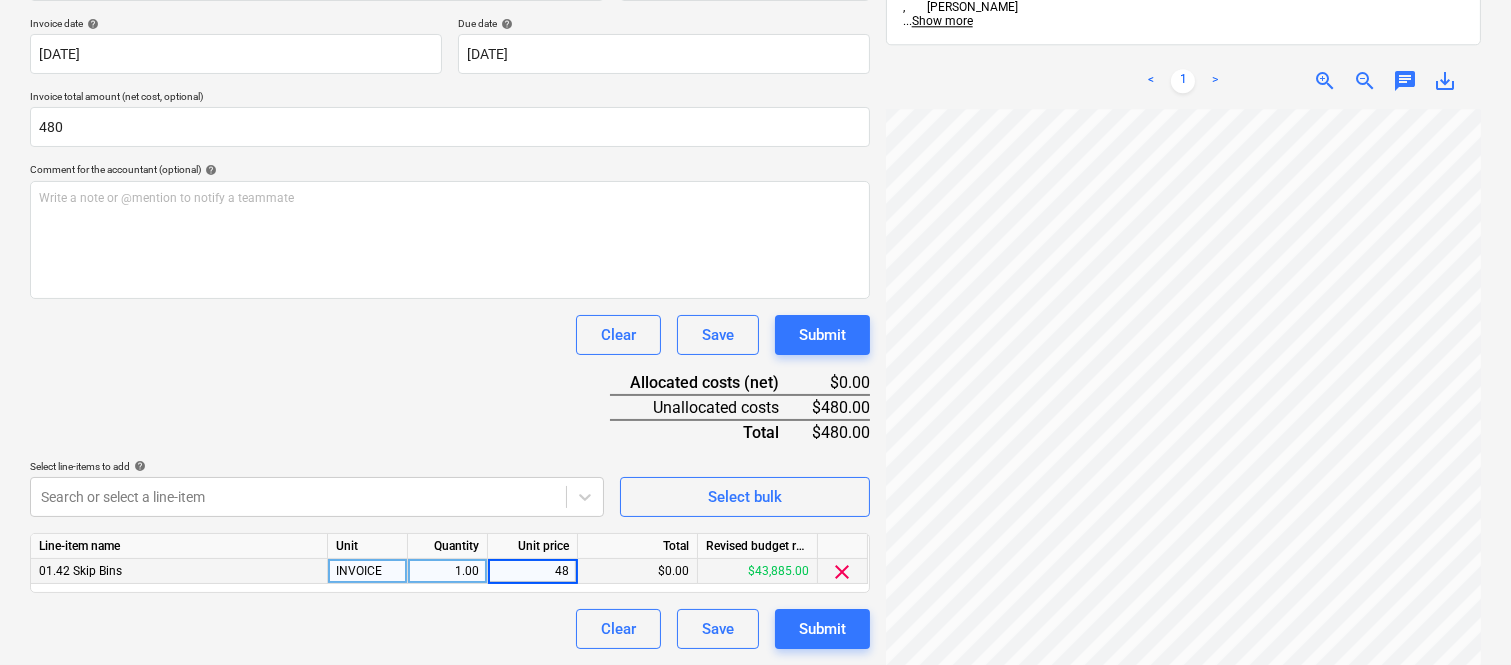 type on "480" 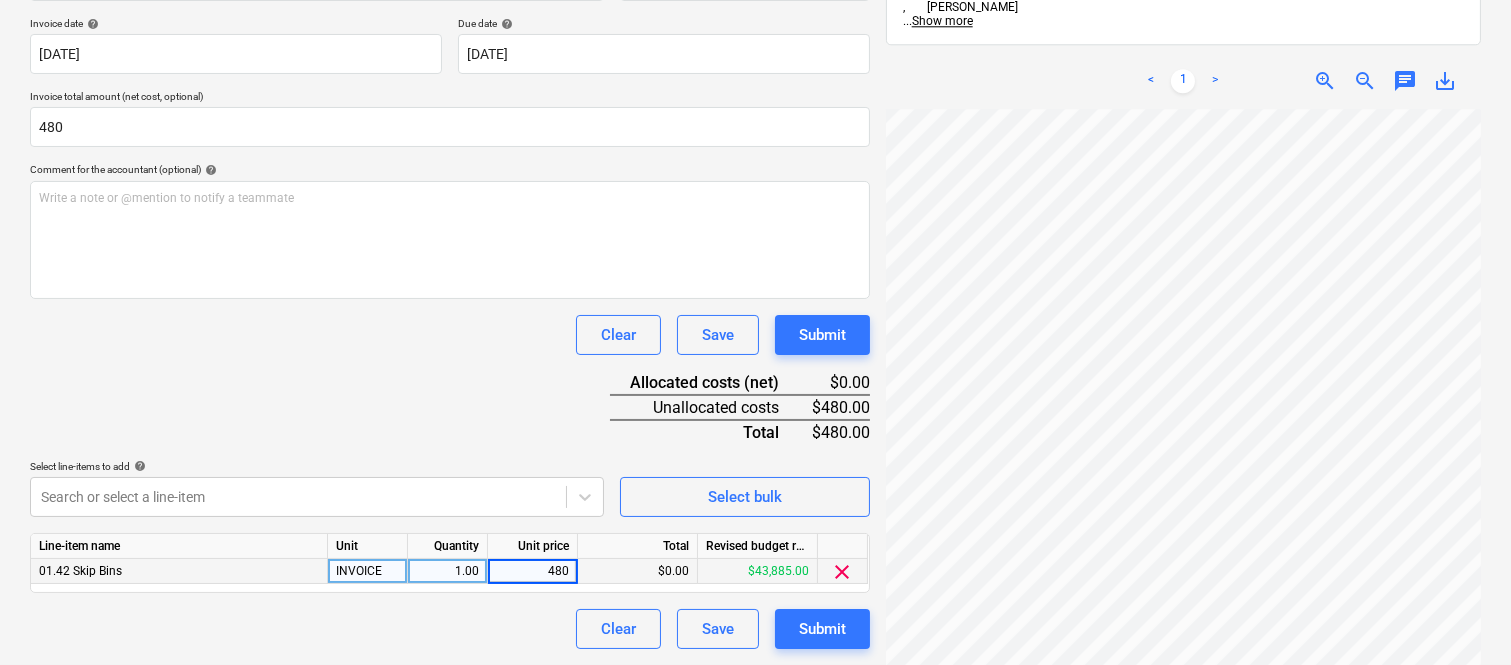 click on "Clear Save Submit" at bounding box center (450, 629) 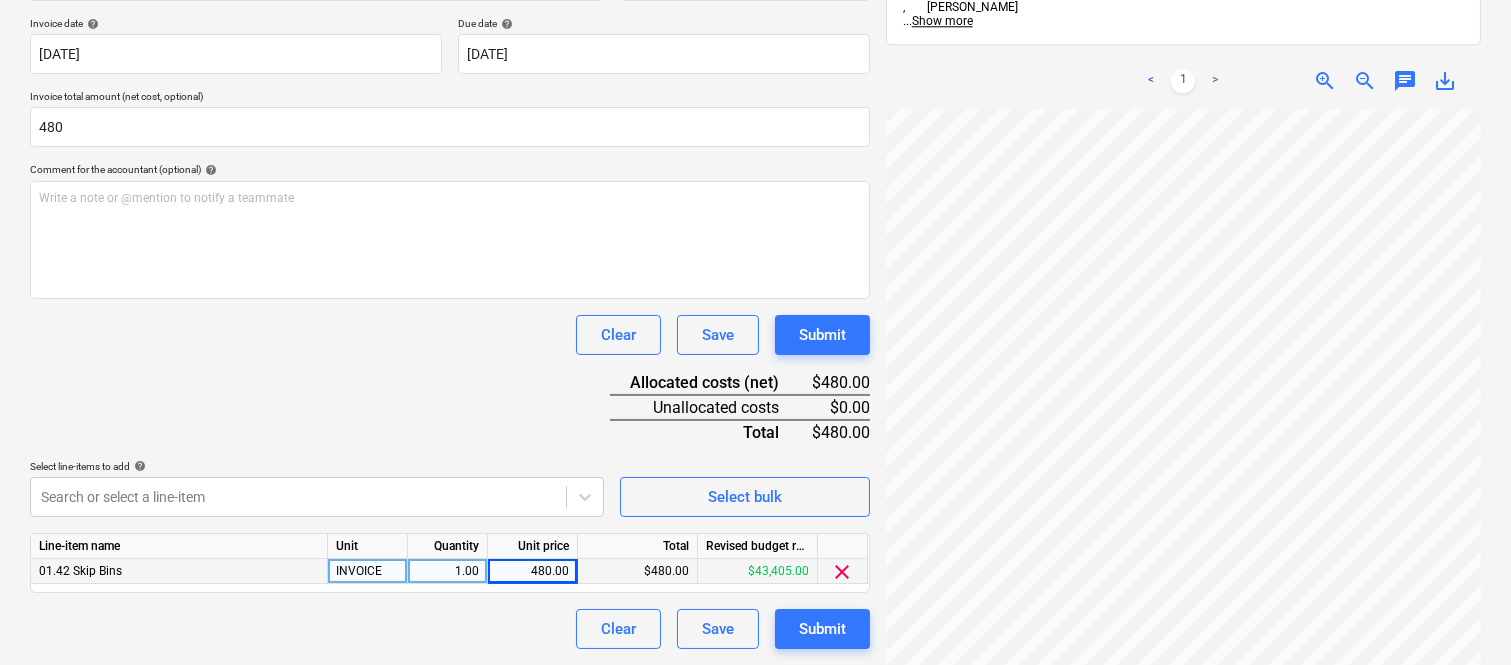 scroll, scrollTop: 0, scrollLeft: 0, axis: both 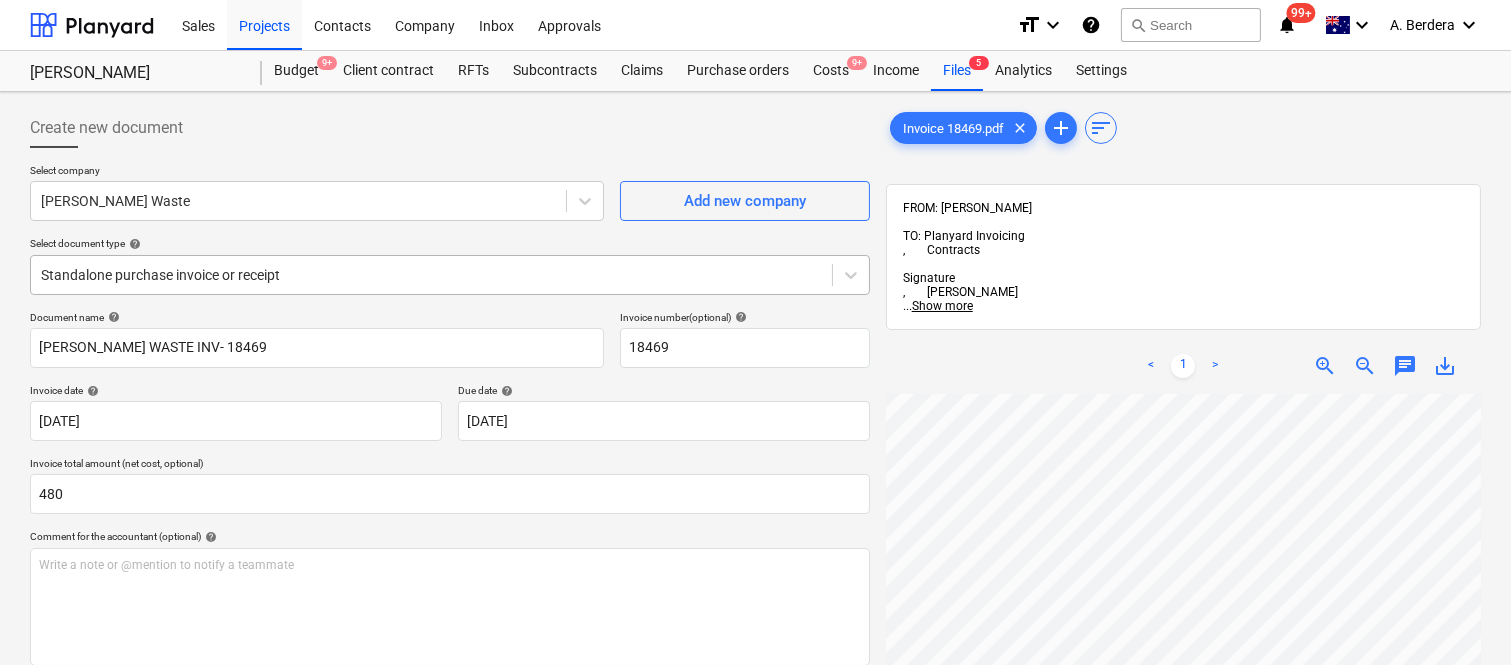 click at bounding box center (431, 275) 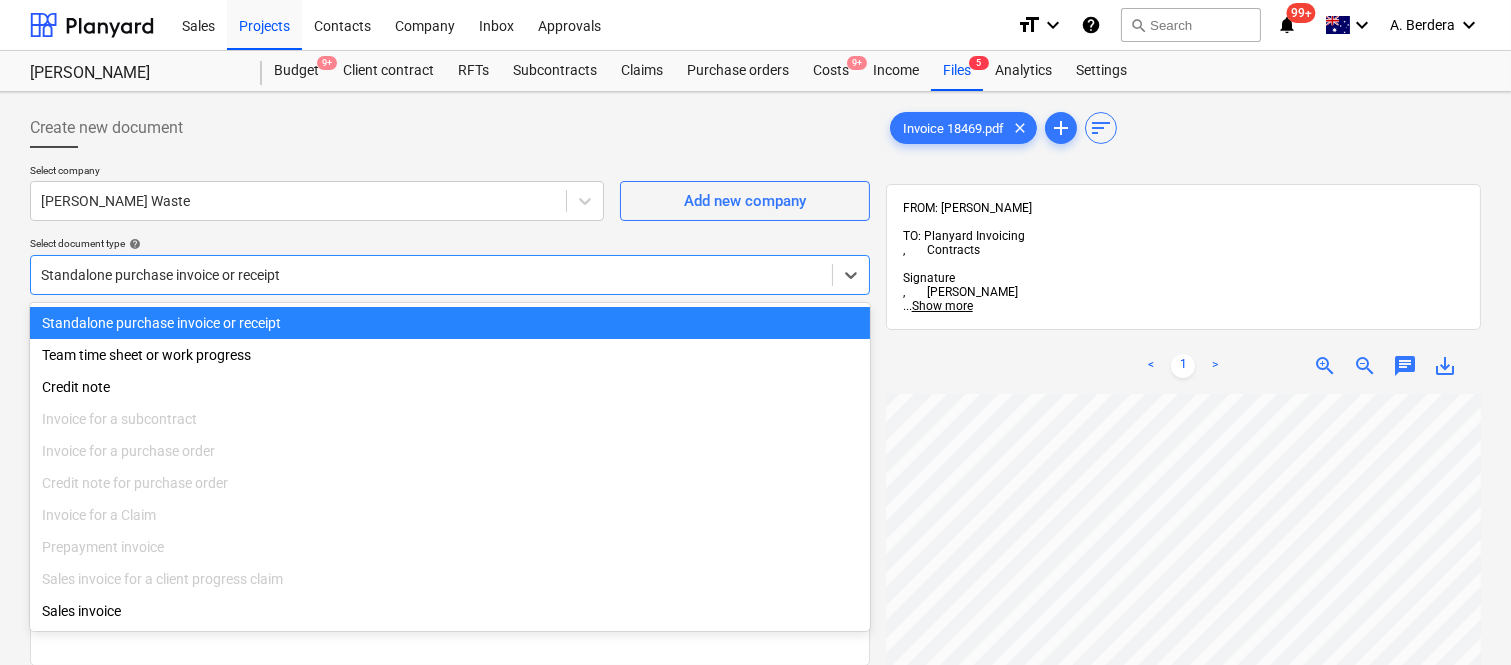 click on "Standalone purchase invoice or receipt" at bounding box center [450, 323] 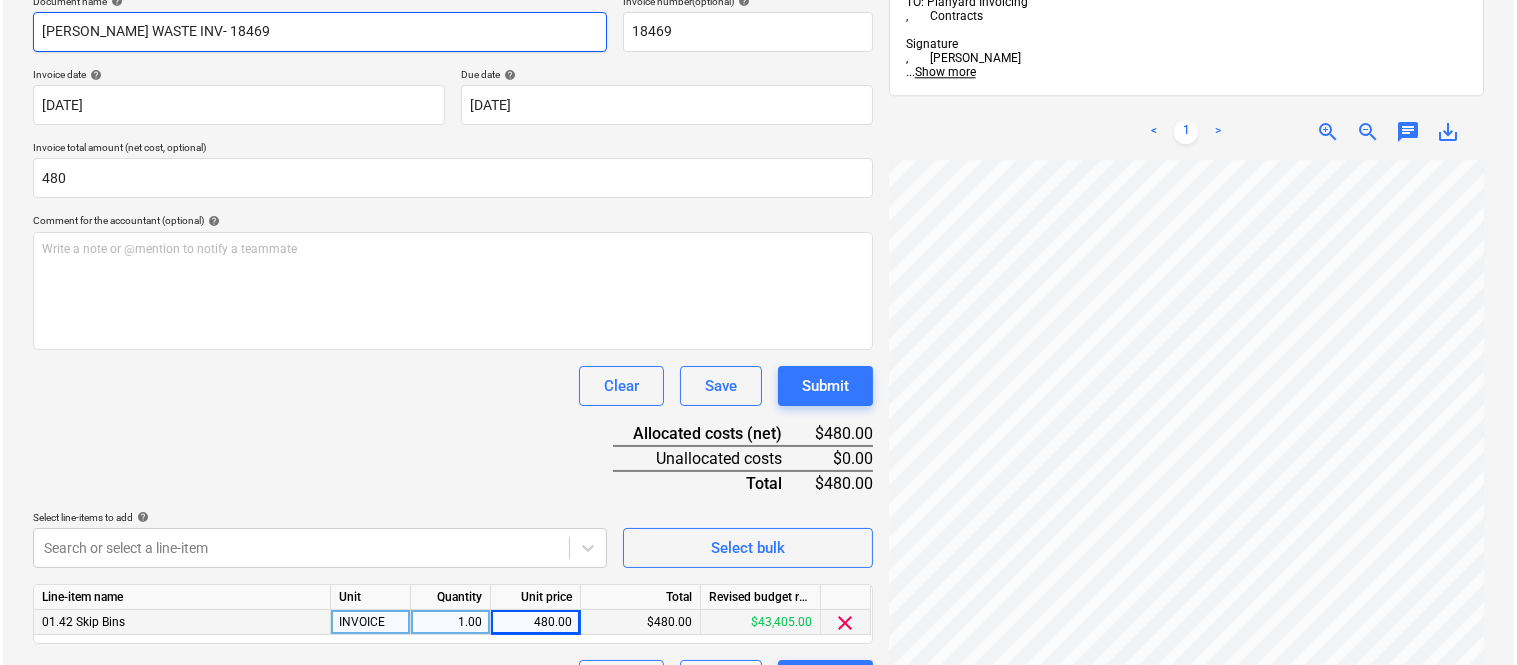 scroll, scrollTop: 367, scrollLeft: 0, axis: vertical 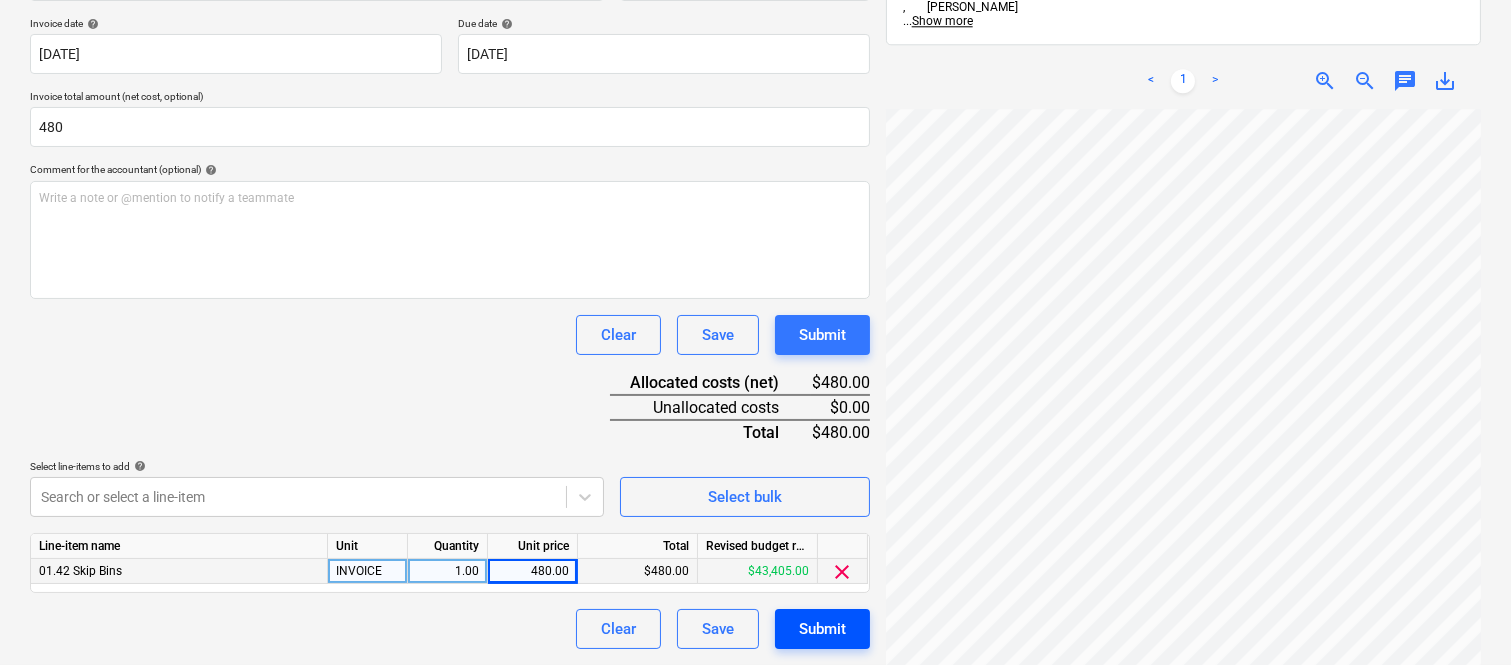 click on "Submit" at bounding box center [822, 629] 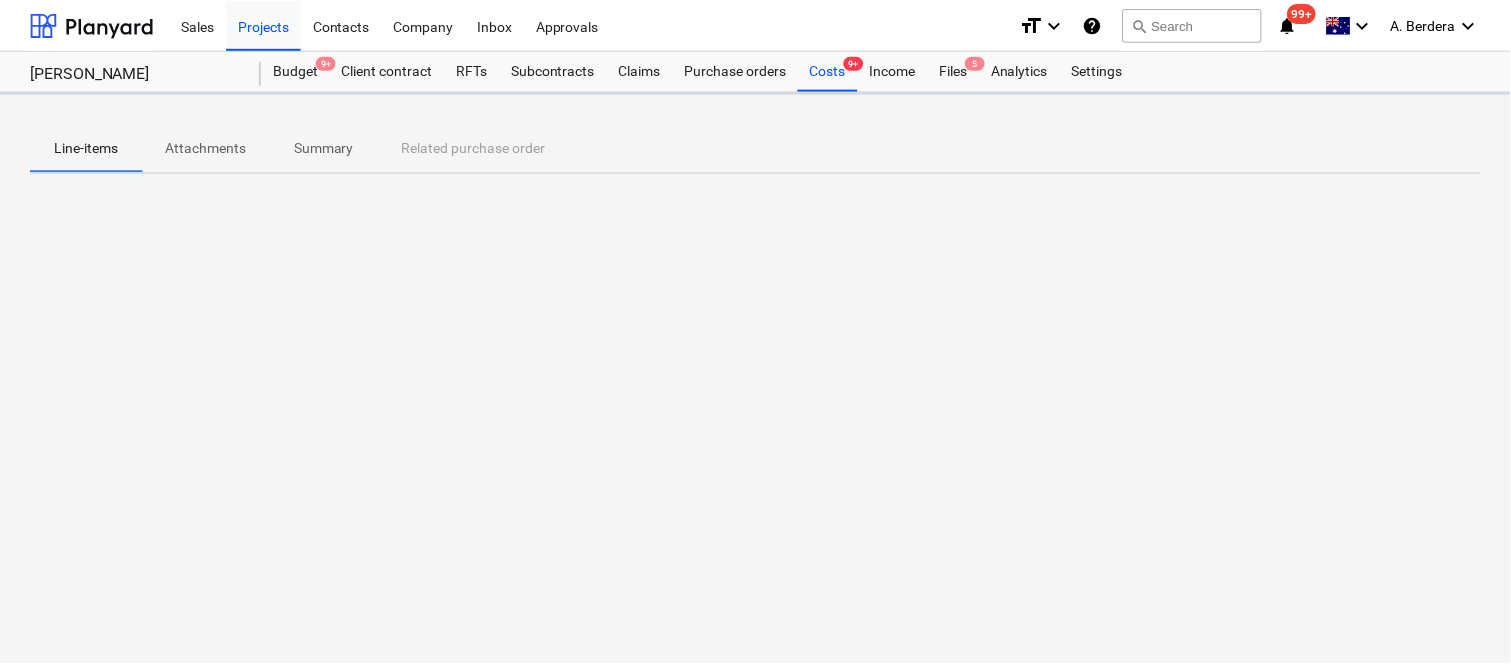 scroll, scrollTop: 0, scrollLeft: 0, axis: both 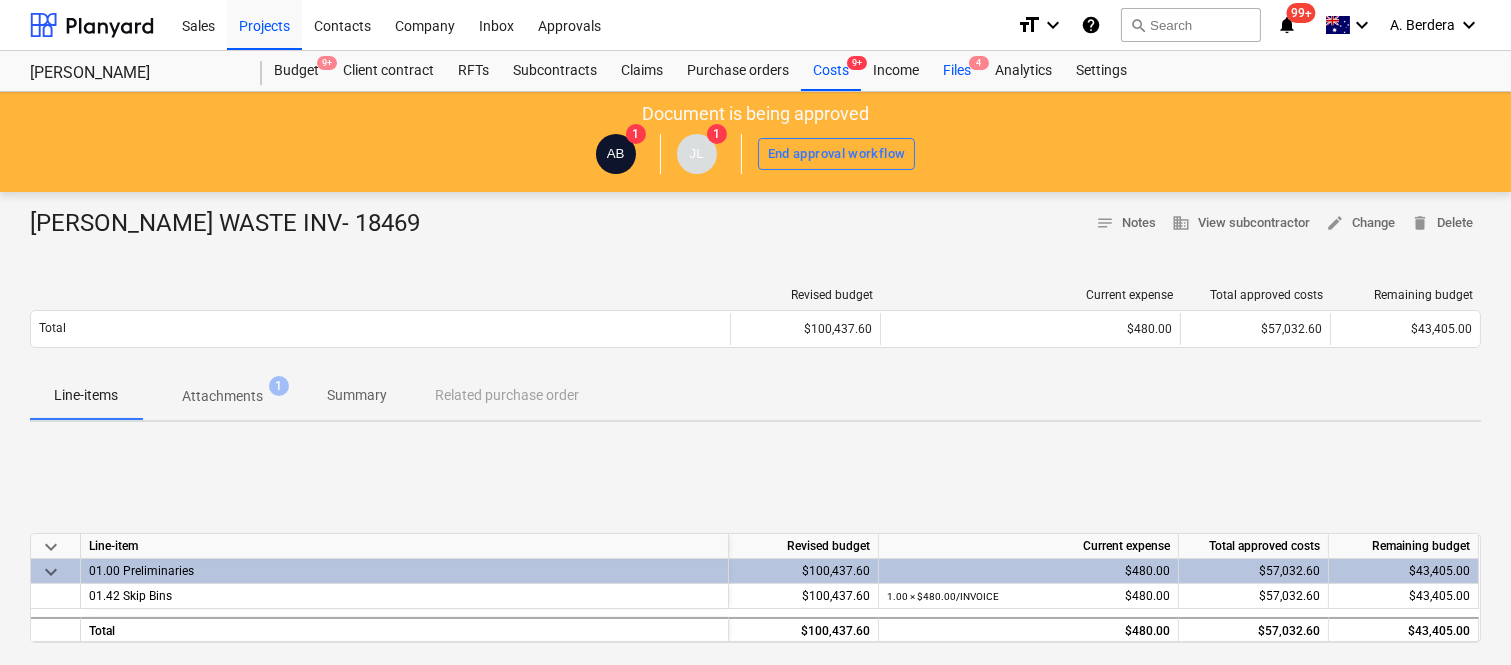 click on "Files 4" at bounding box center [957, 71] 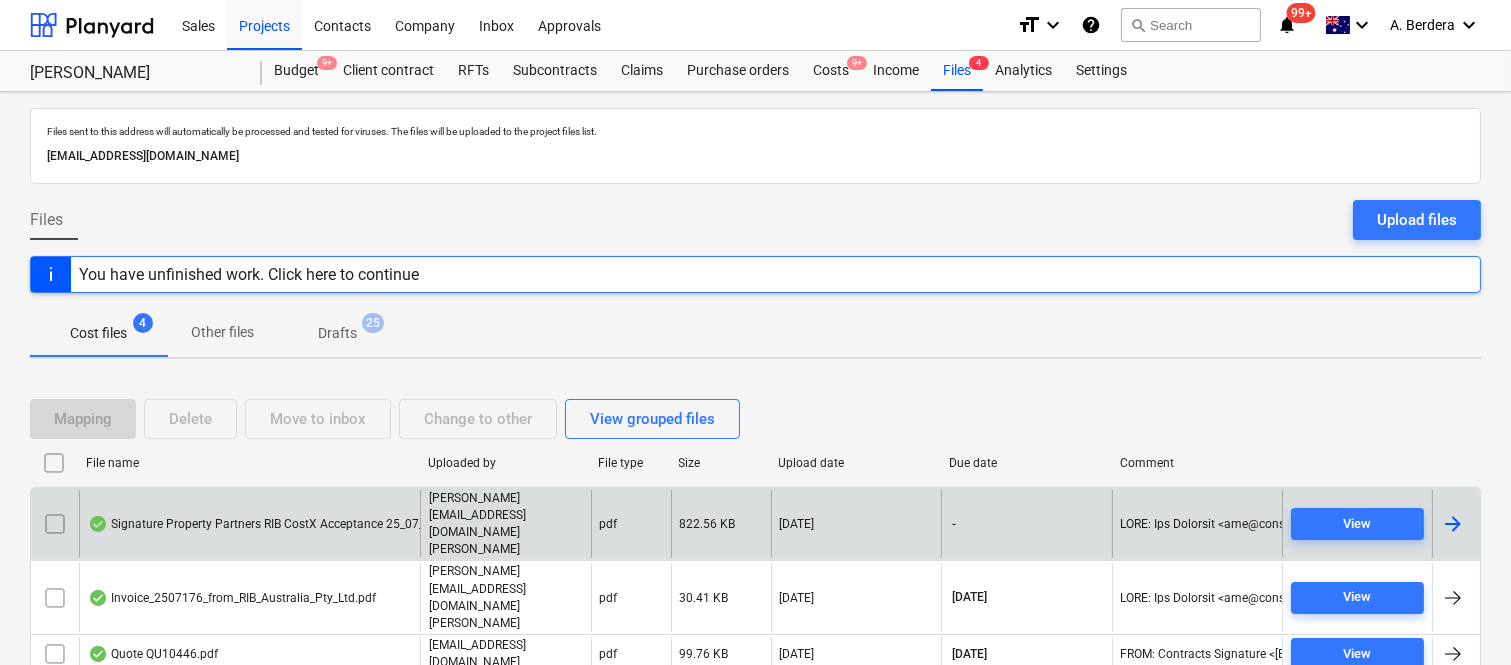 click on "Signature Property Partners RIB CostX Acceptance 25_07_2025.pdf" at bounding box center (280, 524) 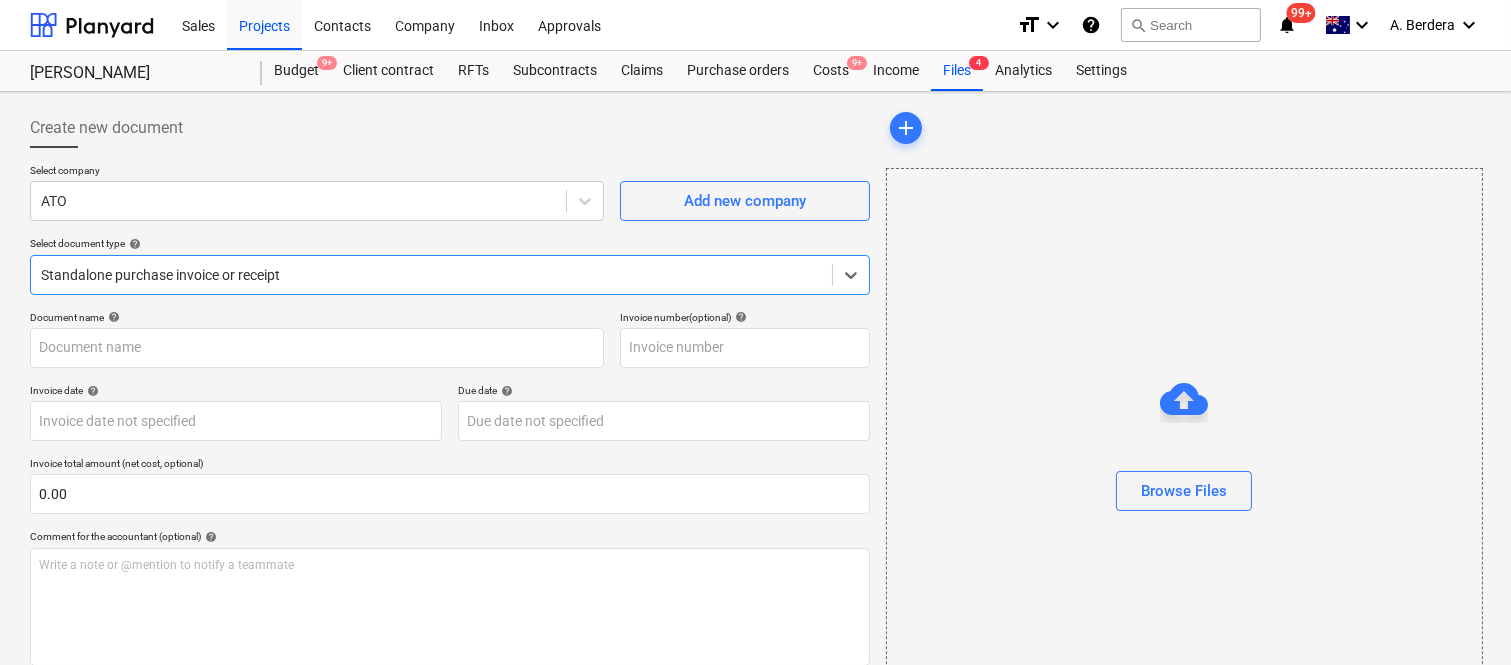 type on "Signature Property Partners RIB CostX Acceptance 25_07_2025.pdf" 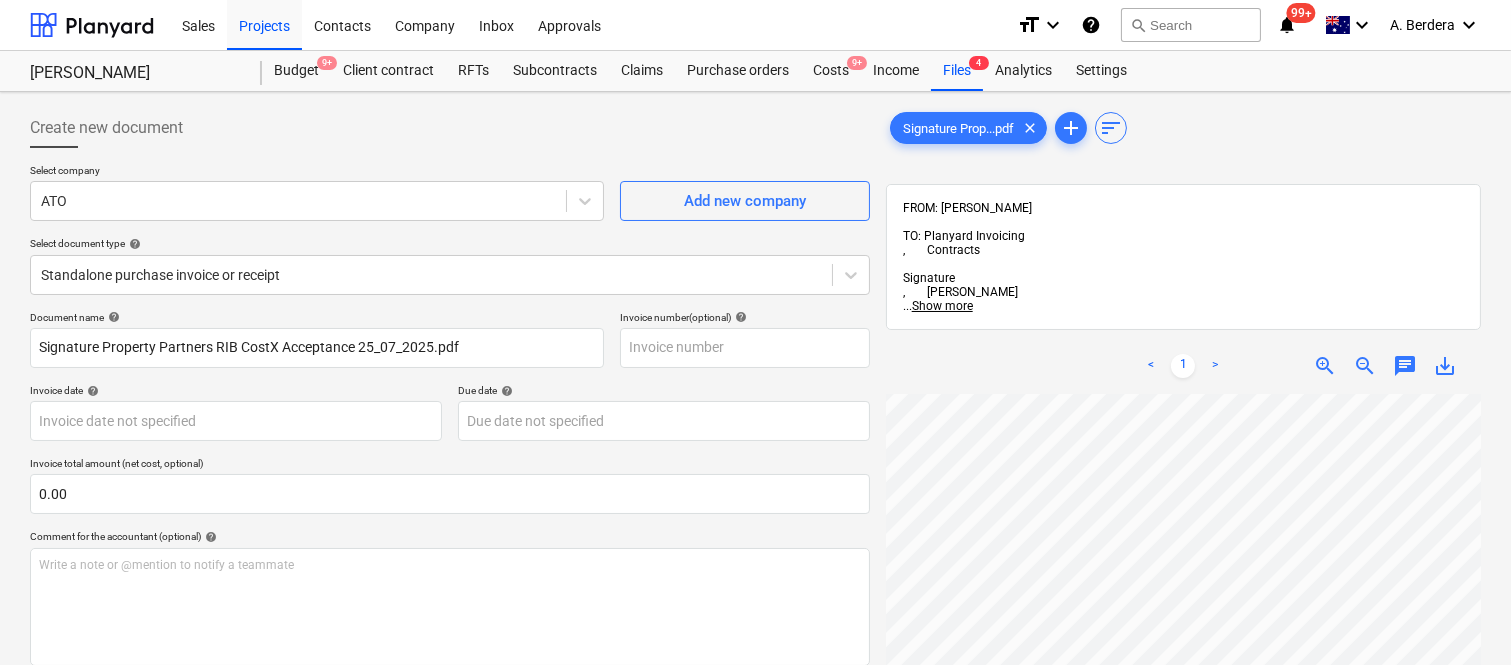 scroll, scrollTop: 0, scrollLeft: 332, axis: horizontal 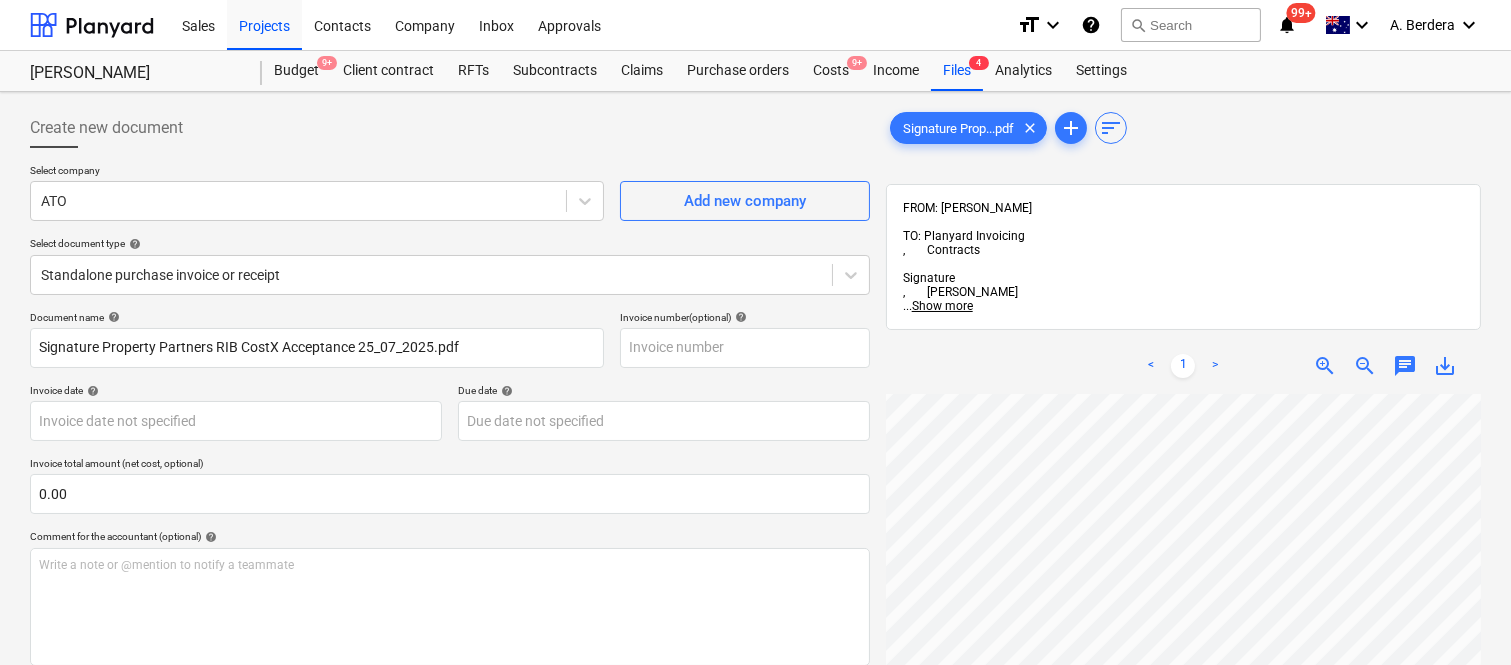 click on "Create new document Select company ATO   Add new company Select document type help Standalone purchase invoice or receipt Document name help Signature Property Partners RIB CostX Acceptance 25_07_2025.pdf Invoice number  (optional) help Invoice date help Press the down arrow key to interact with the calendar and
select a date. Press the question mark key to get the keyboard shortcuts for changing dates. Due date help Press the down arrow key to interact with the calendar and
select a date. Press the question mark key to get the keyboard shortcuts for changing dates. Invoice total amount (net cost, optional) 0.00 Comment for the accountant (optional) help Write a note or @mention to notify a teammate ﻿ Clear Save Submit Allocated costs (net) $0.00 Select line-items to add help Search or select a line-item Select bulk Signature Prop...pdf clear add sort FROM: [PERSON_NAME]  TO: Planyard Invoicing  , 	Contracts Signature  , 	[PERSON_NAME]  ...  Show more ...  Show more < 1 > zoom_in zoom_out chat 0" at bounding box center (755, 555) 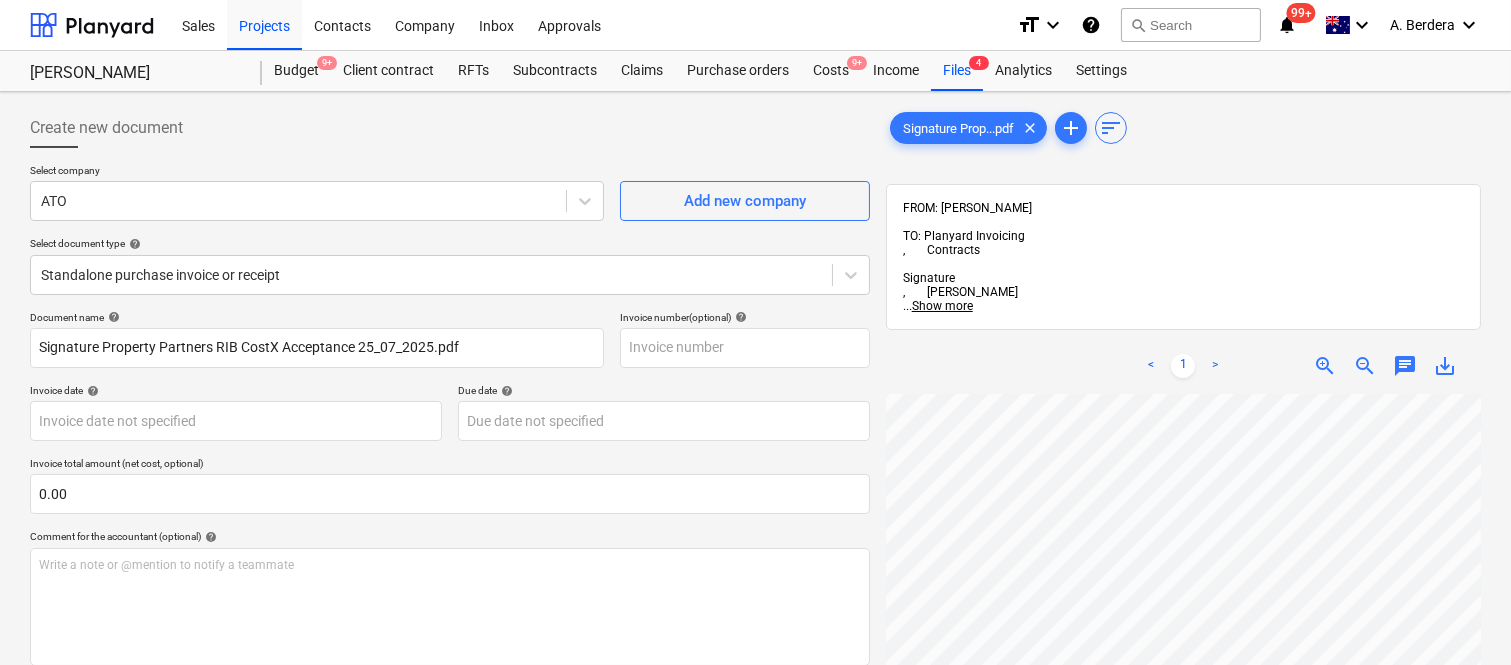 scroll, scrollTop: 285, scrollLeft: 0, axis: vertical 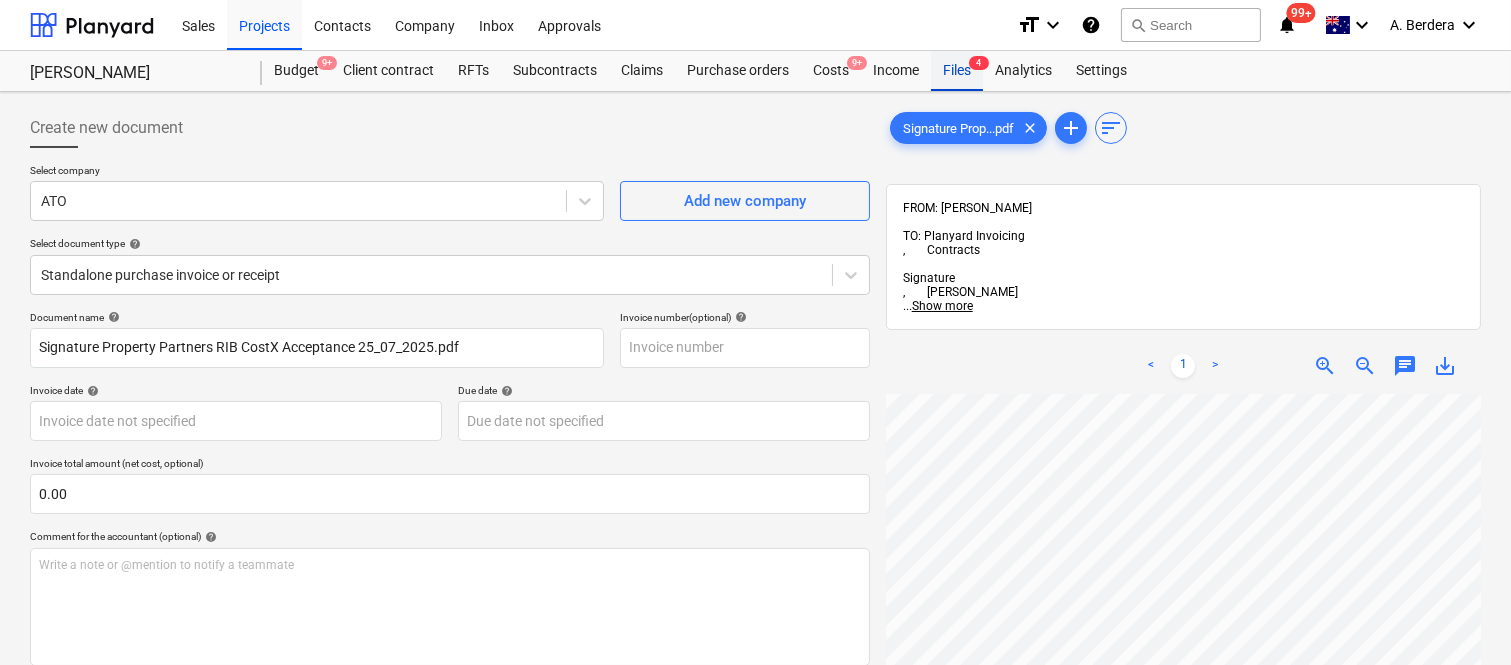click on "Files 4" at bounding box center (957, 71) 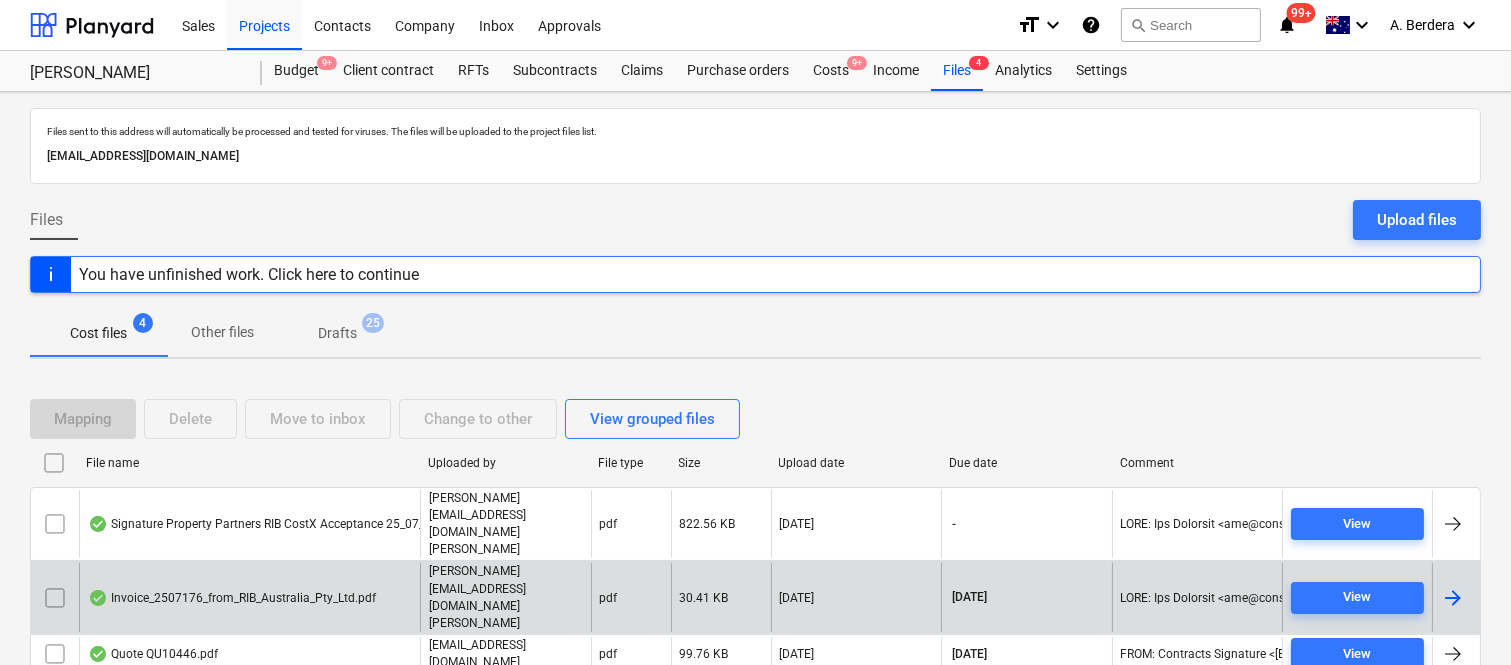 click on "[PERSON_NAME][EMAIL_ADDRESS][DOMAIN_NAME][PERSON_NAME]" at bounding box center (506, 597) 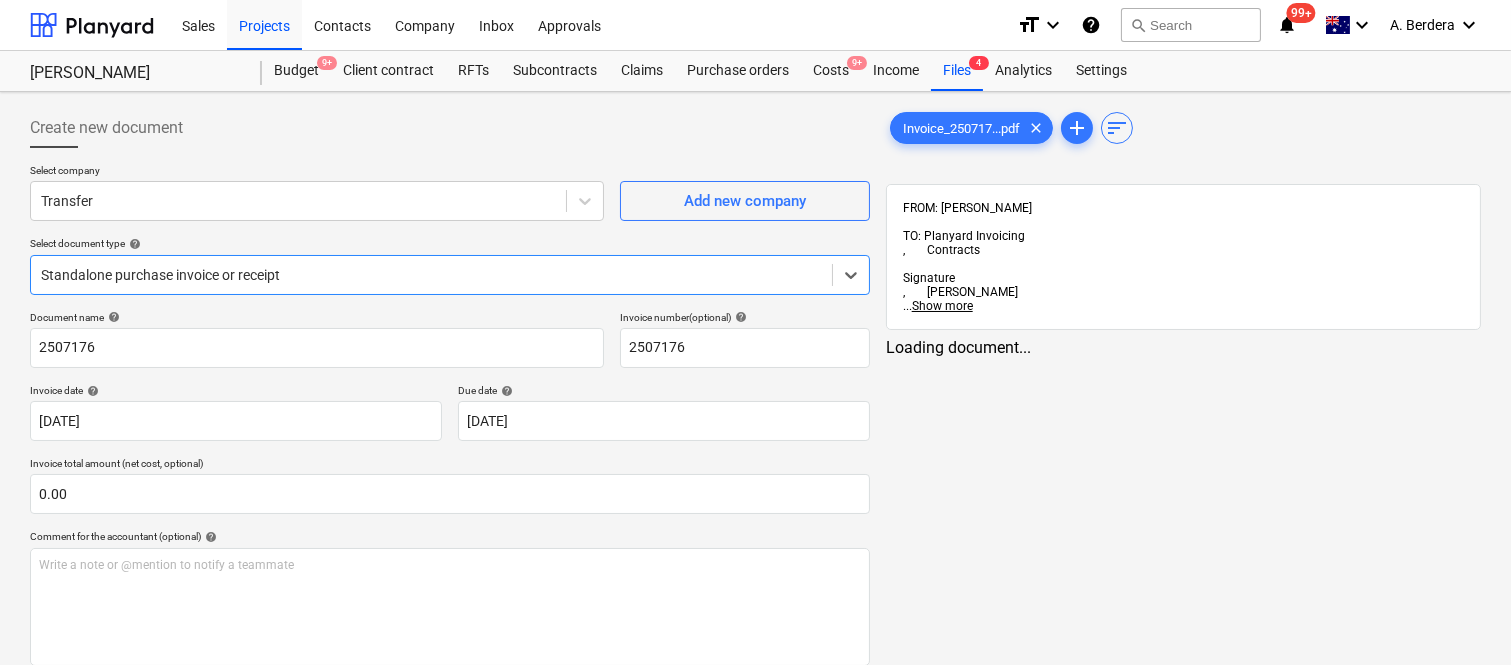 type on "2507176" 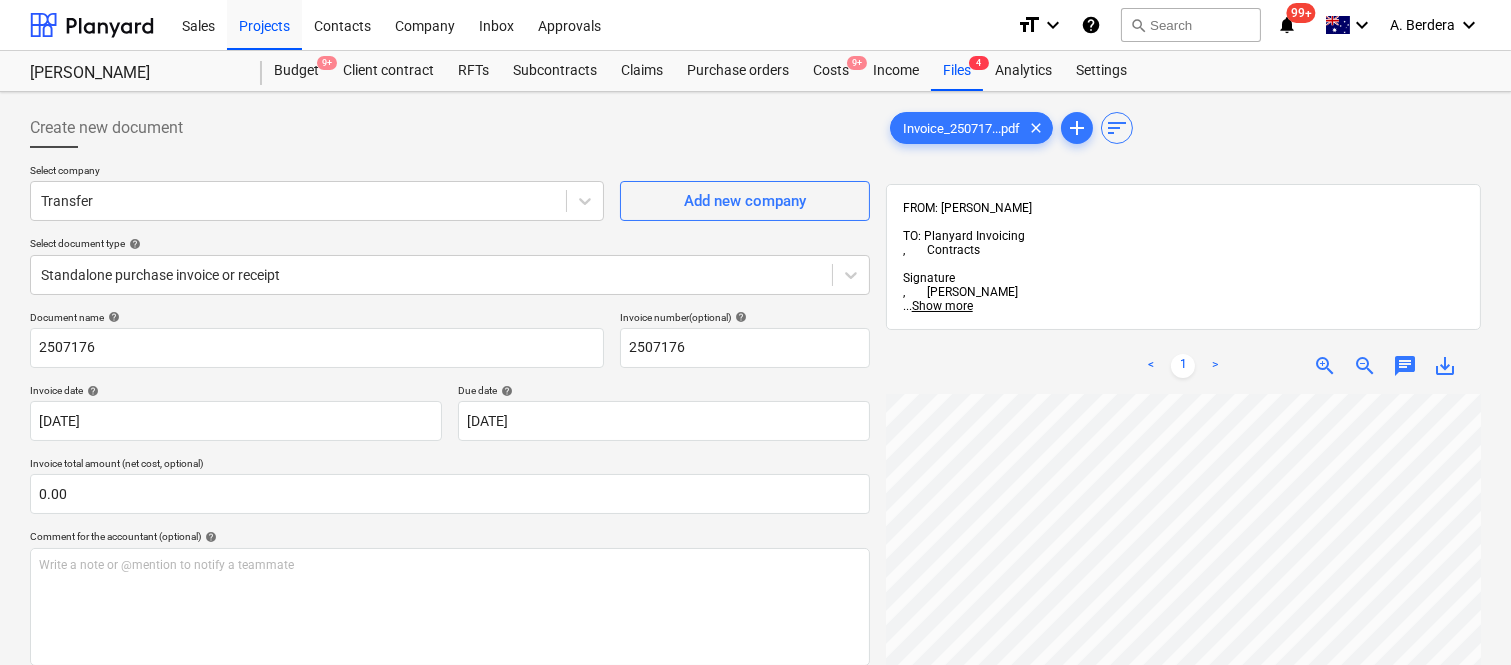 scroll, scrollTop: 0, scrollLeft: 310, axis: horizontal 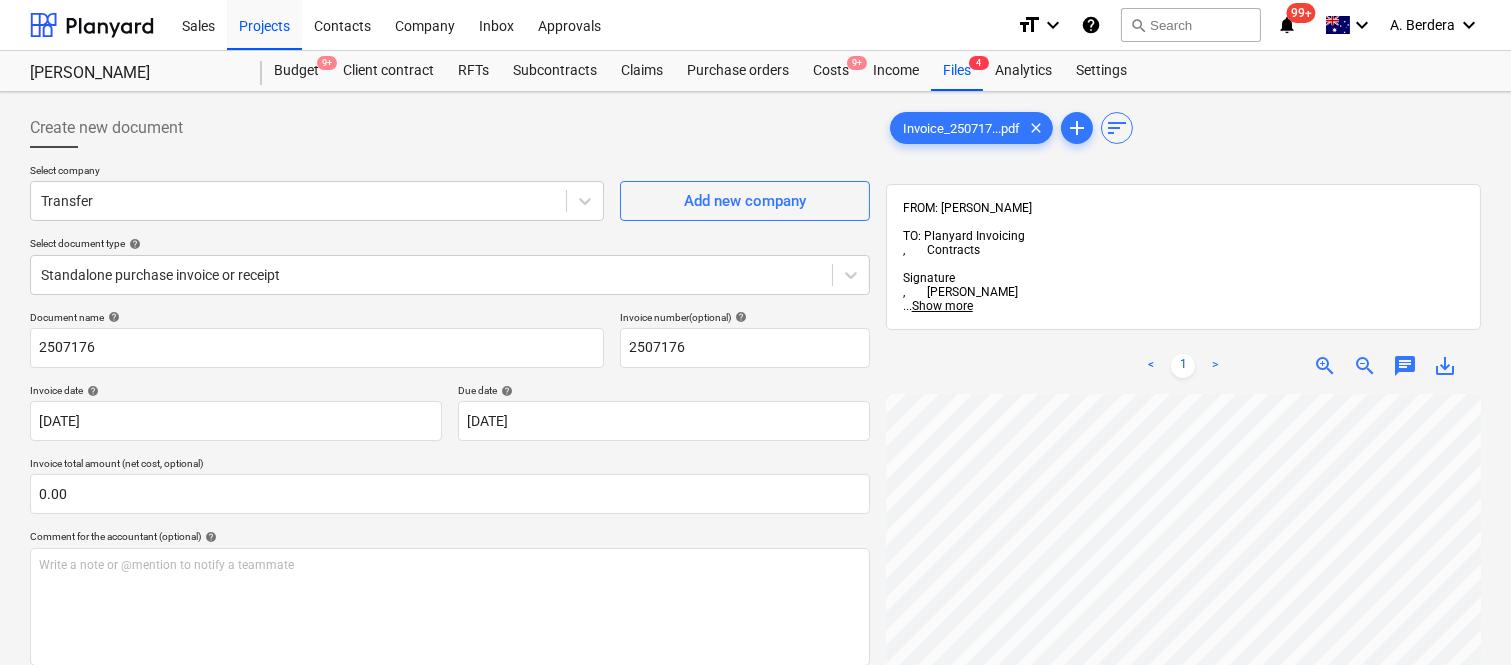 click on "Invoice_250717...pdf clear add sort FROM: [PERSON_NAME]  TO: Planyard Invoicing  , 	Contracts Signature  , 	[PERSON_NAME]  ...  Show more ...  Show more < 1 > zoom_in zoom_out chat 0 save_alt" at bounding box center [1183, 555] 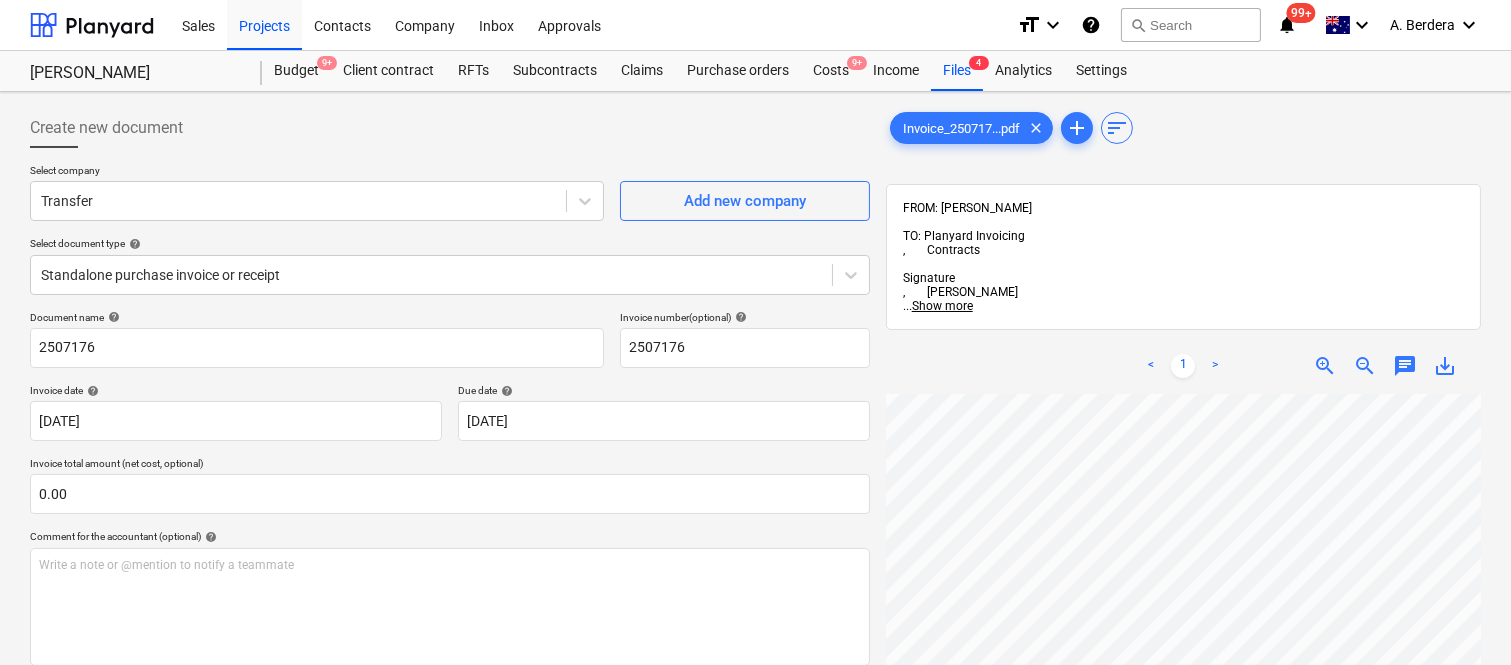 scroll, scrollTop: 0, scrollLeft: 322, axis: horizontal 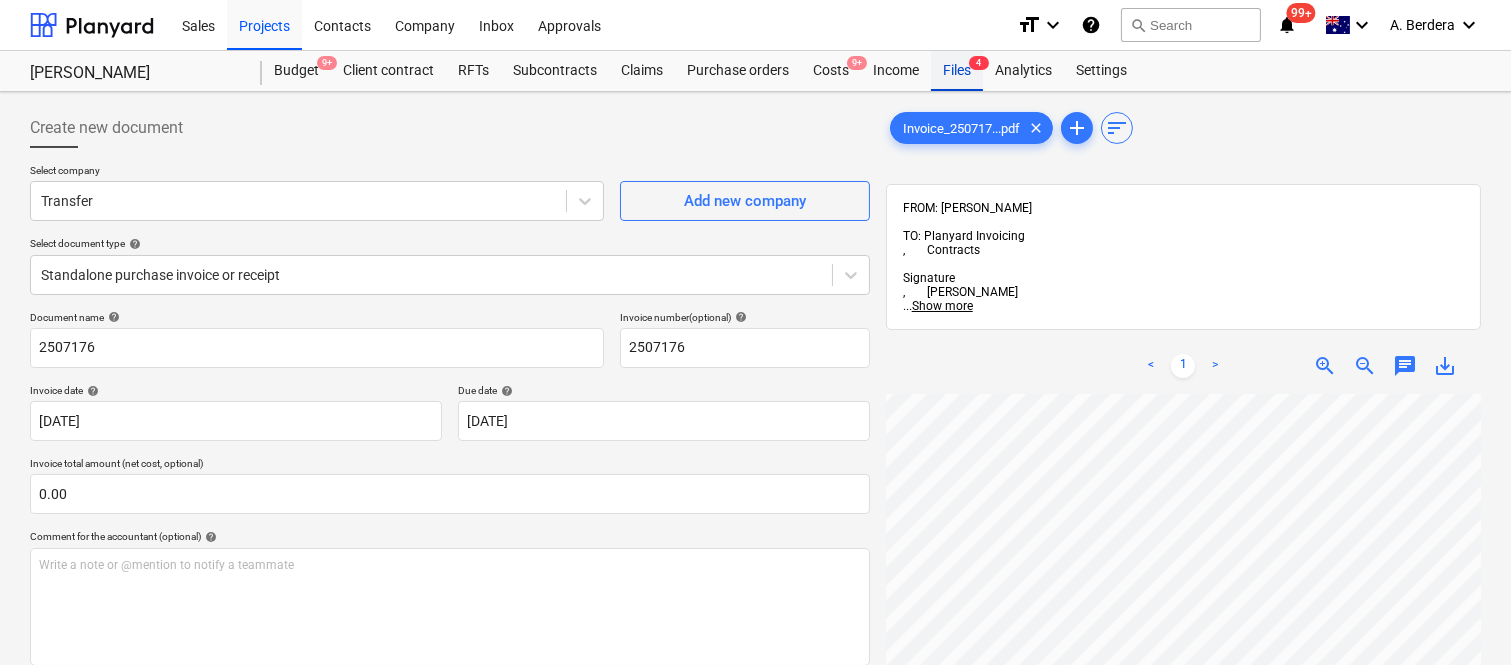 click on "4" at bounding box center [979, 63] 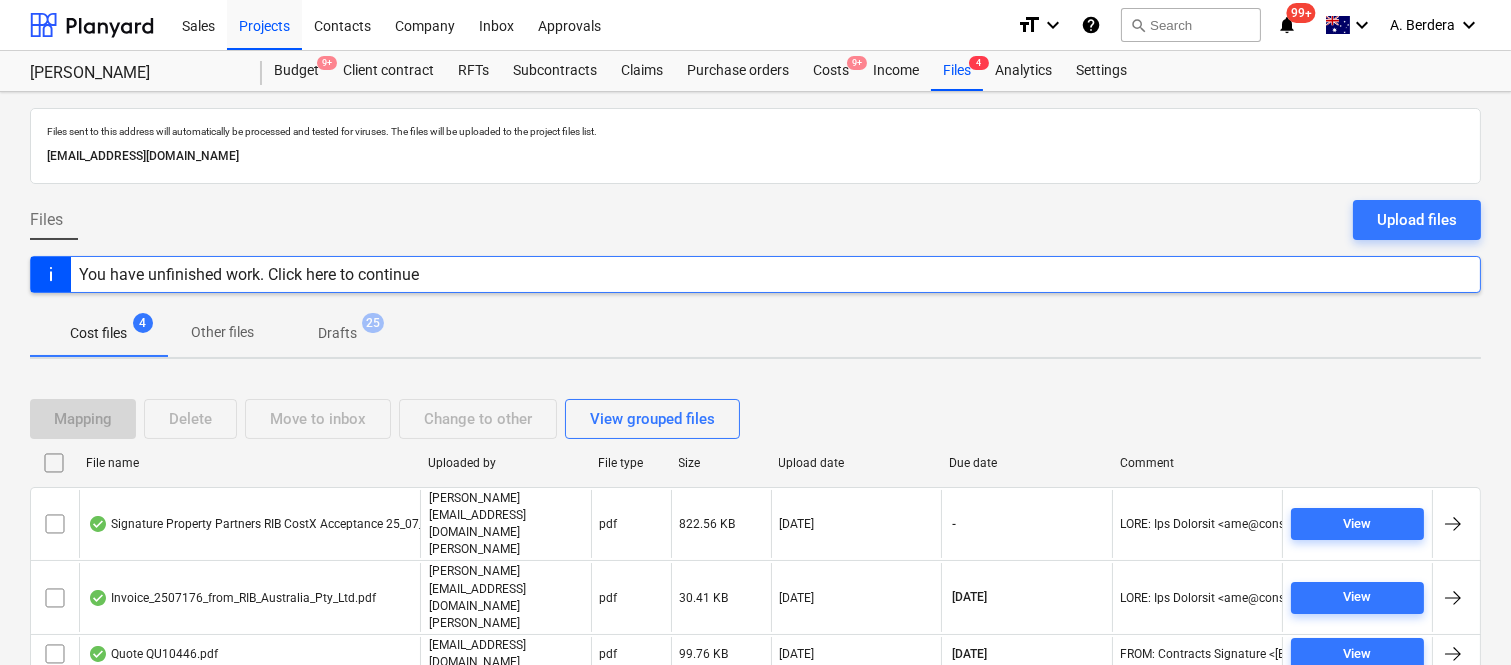 click on "Files Upload files" at bounding box center (755, 228) 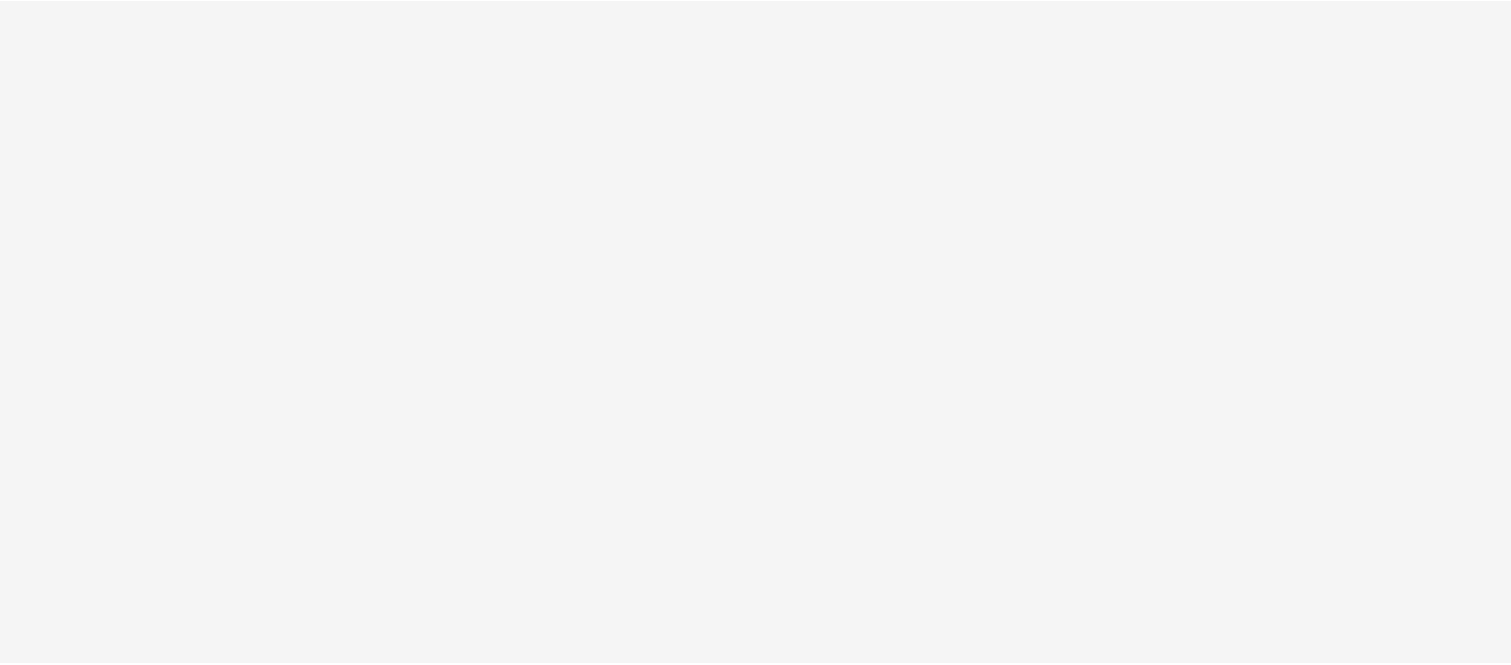 scroll, scrollTop: 0, scrollLeft: 0, axis: both 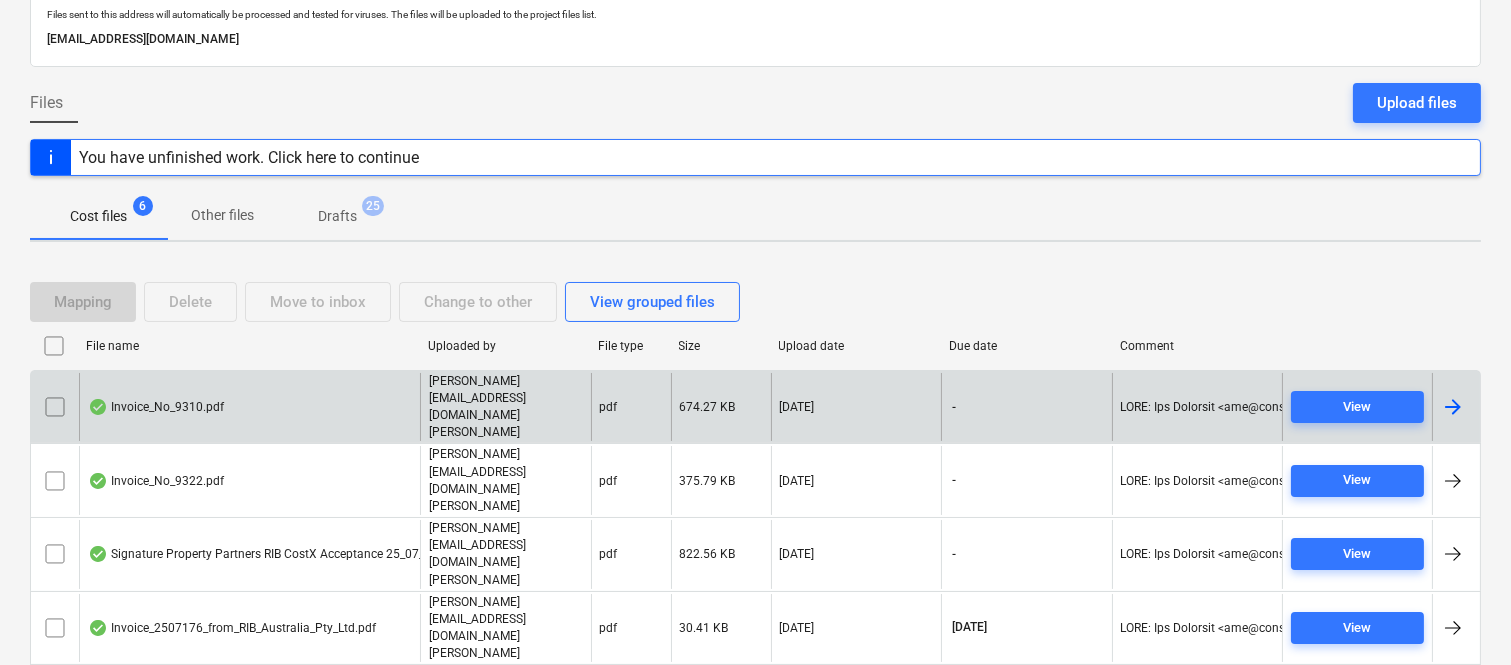 click on "[PERSON_NAME][EMAIL_ADDRESS][DOMAIN_NAME][PERSON_NAME]" at bounding box center (506, 407) 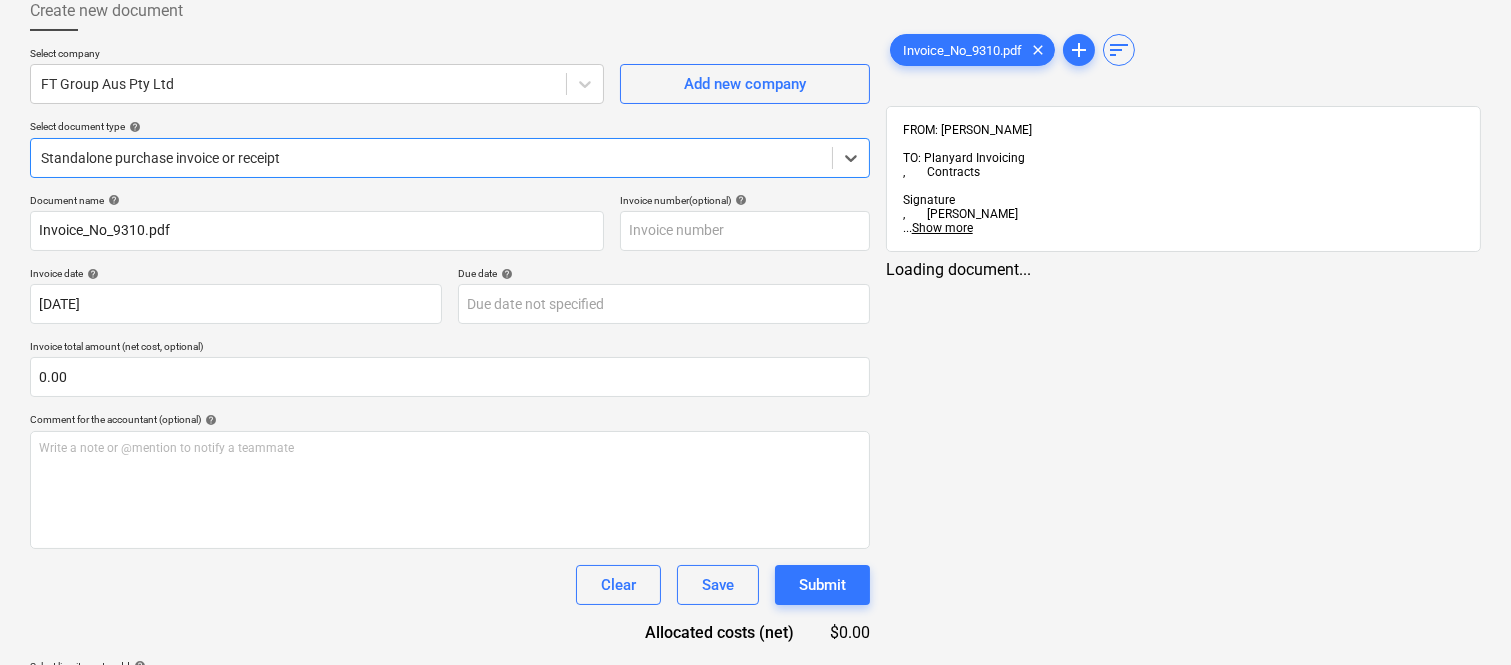 type on "Invoice_No_9310.pdf" 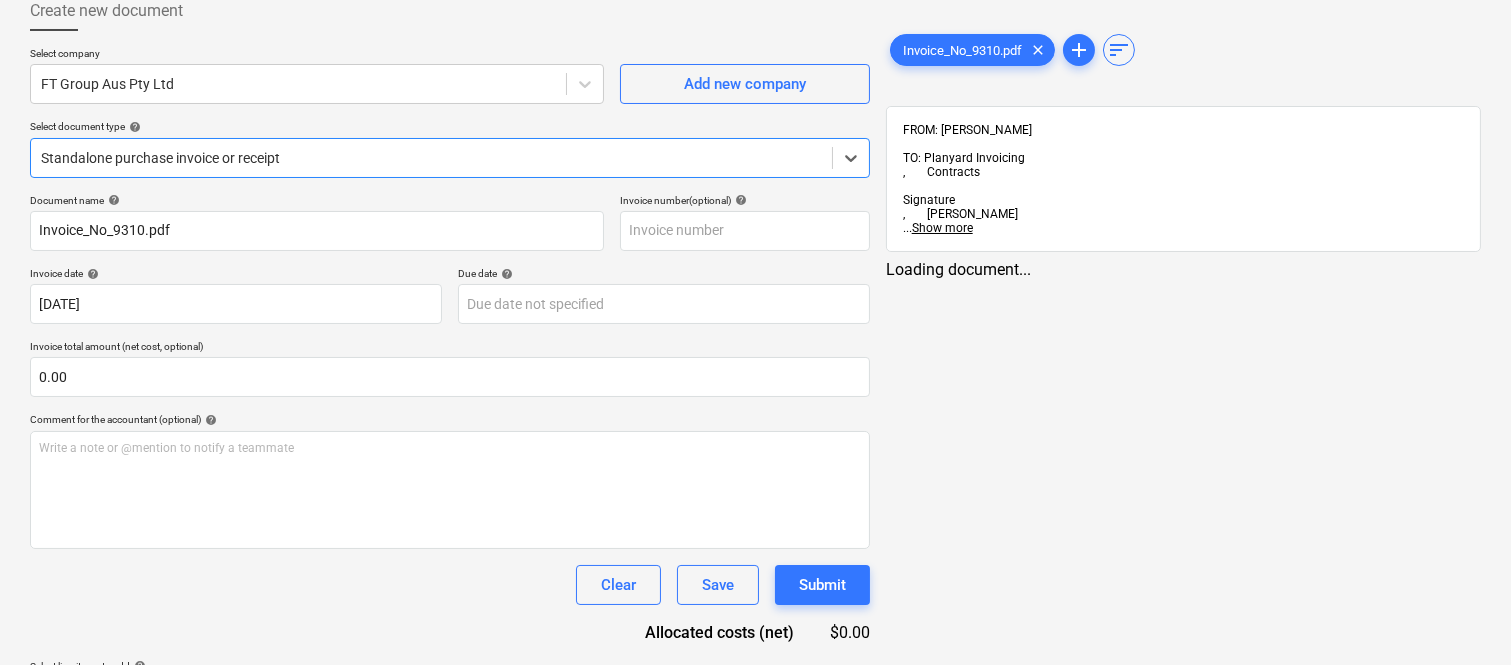 type on "16 Jul 2025" 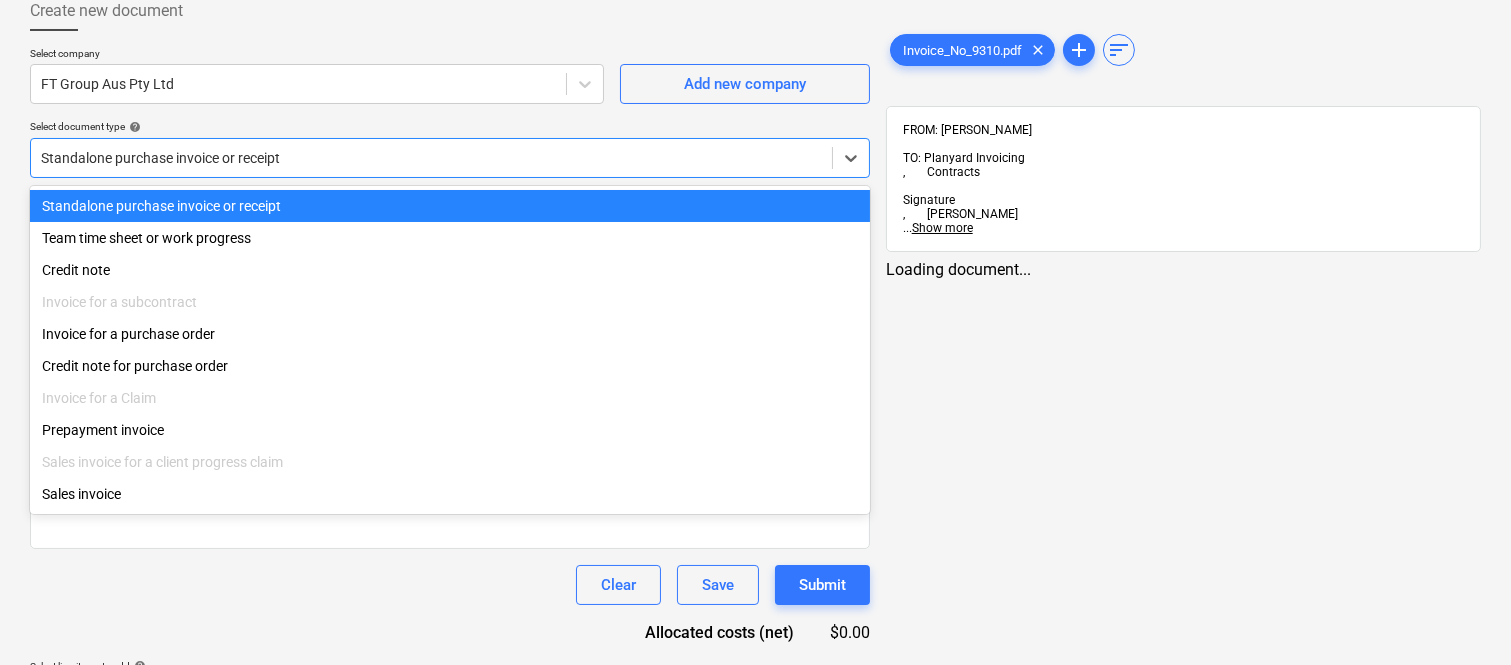 click on "Standalone purchase invoice or receipt" at bounding box center [450, 206] 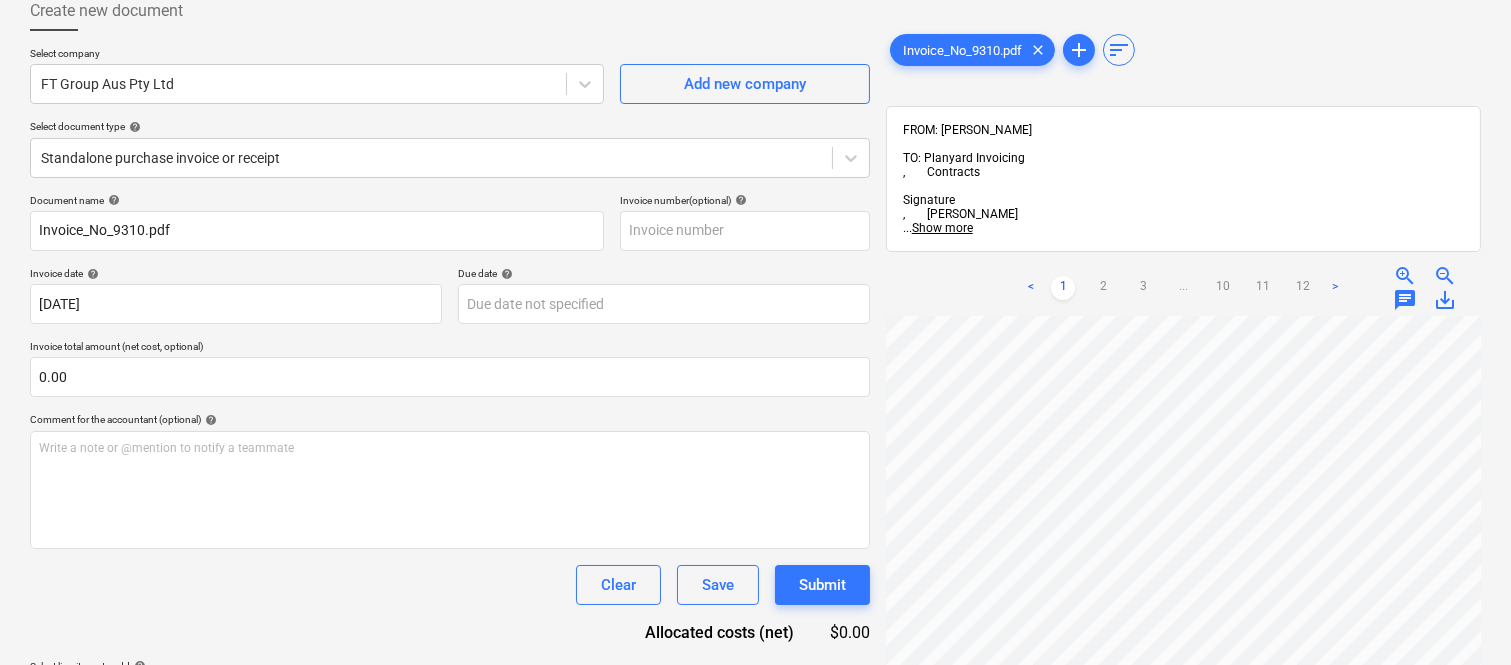 scroll, scrollTop: 0, scrollLeft: 0, axis: both 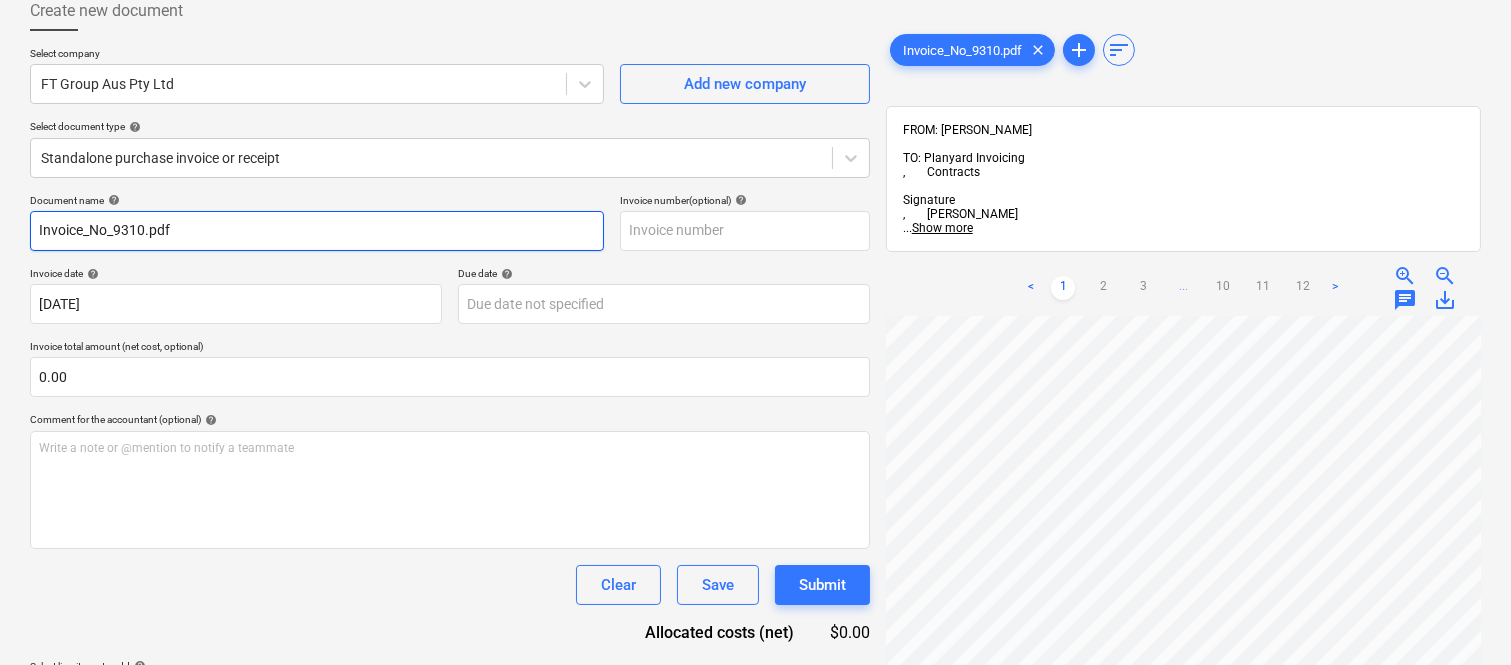 click on "Invoice_No_9310.pdf" at bounding box center (317, 231) 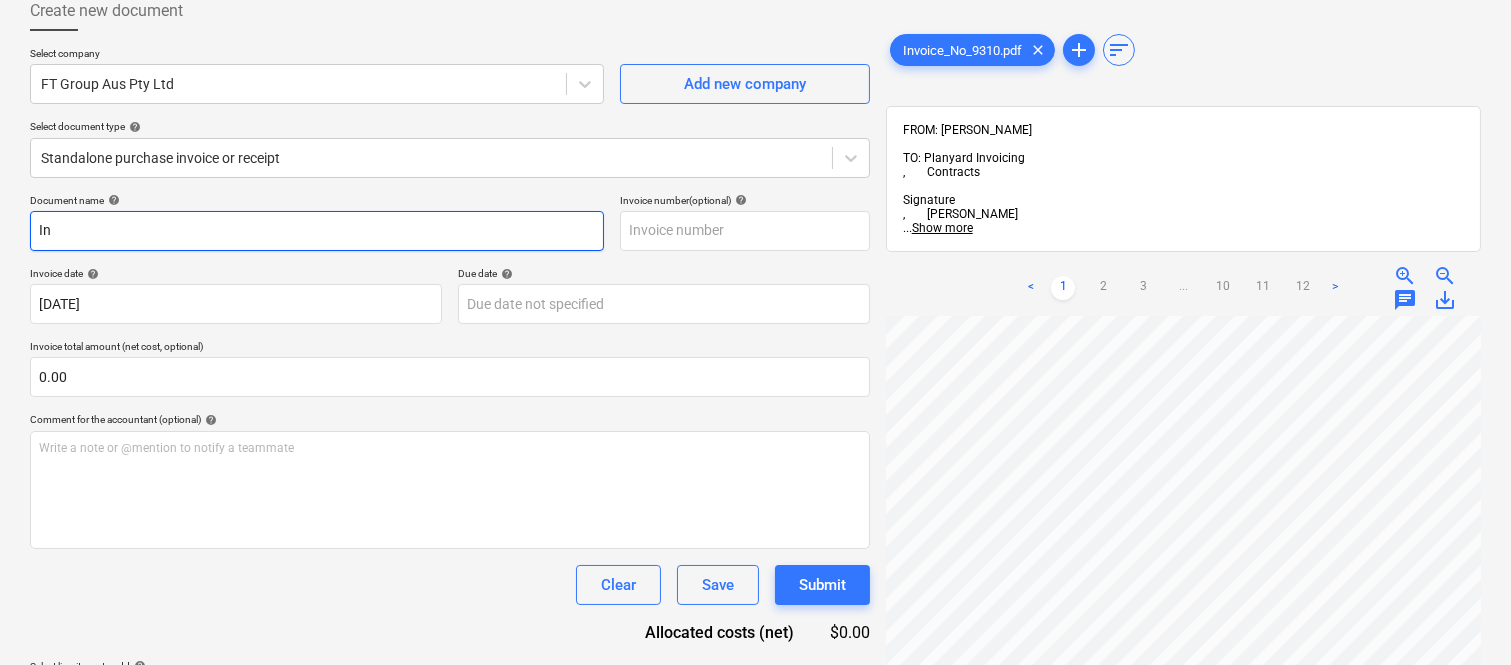 type on "I" 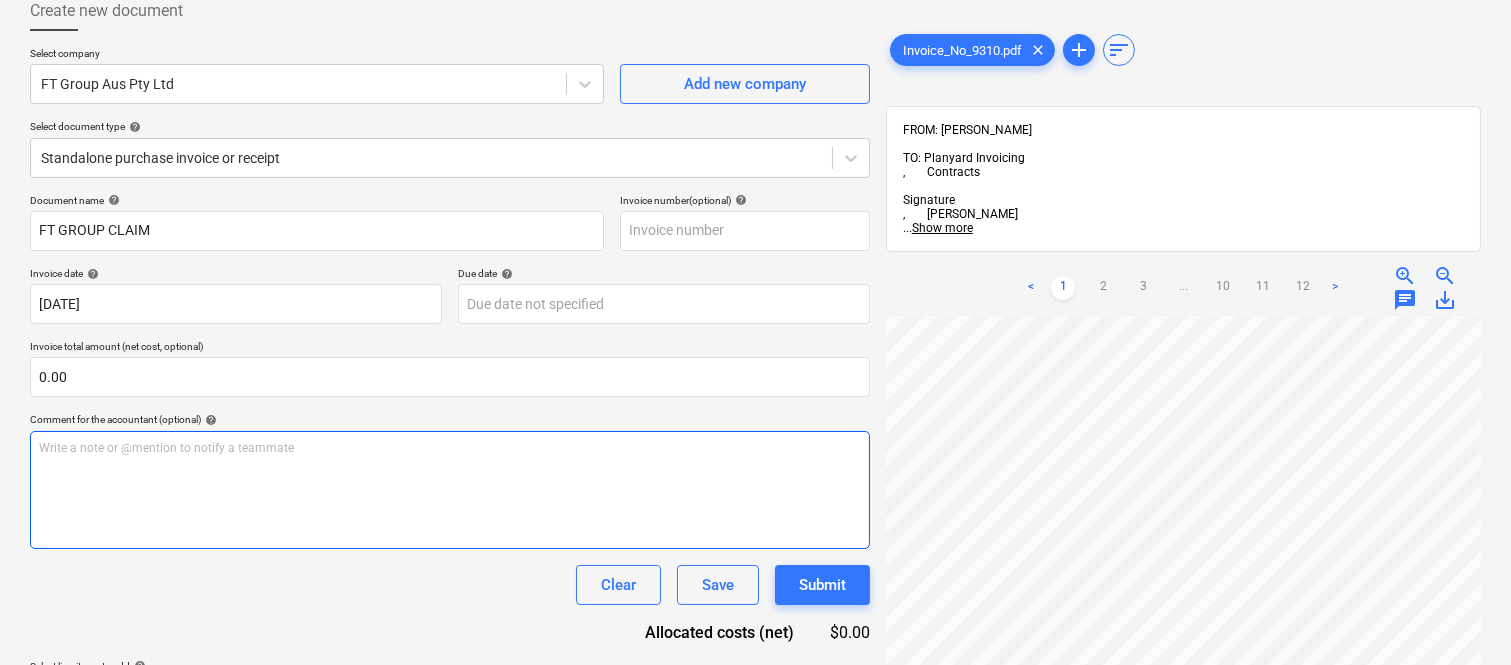 scroll, scrollTop: 0, scrollLeft: 282, axis: horizontal 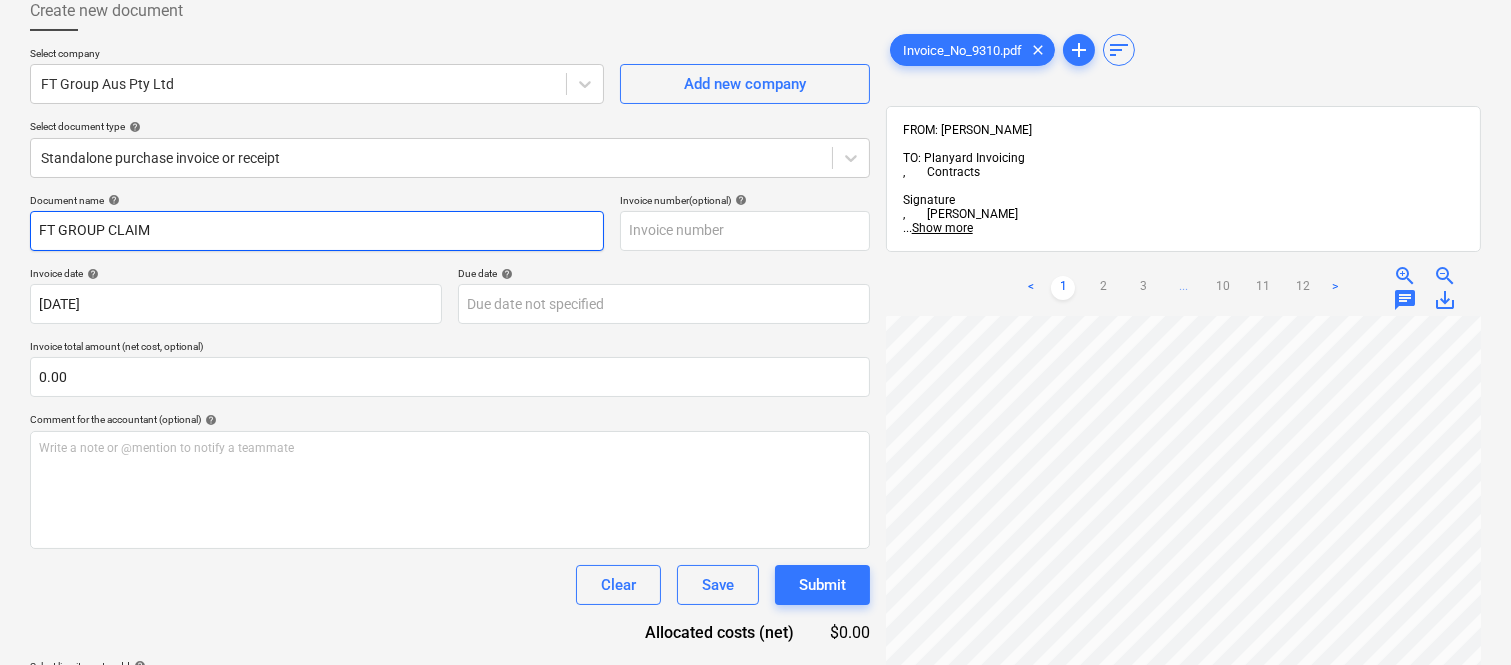 click on "FT GROUP CLAIM" at bounding box center (317, 231) 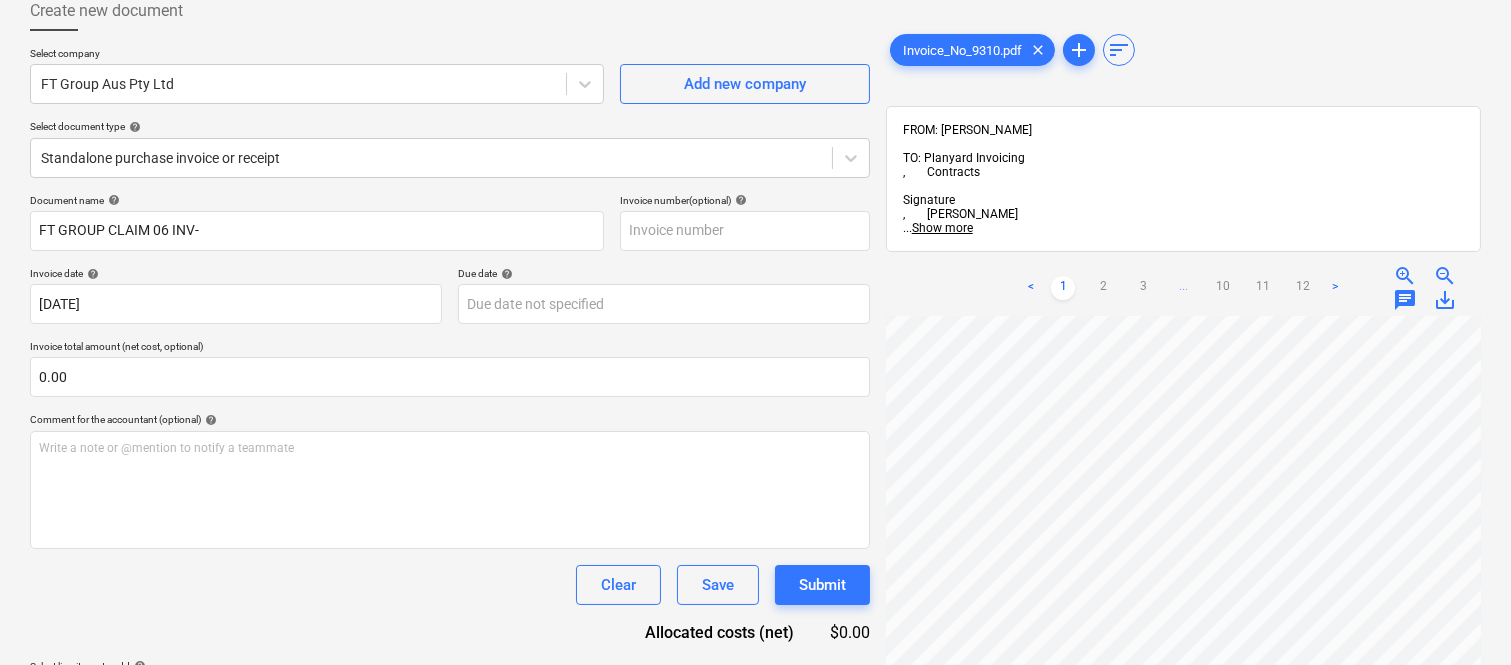 scroll, scrollTop: 72, scrollLeft: 307, axis: both 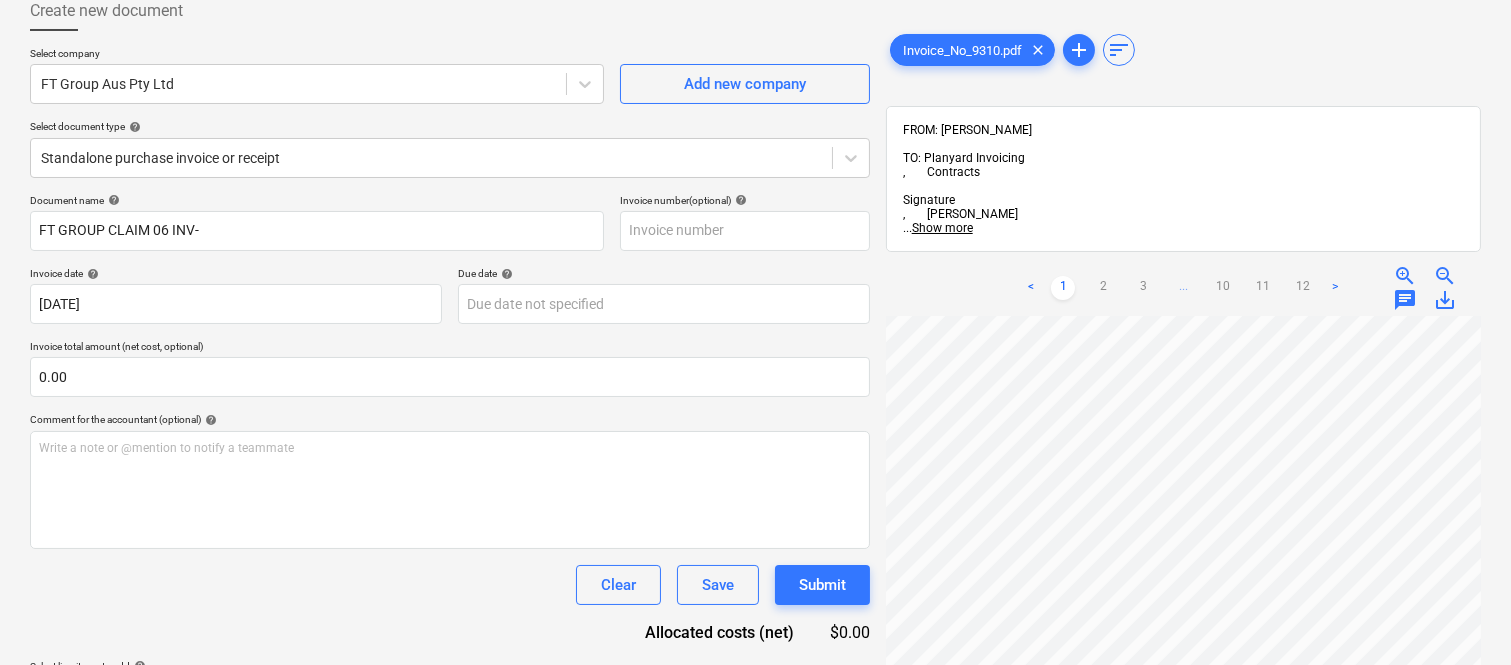 drag, startPoint x: 413, startPoint y: 111, endPoint x: 663, endPoint y: 127, distance: 250.51147 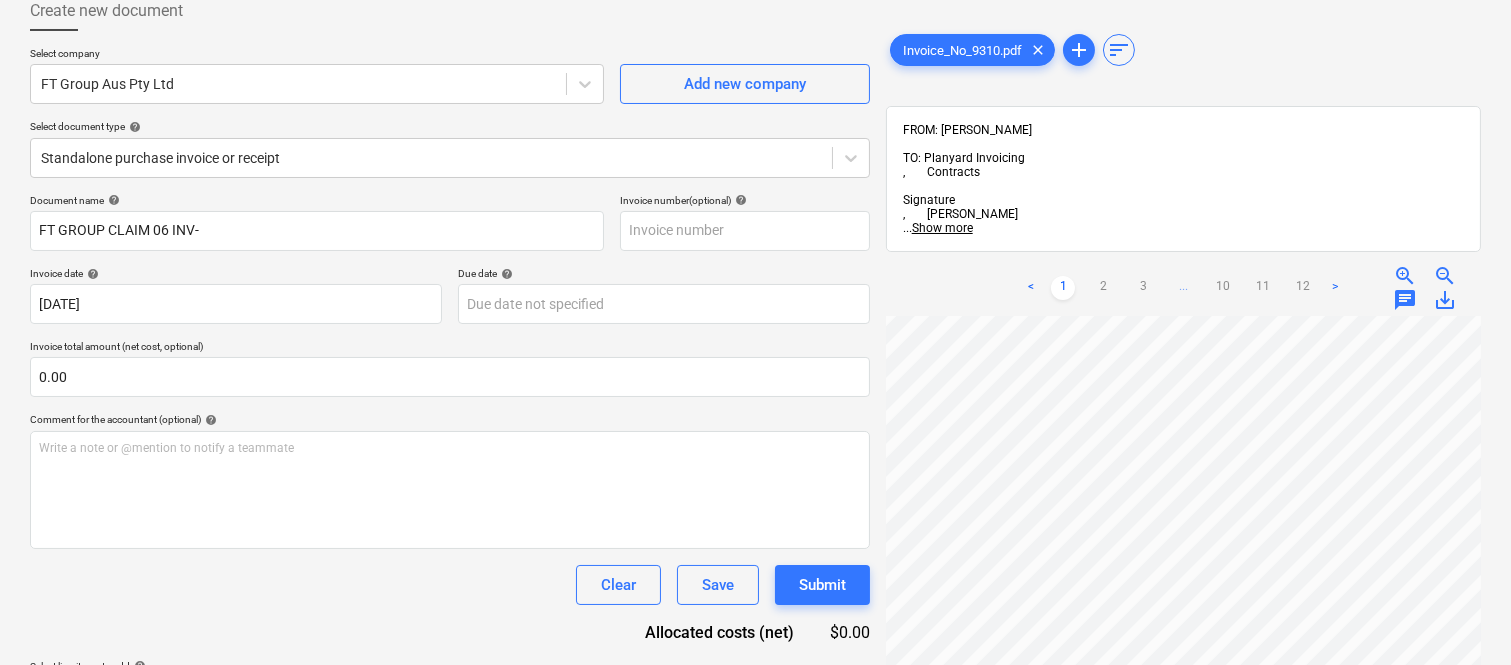 scroll, scrollTop: 52, scrollLeft: 307, axis: both 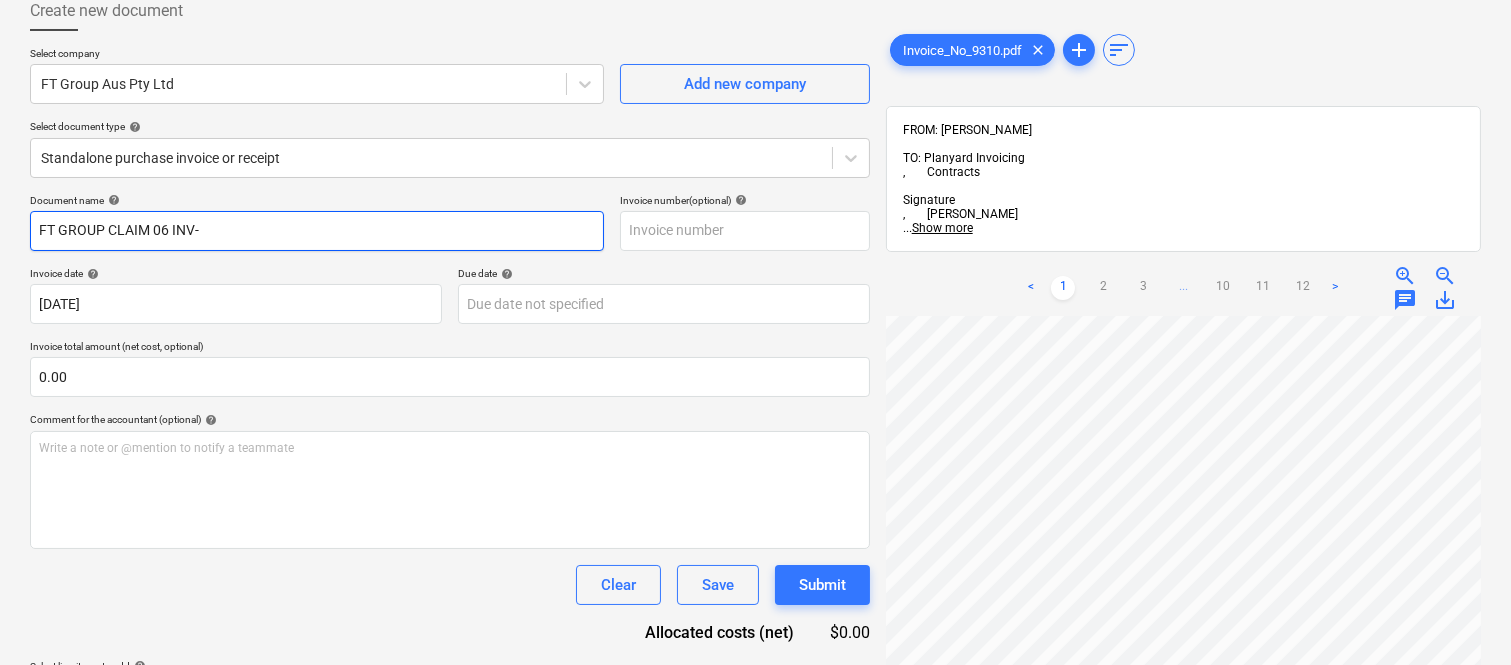click on "FT GROUP CLAIM 06 INV-" at bounding box center [317, 231] 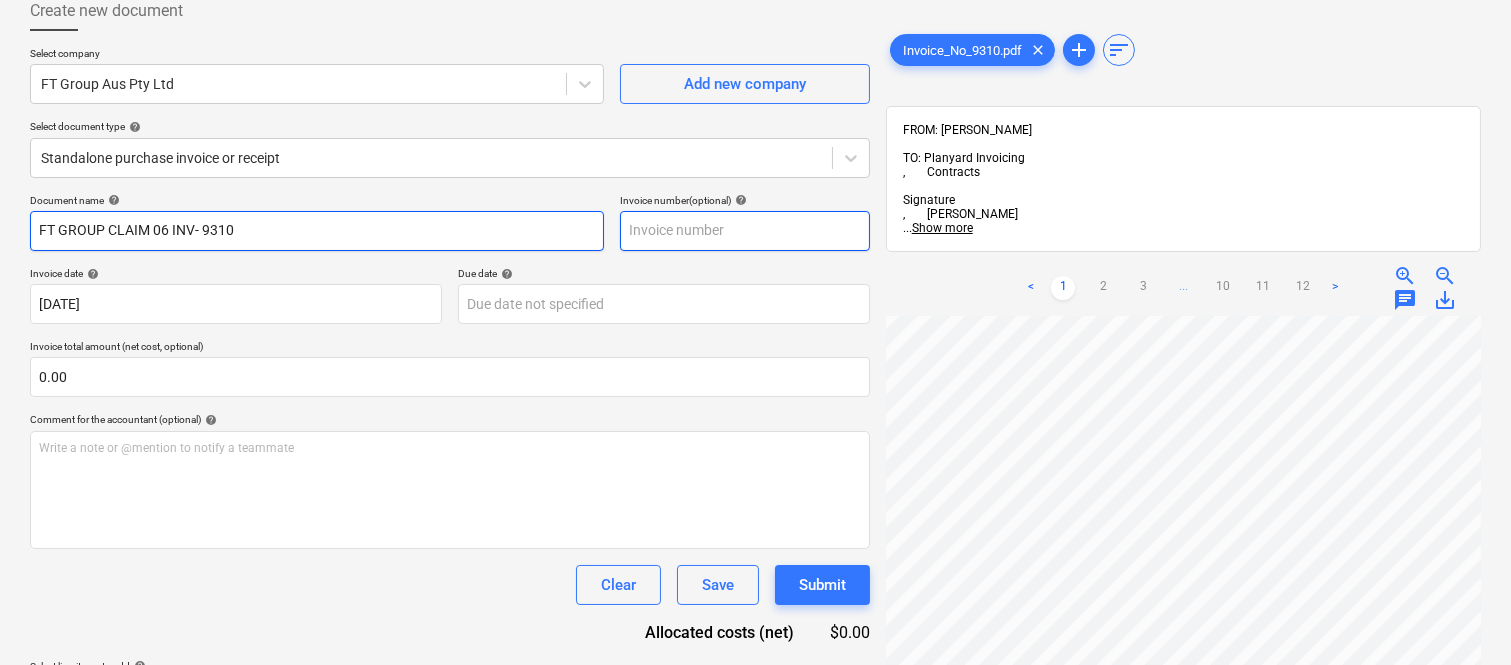 type on "FT GROUP CLAIM 06 INV- 9310" 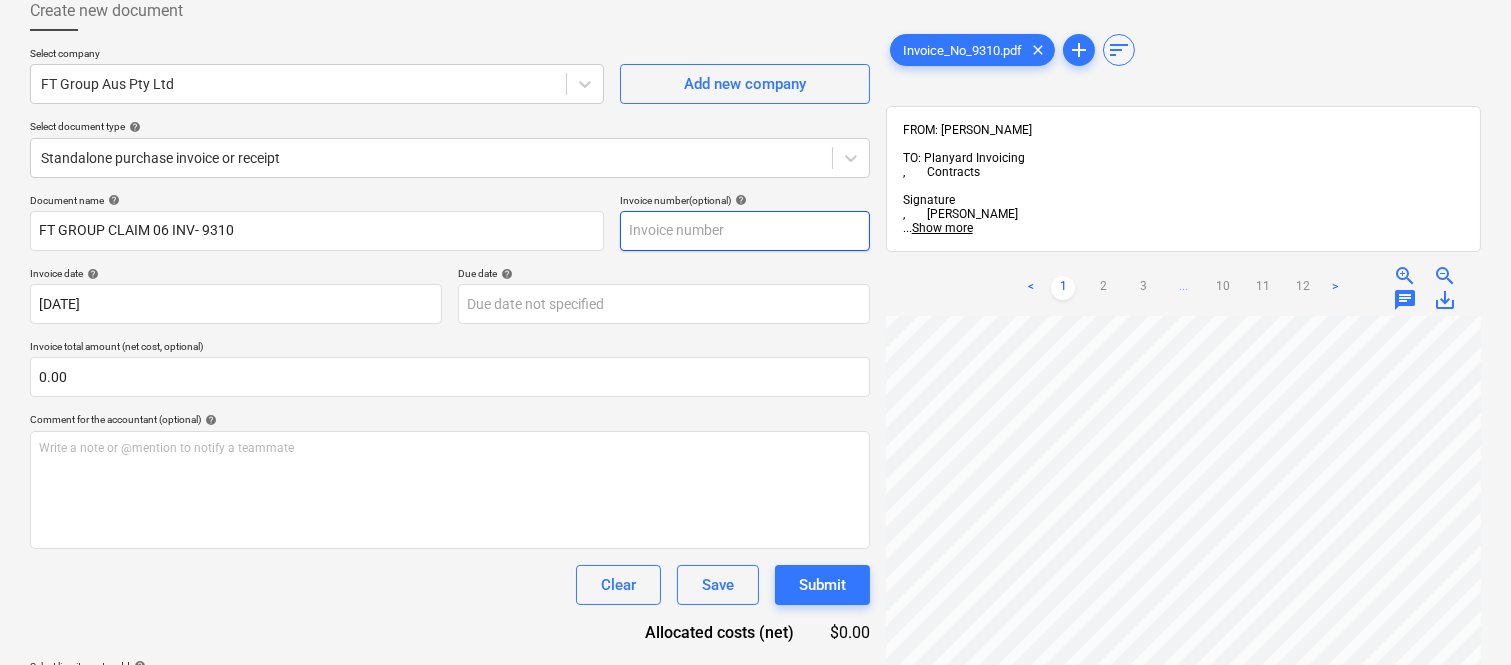click at bounding box center (745, 231) 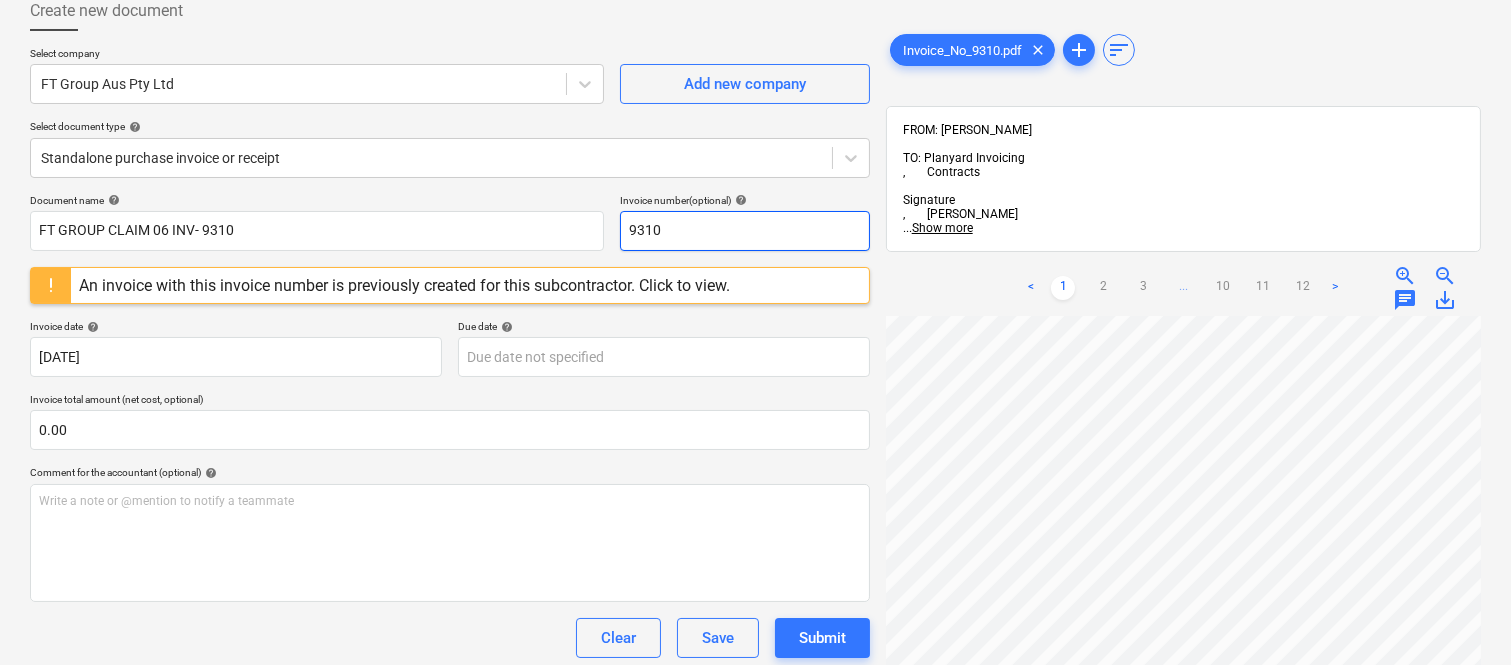 type on "9310" 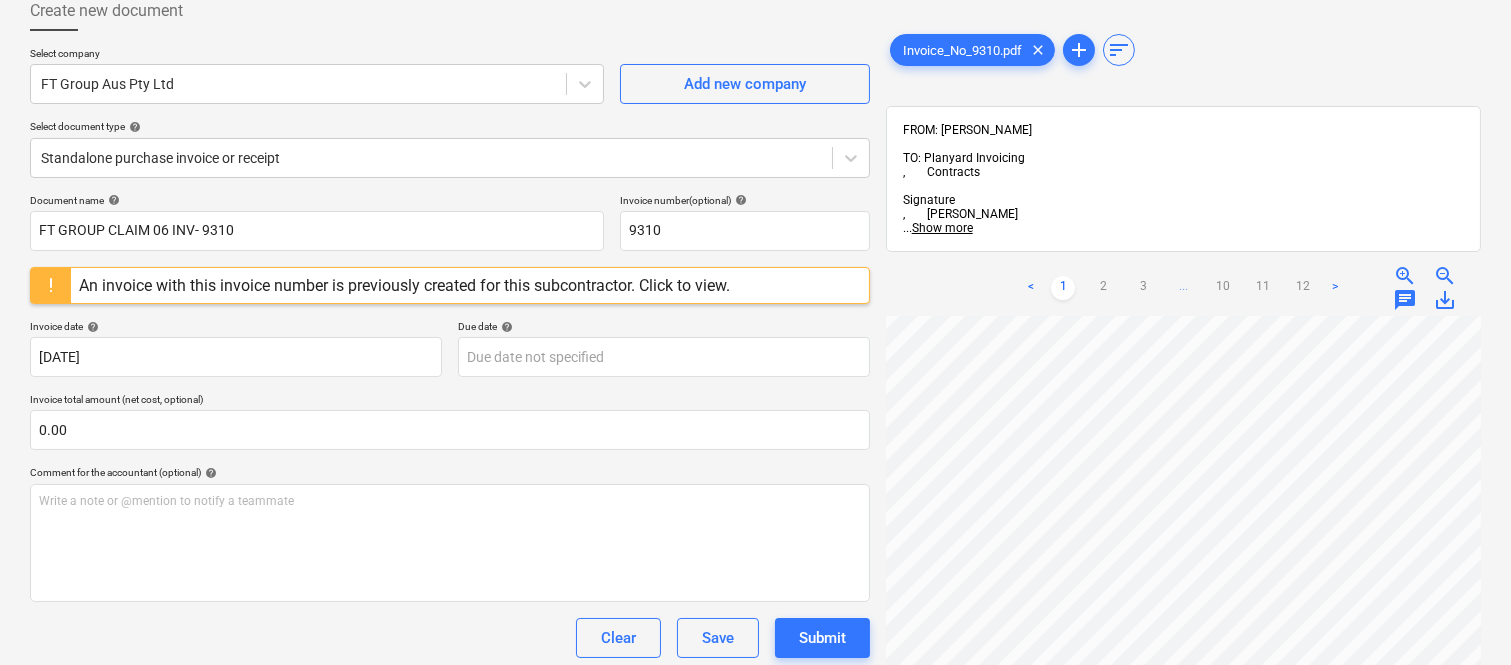 click at bounding box center (51, 285) 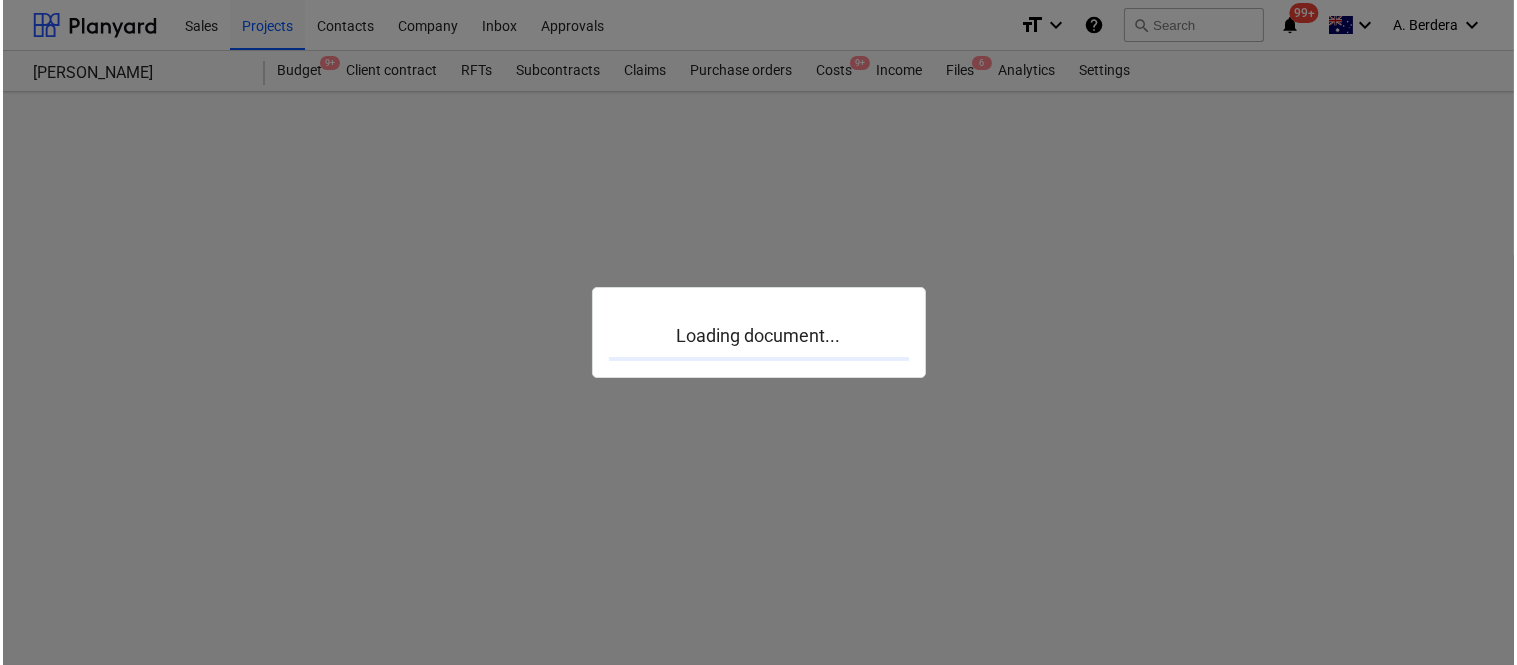 scroll, scrollTop: 0, scrollLeft: 0, axis: both 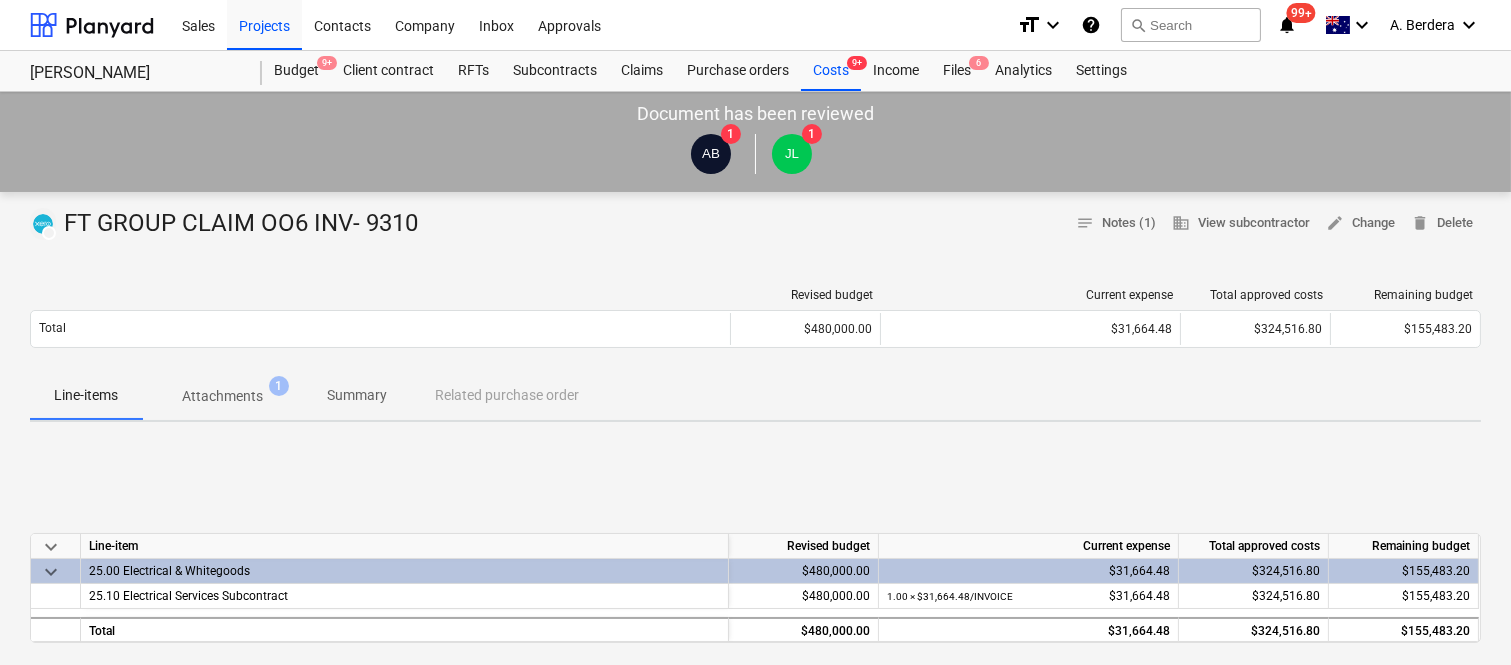 click on "Attachments" at bounding box center [222, 396] 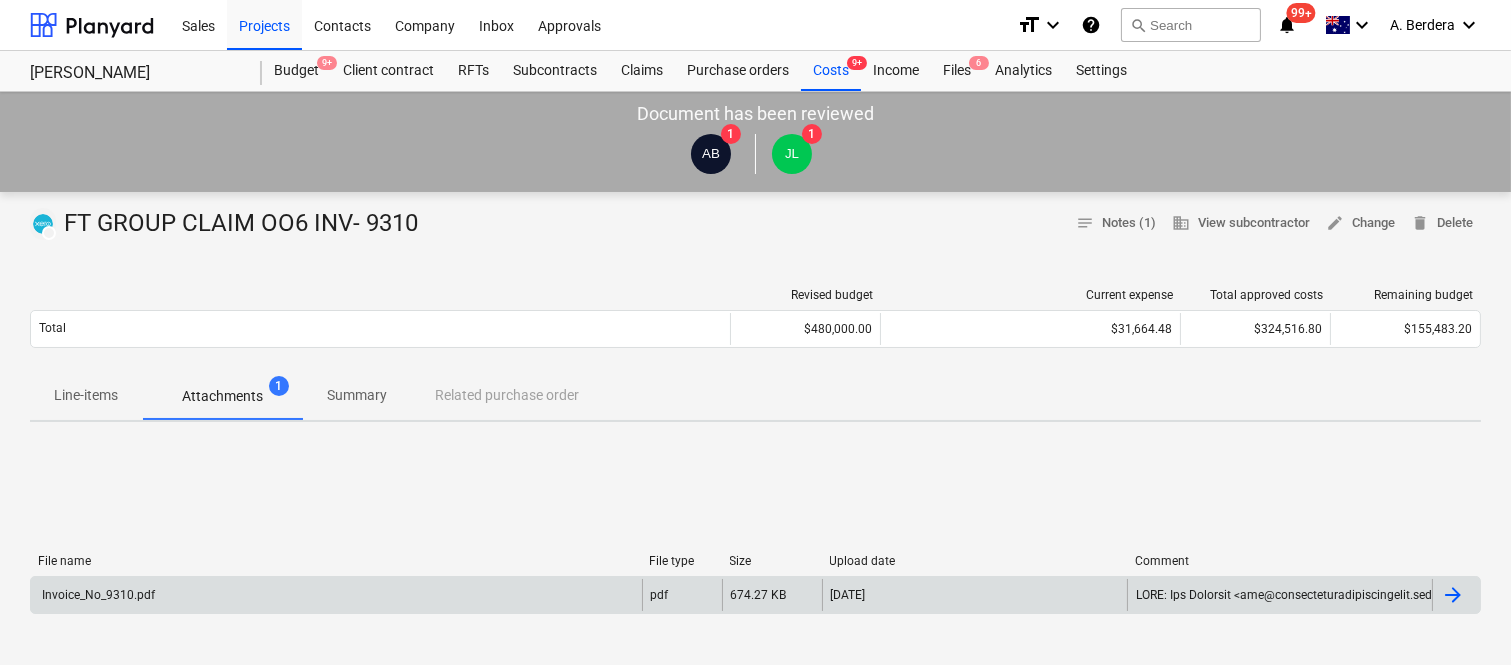 click on "Invoice_No_9310.pdf" at bounding box center (336, 595) 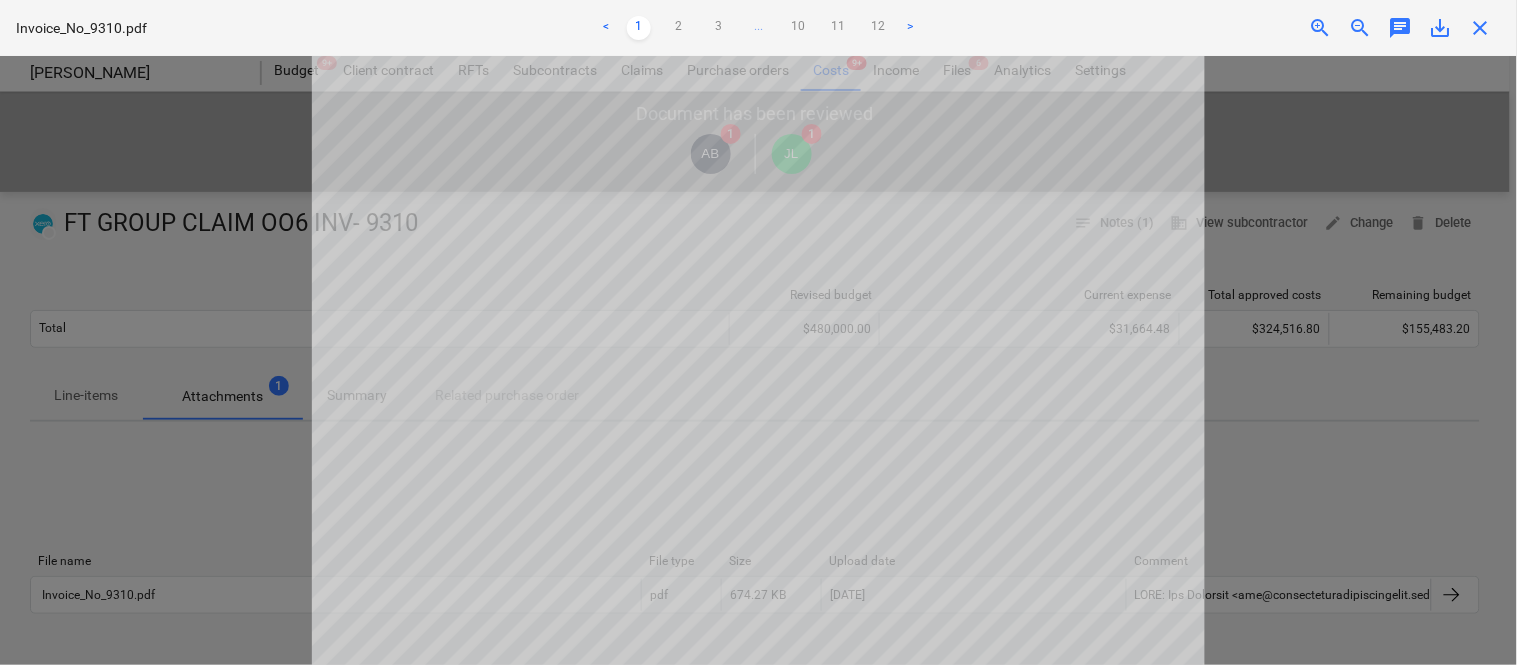 scroll, scrollTop: 0, scrollLeft: 0, axis: both 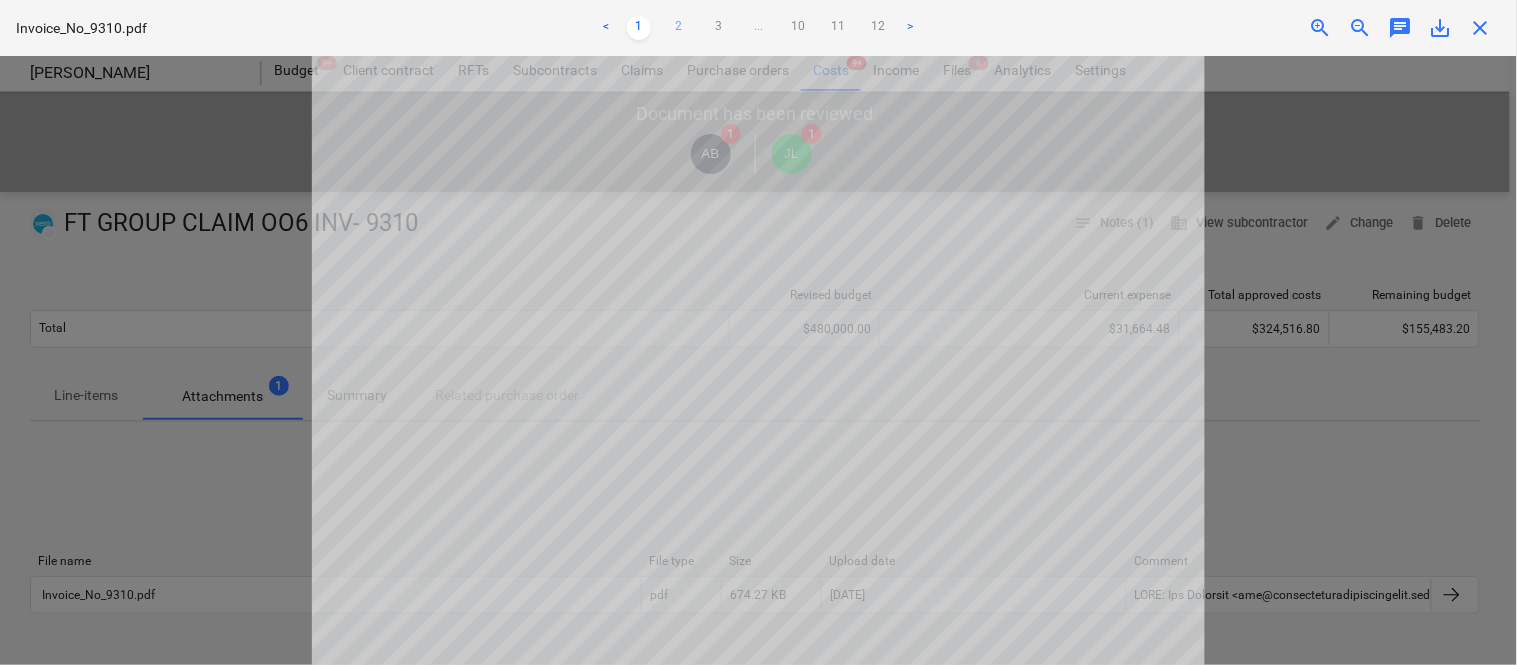 click on "2" at bounding box center [679, 28] 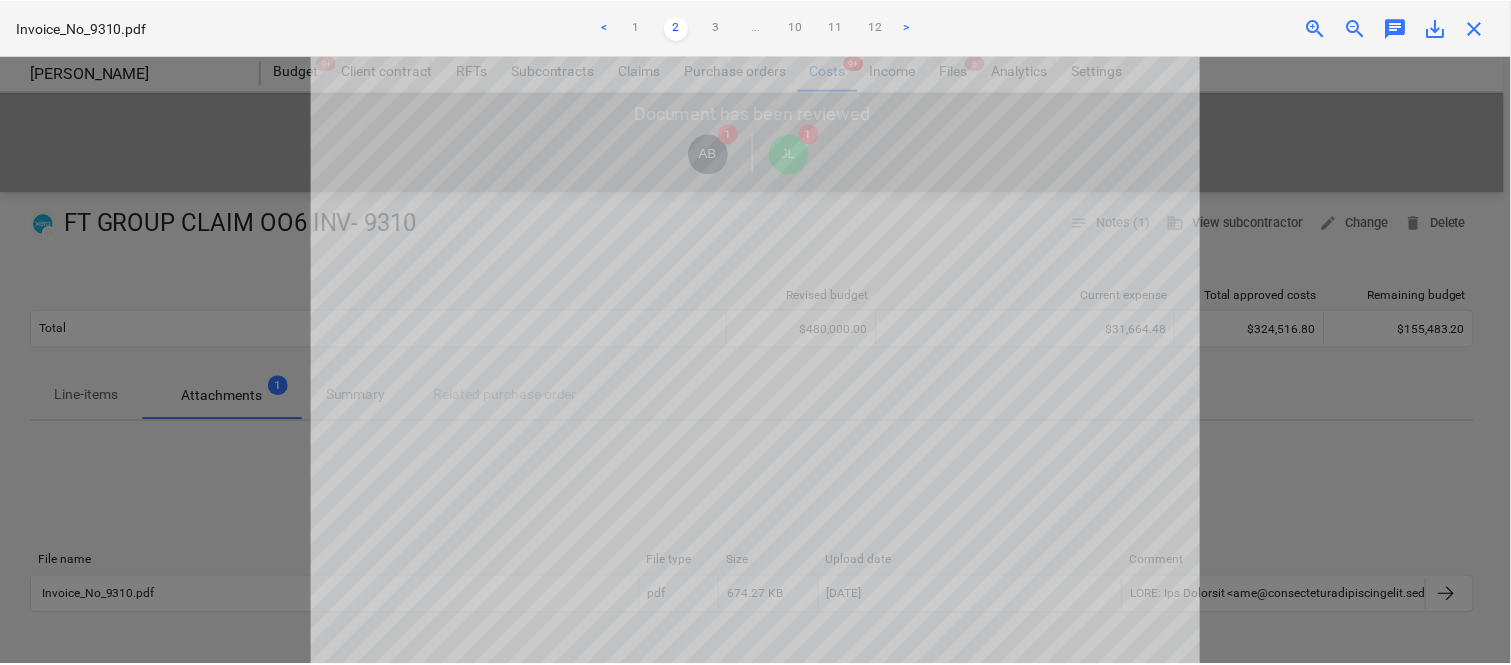 scroll, scrollTop: 0, scrollLeft: 0, axis: both 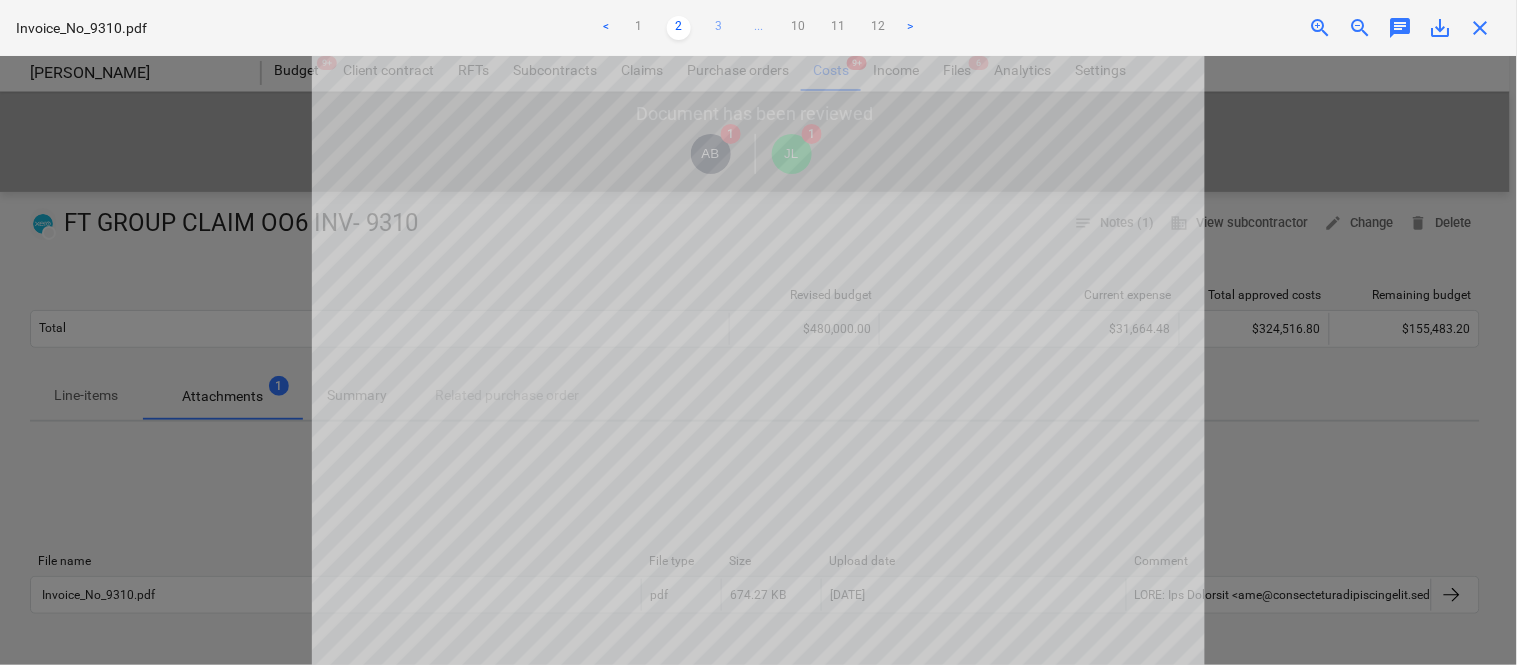 click on "3" at bounding box center (719, 28) 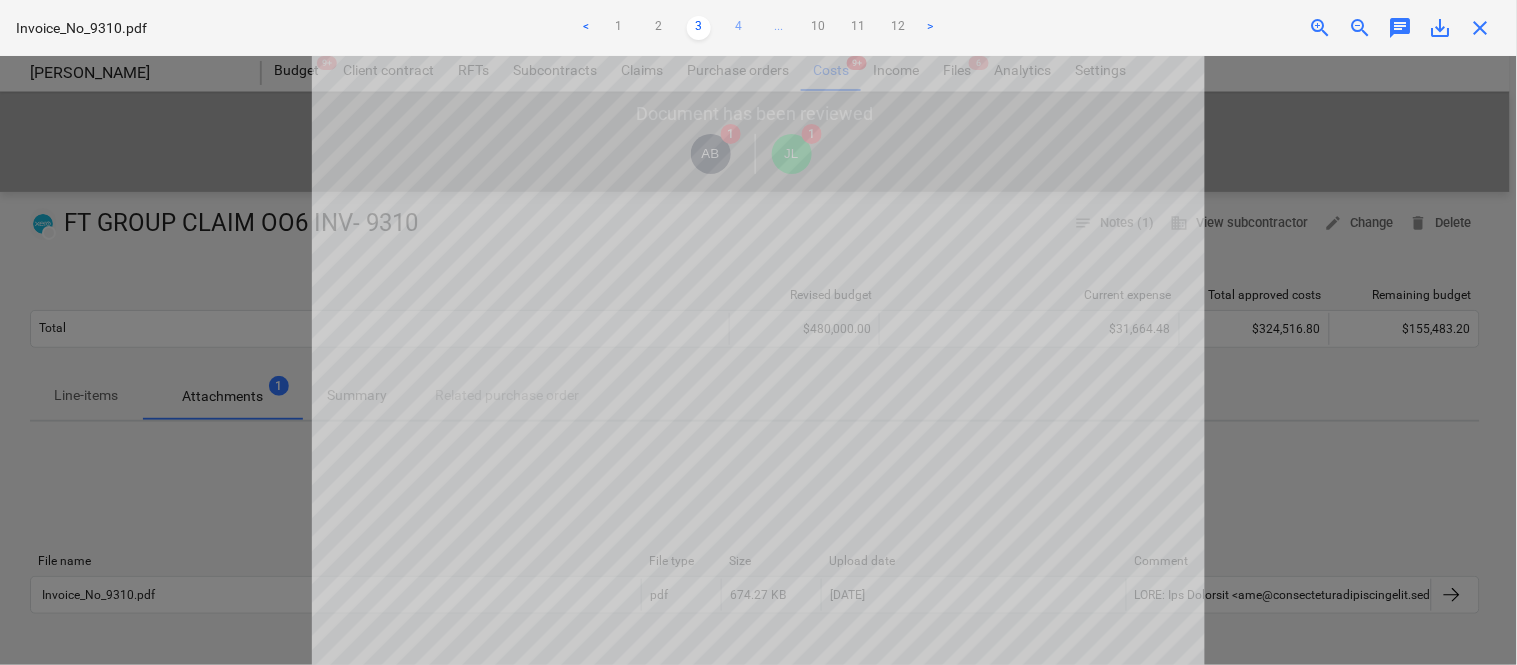 click on "4" at bounding box center (739, 28) 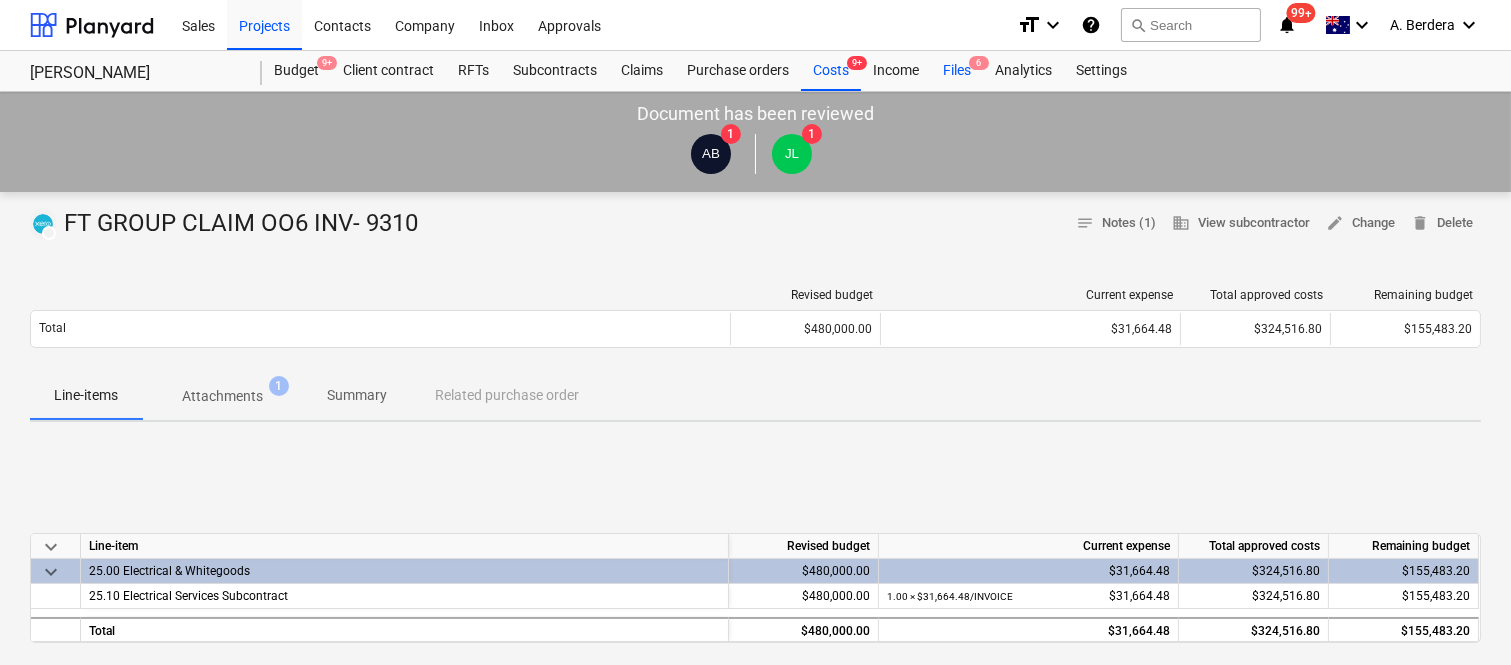 click on "6" at bounding box center [979, 63] 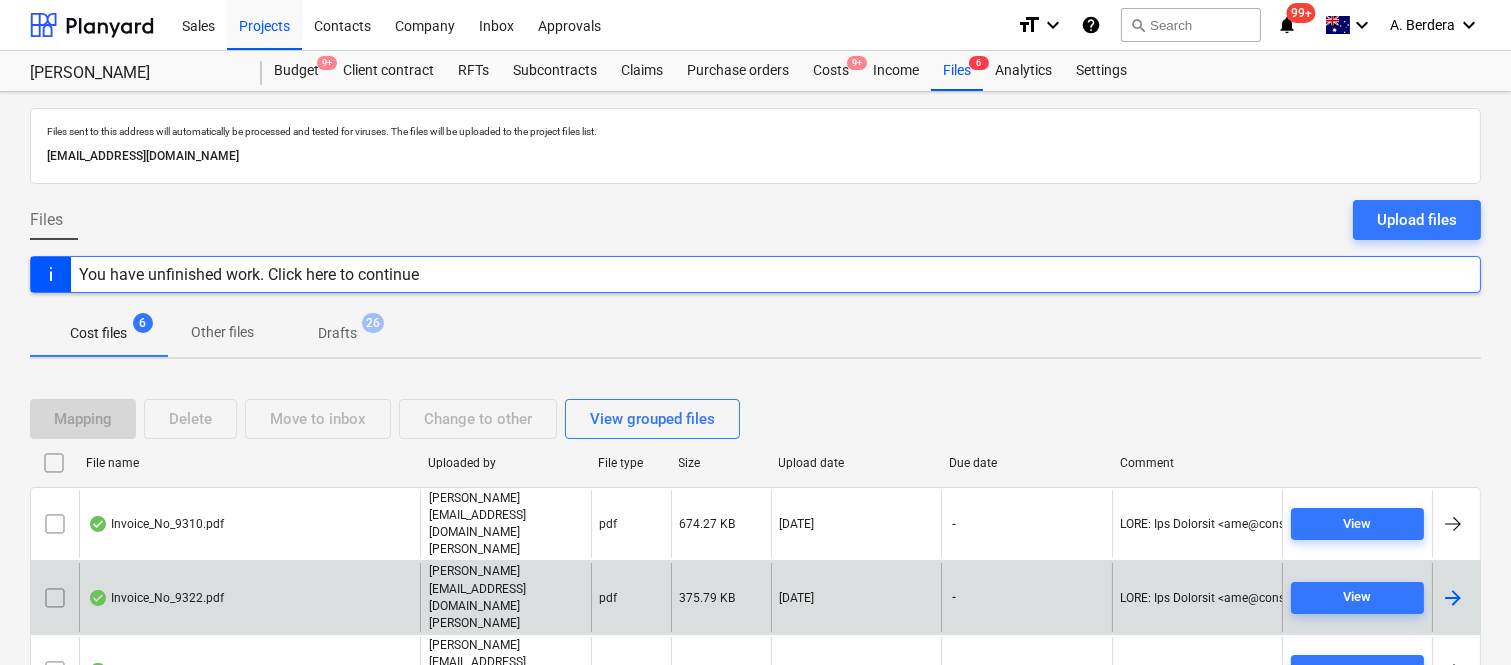 click on "Invoice_No_9322.pdf" at bounding box center (249, 597) 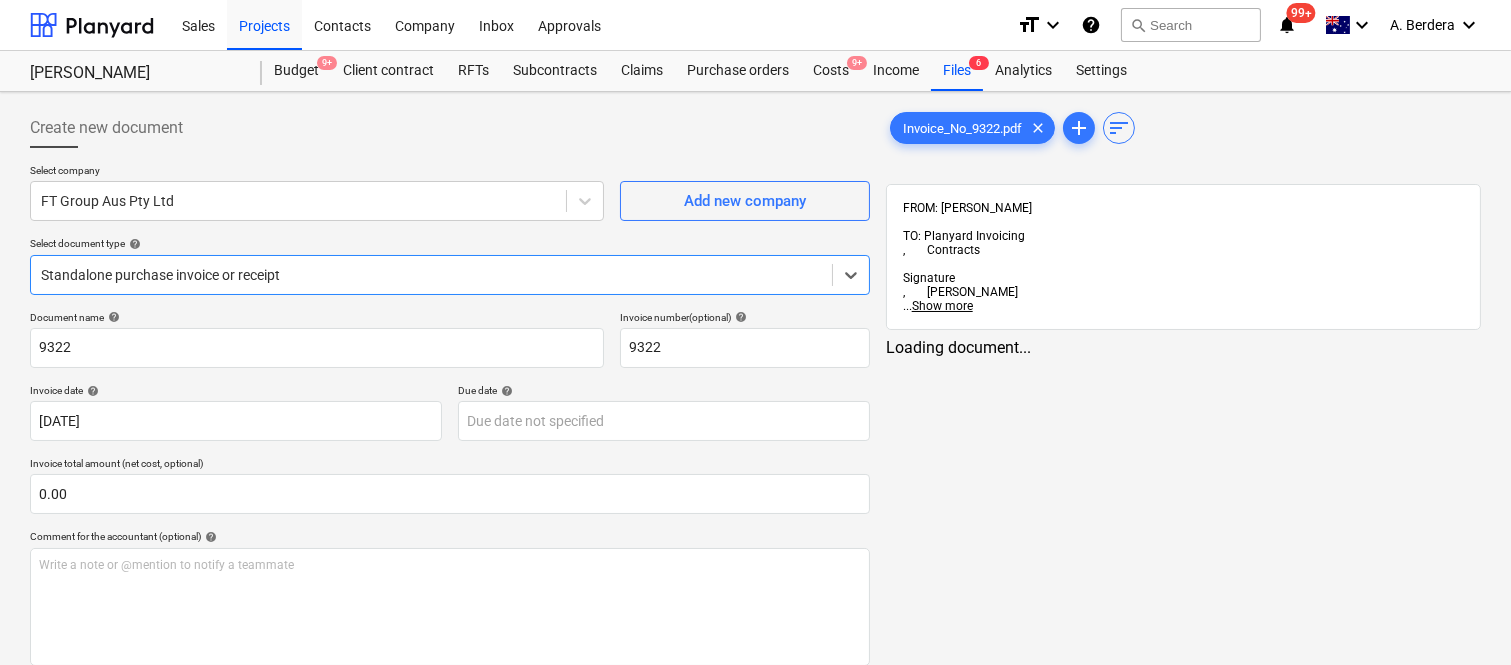 type on "9322" 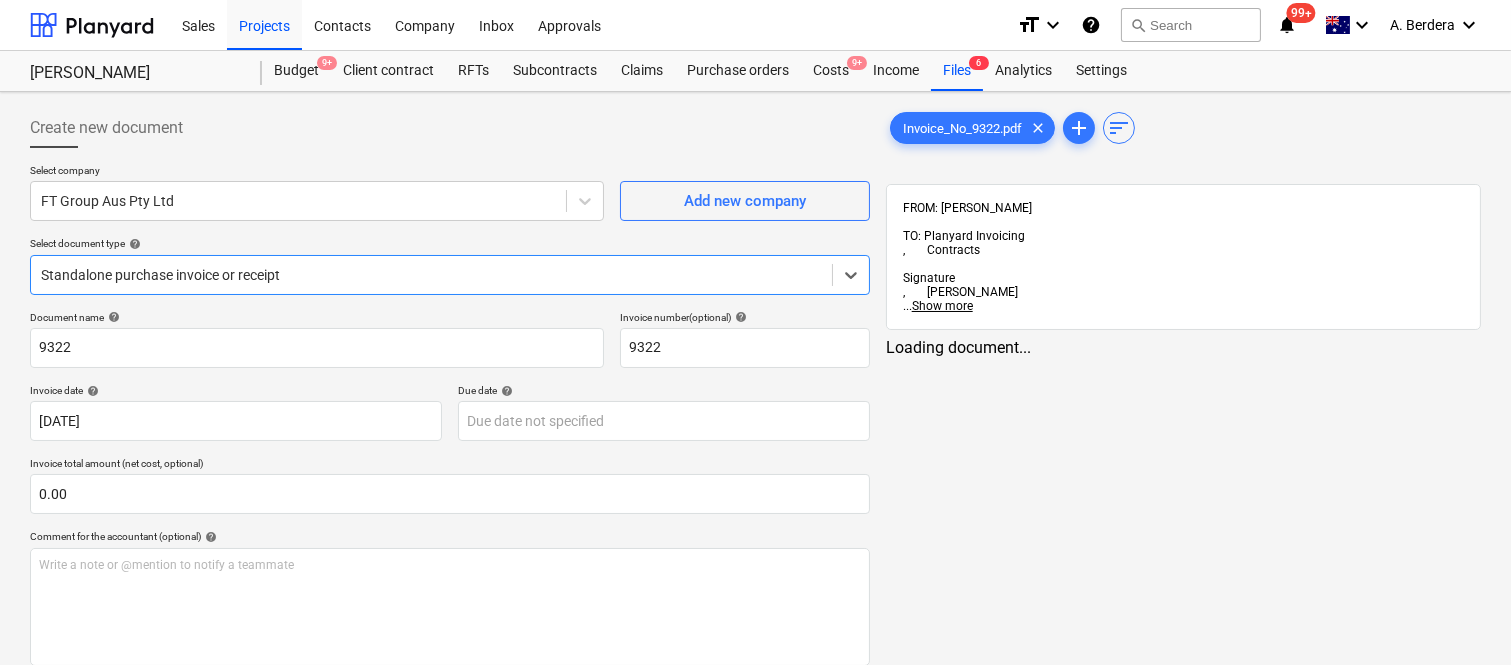 type on "9322" 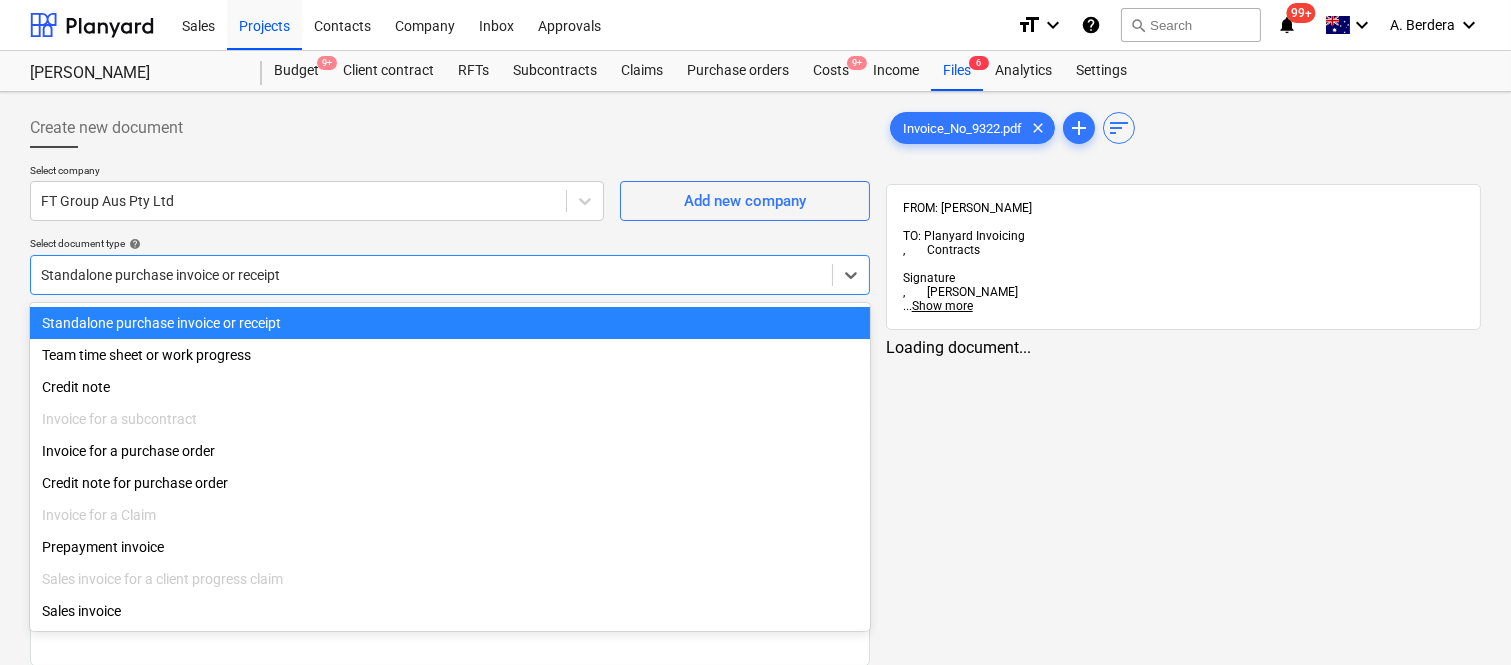 click on "Standalone purchase invoice or receipt" at bounding box center [450, 323] 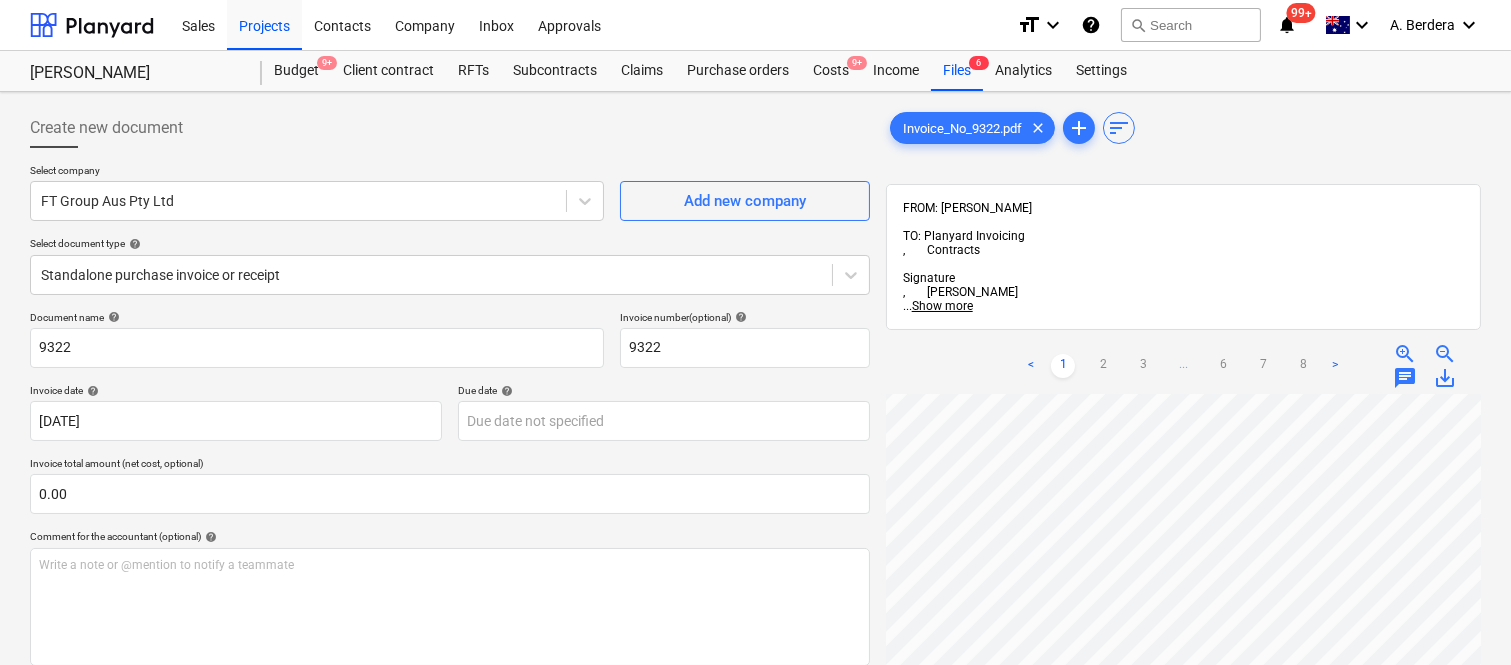 scroll, scrollTop: 4, scrollLeft: 0, axis: vertical 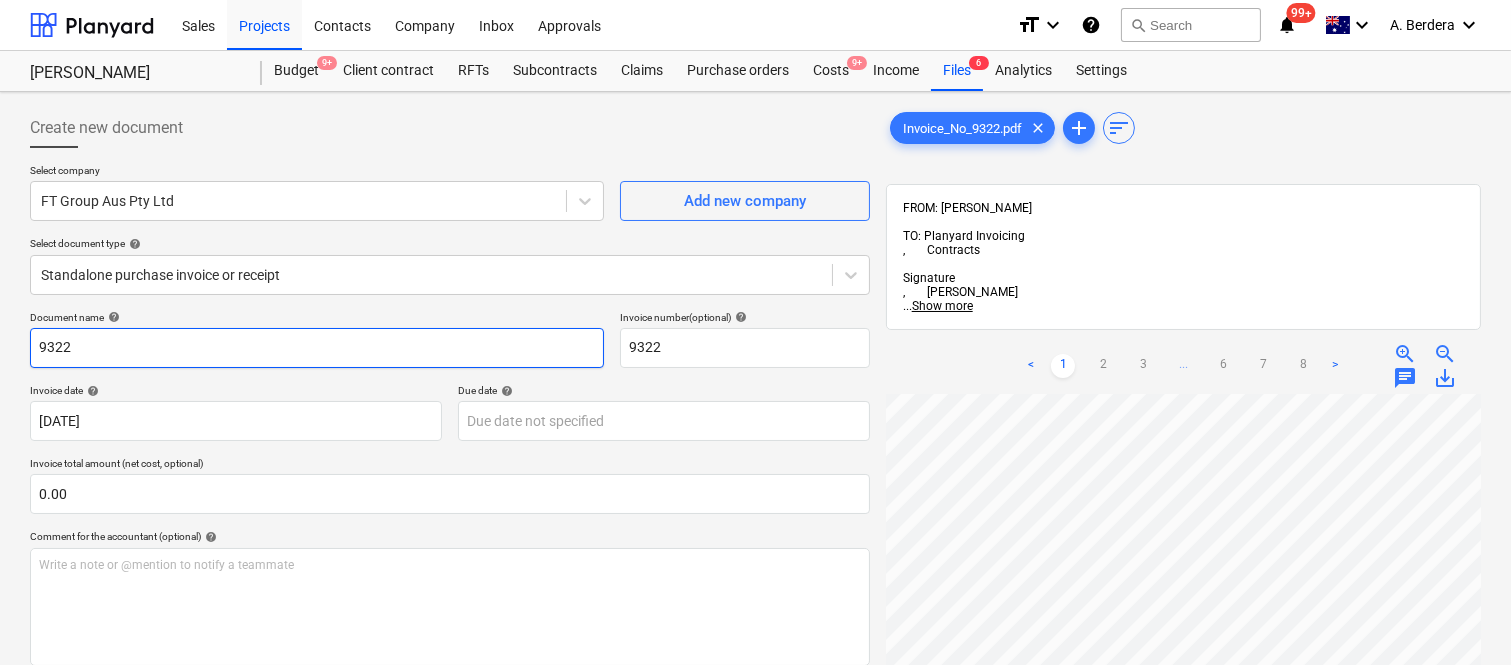 click on "9322" at bounding box center [317, 348] 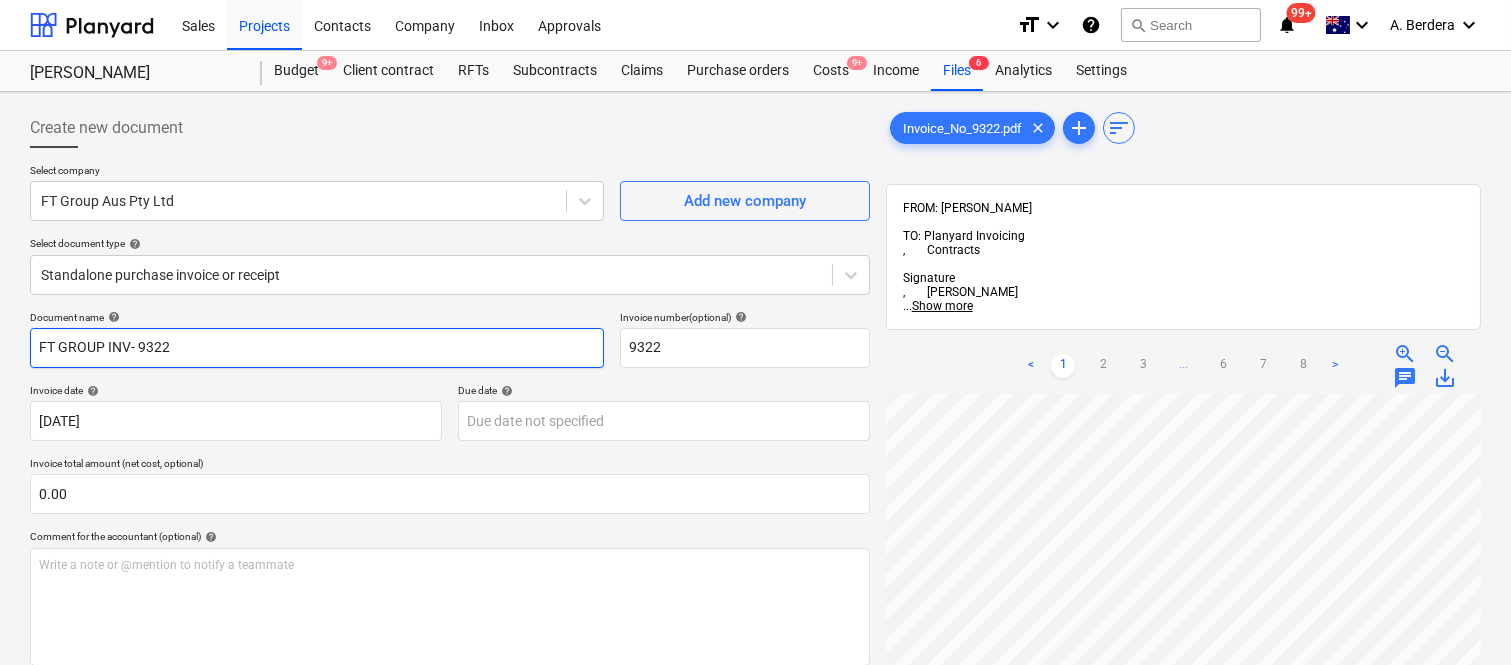 type on "FT GROUP INV- 9322" 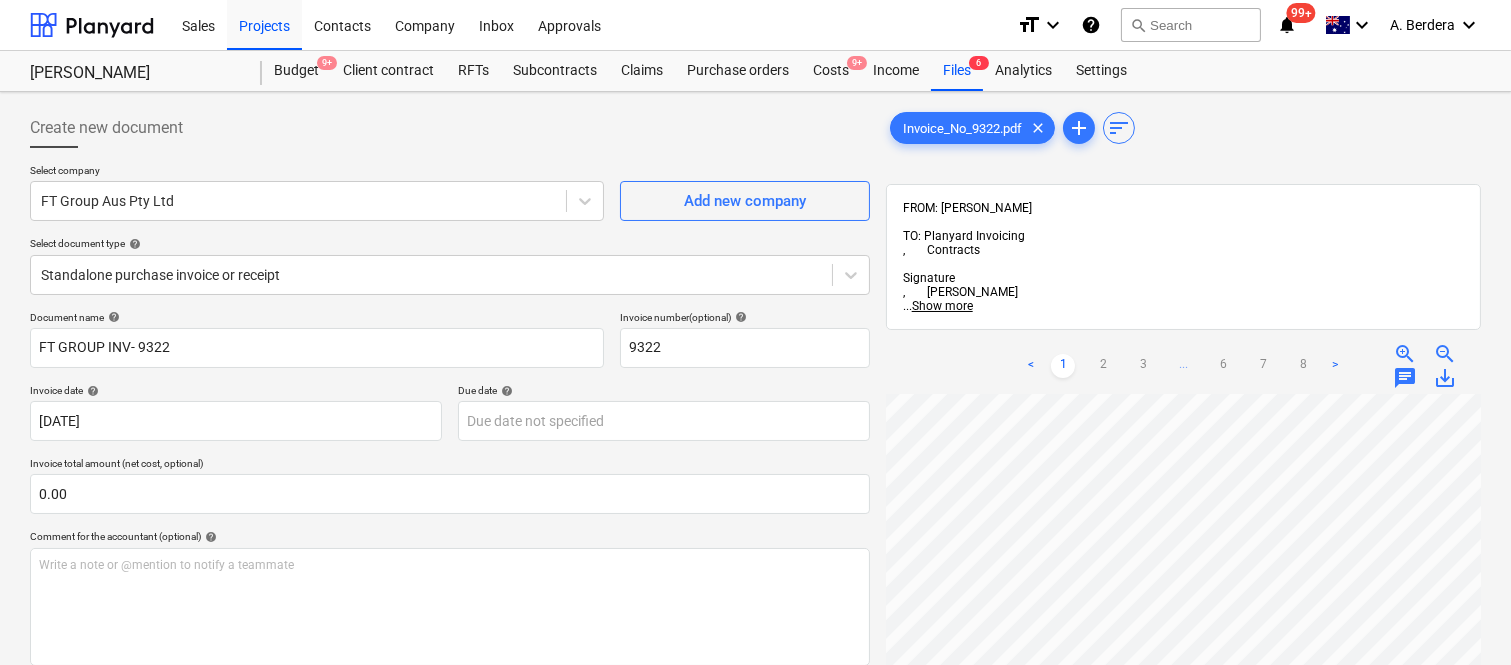 scroll, scrollTop: 0, scrollLeft: 0, axis: both 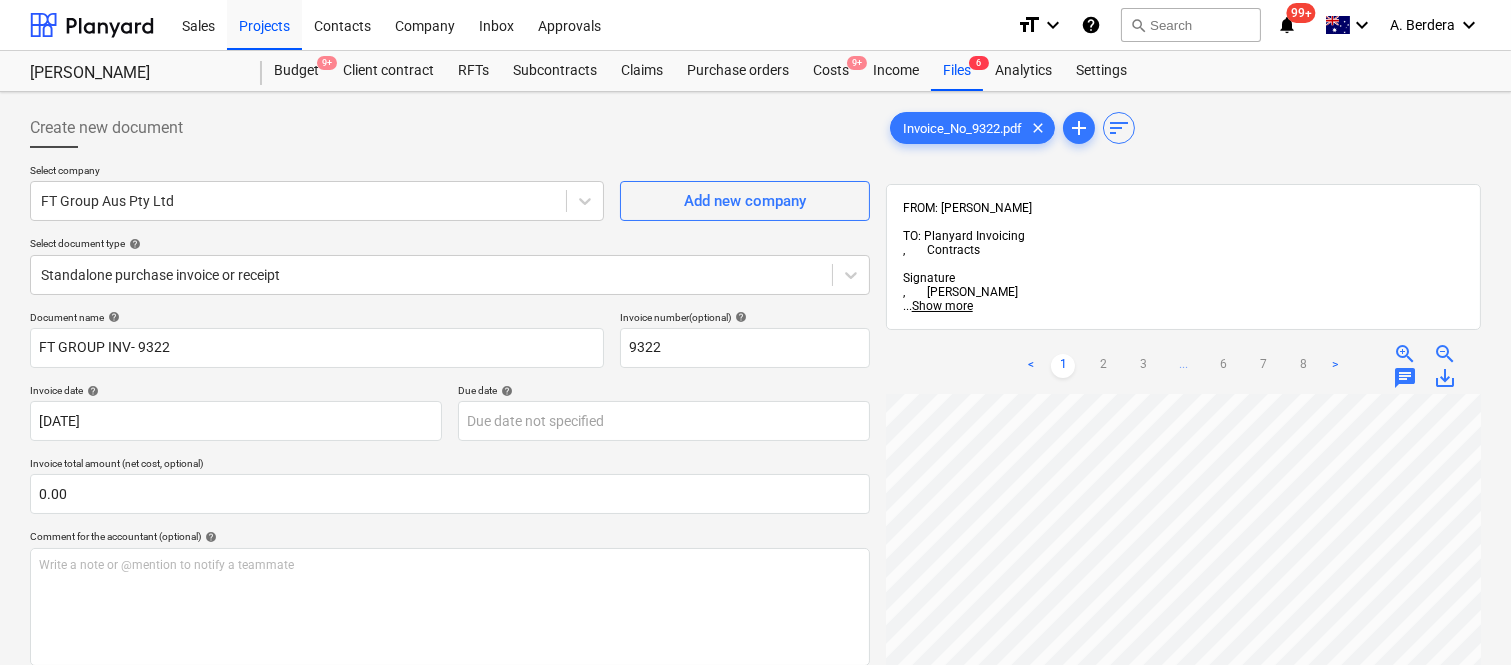 click on "Invoice_No_9322.pdf clear add sort FROM: Joe Licastro  TO: Planyard Invoicing  , 	Contracts Signature  , 	Matthew Williams  ...  Show more ...  Show more < 1 2 3 ... 6 7 8 > zoom_in zoom_out chat 0 save_alt" at bounding box center (1183, 555) 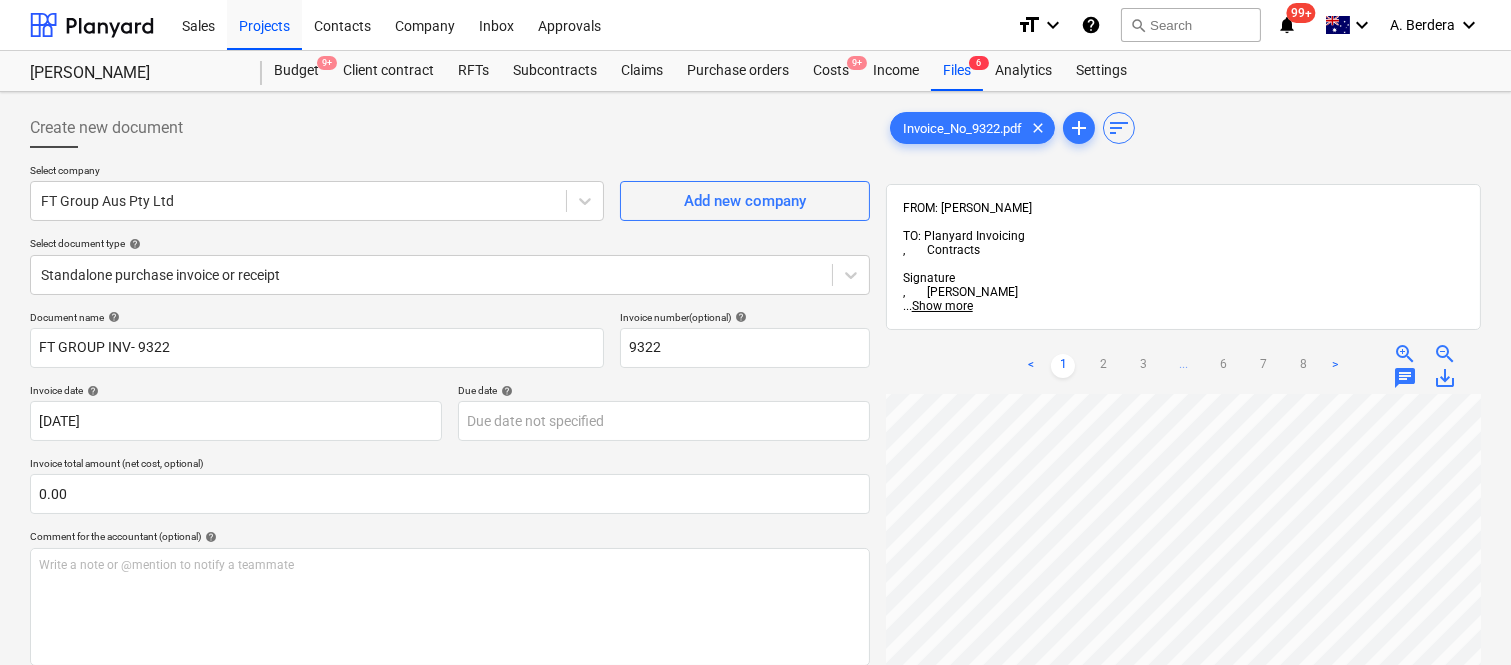 scroll, scrollTop: 485, scrollLeft: 0, axis: vertical 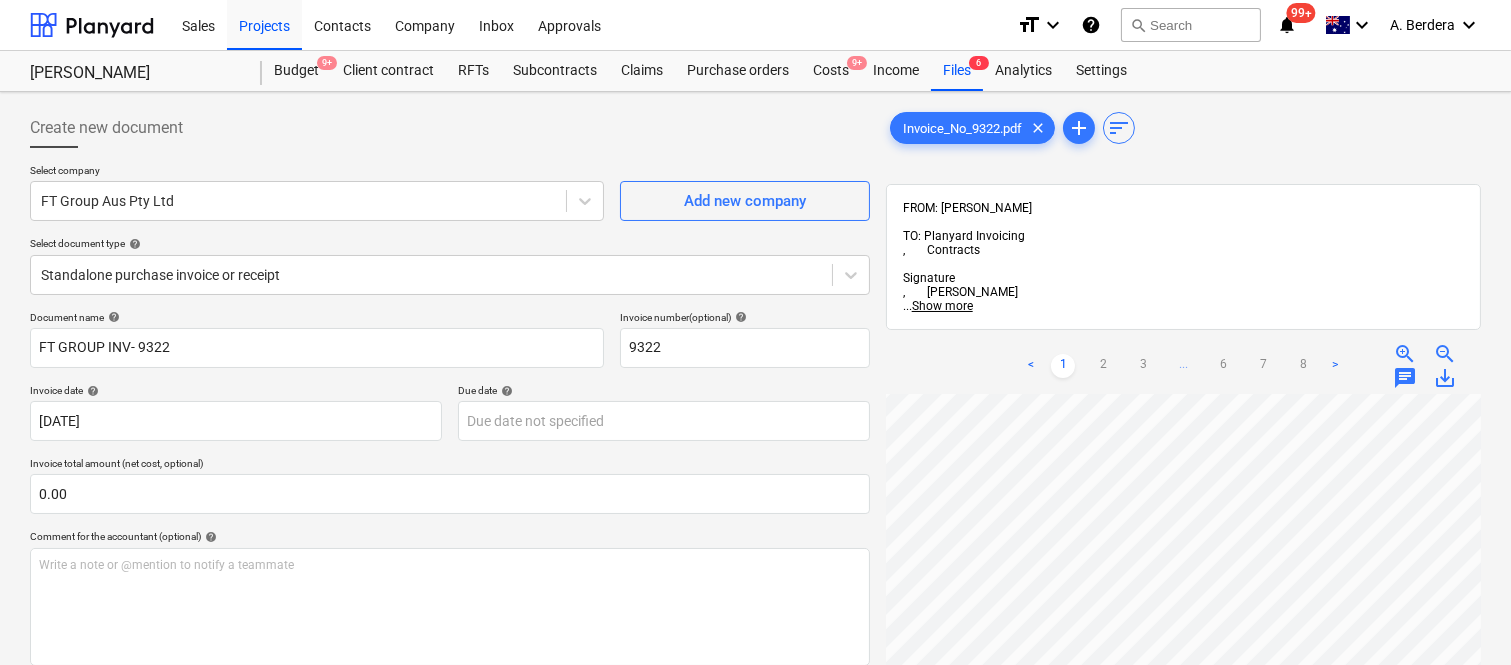 click on "Sales Projects Contacts Company Inbox Approvals format_size keyboard_arrow_down help search Search notifications 99+ keyboard_arrow_down A. Berdera keyboard_arrow_down Della Rosa Budget 9+ Client contract RFTs Subcontracts Claims Purchase orders Costs 9+ Income Files 6 Analytics Settings Create new document Select company FT Group Aus Pty Ltd   Add new company Select document type help Standalone purchase invoice or receipt Document name help FT GROUP INV- 9322 Invoice number  (optional) help 9322 Invoice date help 24 Jul 2025 24.07.2025 Press the down arrow key to interact with the calendar and
select a date. Press the question mark key to get the keyboard shortcuts for changing dates. Due date help Press the down arrow key to interact with the calendar and
select a date. Press the question mark key to get the keyboard shortcuts for changing dates. Invoice total amount (net cost, optional) 0.00 Comment for the accountant (optional) help Write a note or @mention to notify a teammate ﻿ Clear <" at bounding box center [755, 332] 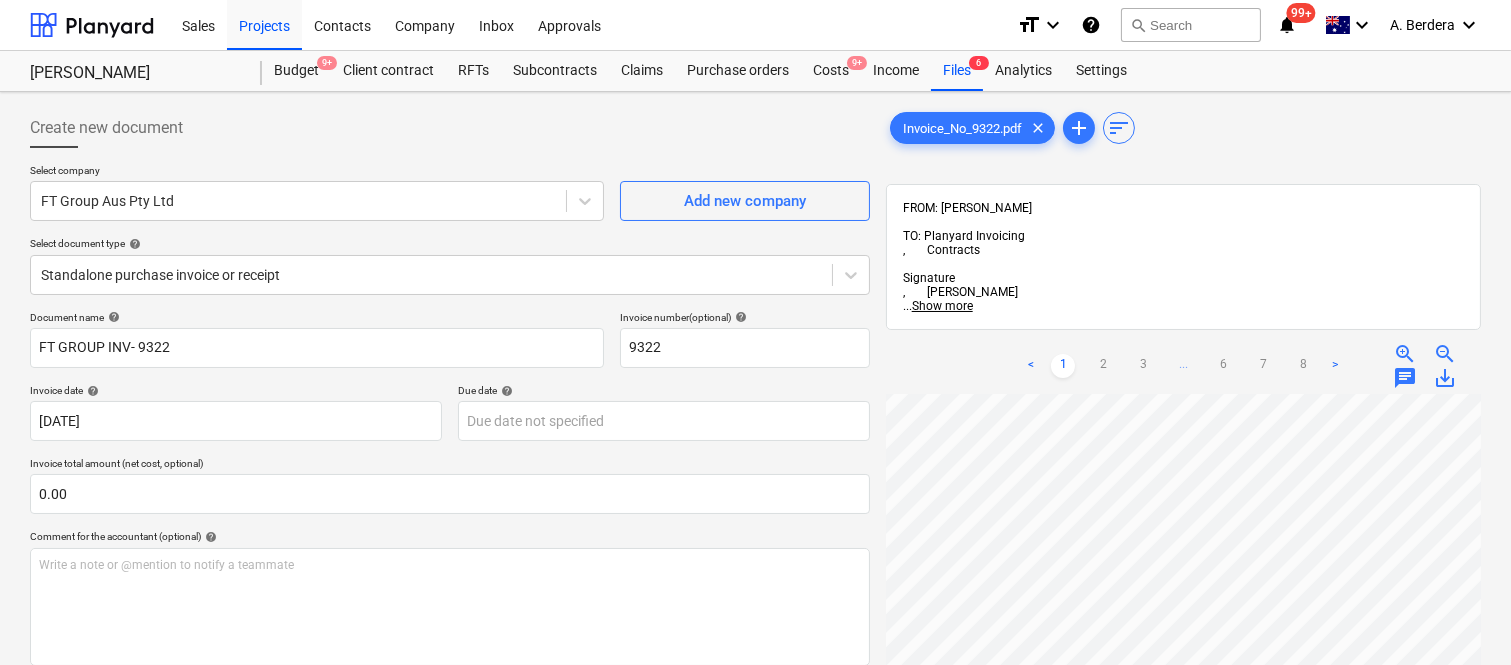 scroll, scrollTop: 145, scrollLeft: 307, axis: both 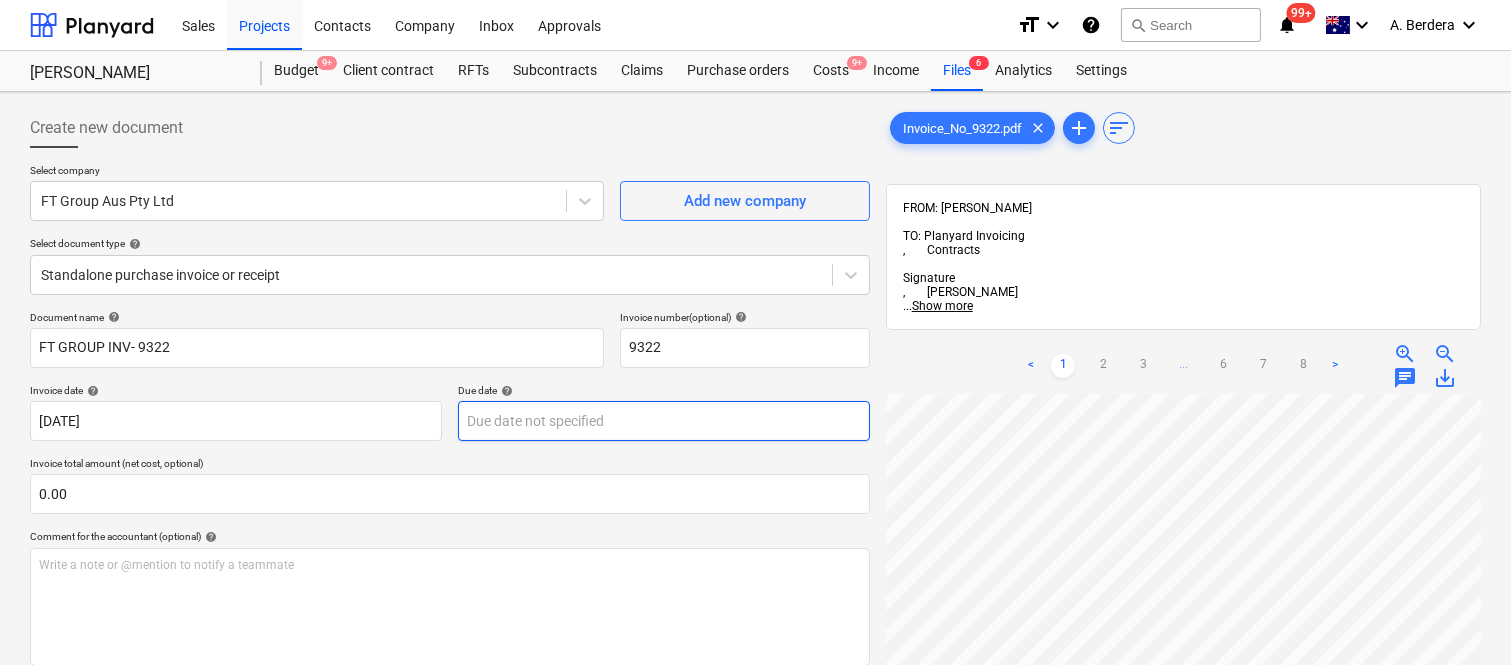 click on "Sales Projects Contacts Company Inbox Approvals format_size keyboard_arrow_down help search Search notifications 99+ keyboard_arrow_down A. Berdera keyboard_arrow_down Della Rosa Budget 9+ Client contract RFTs Subcontracts Claims Purchase orders Costs 9+ Income Files 6 Analytics Settings Create new document Select company FT Group Aus Pty Ltd   Add new company Select document type help Standalone purchase invoice or receipt Document name help FT GROUP INV- 9322 Invoice number  (optional) help 9322 Invoice date help 24 Jul 2025 24.07.2025 Press the down arrow key to interact with the calendar and
select a date. Press the question mark key to get the keyboard shortcuts for changing dates. Due date help Press the down arrow key to interact with the calendar and
select a date. Press the question mark key to get the keyboard shortcuts for changing dates. Invoice total amount (net cost, optional) 0.00 Comment for the accountant (optional) help Write a note or @mention to notify a teammate ﻿ Clear Save <" at bounding box center [755, 332] 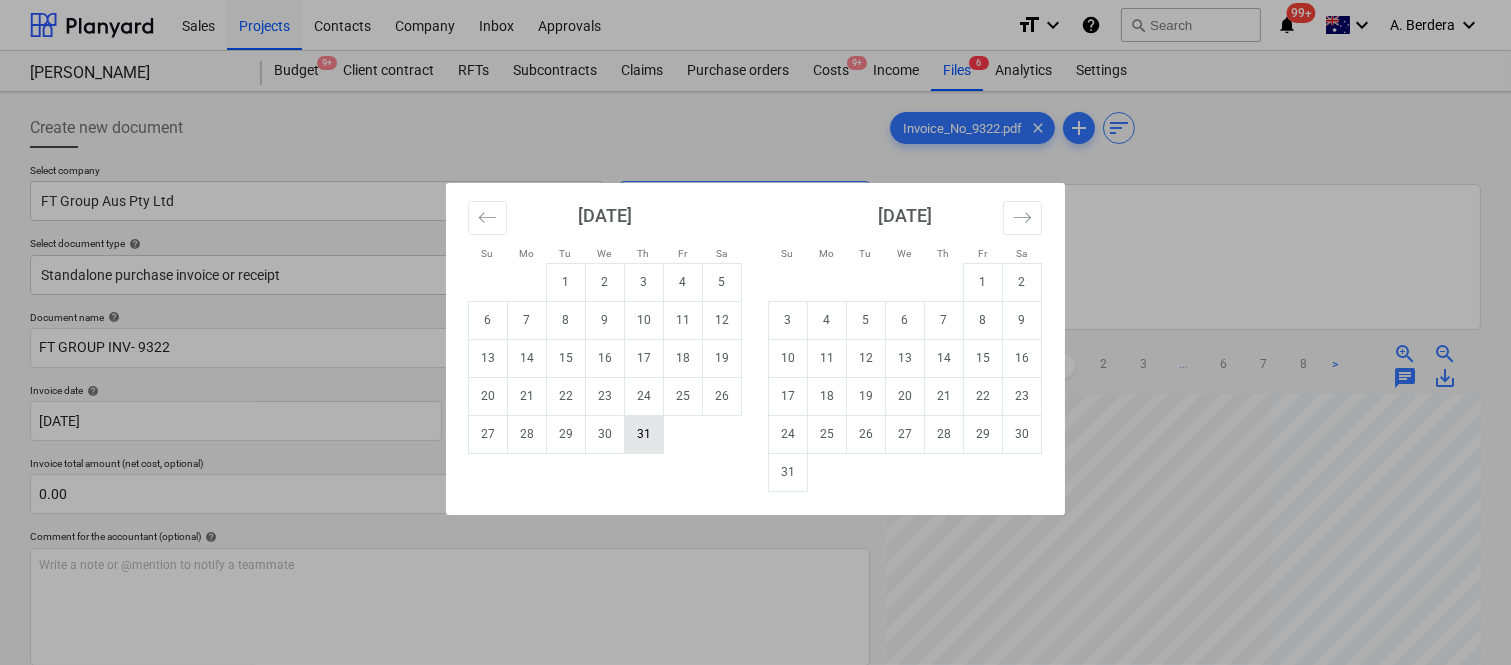 click on "31" at bounding box center [644, 434] 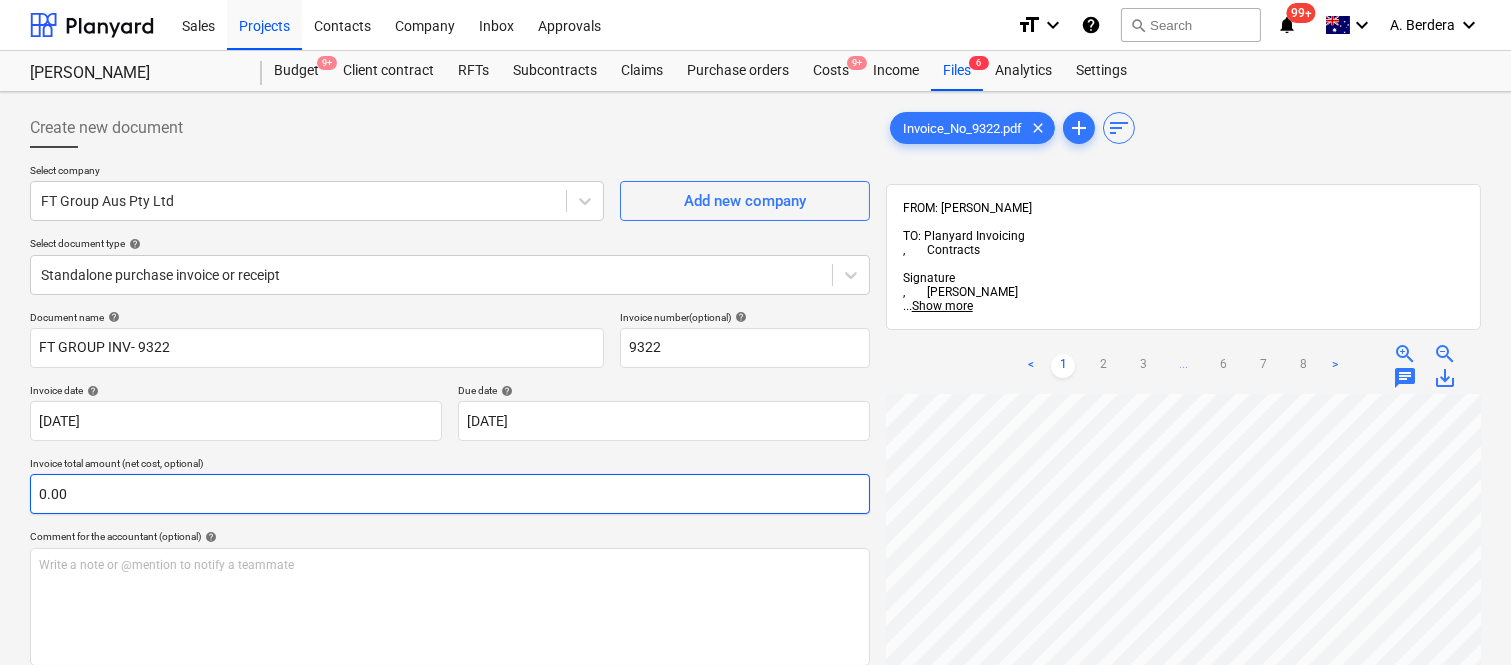 scroll, scrollTop: 667, scrollLeft: 307, axis: both 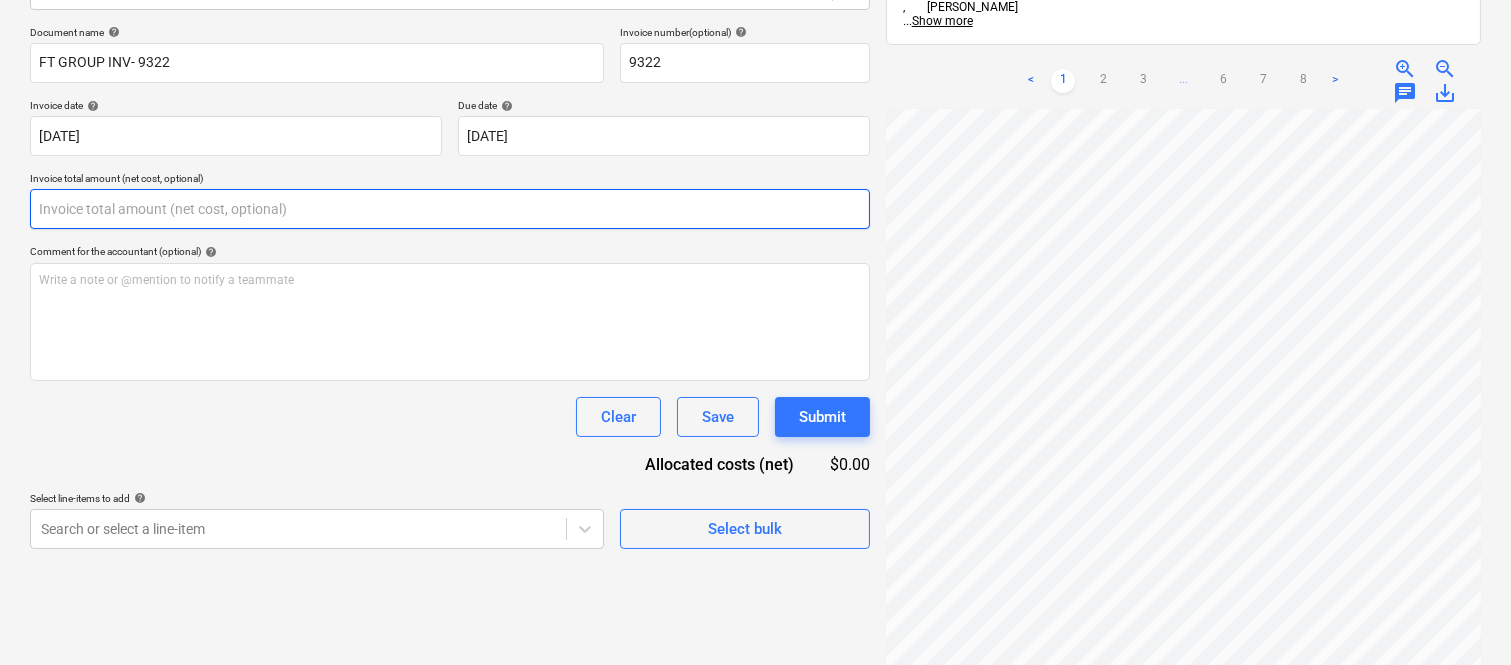 click at bounding box center (450, 209) 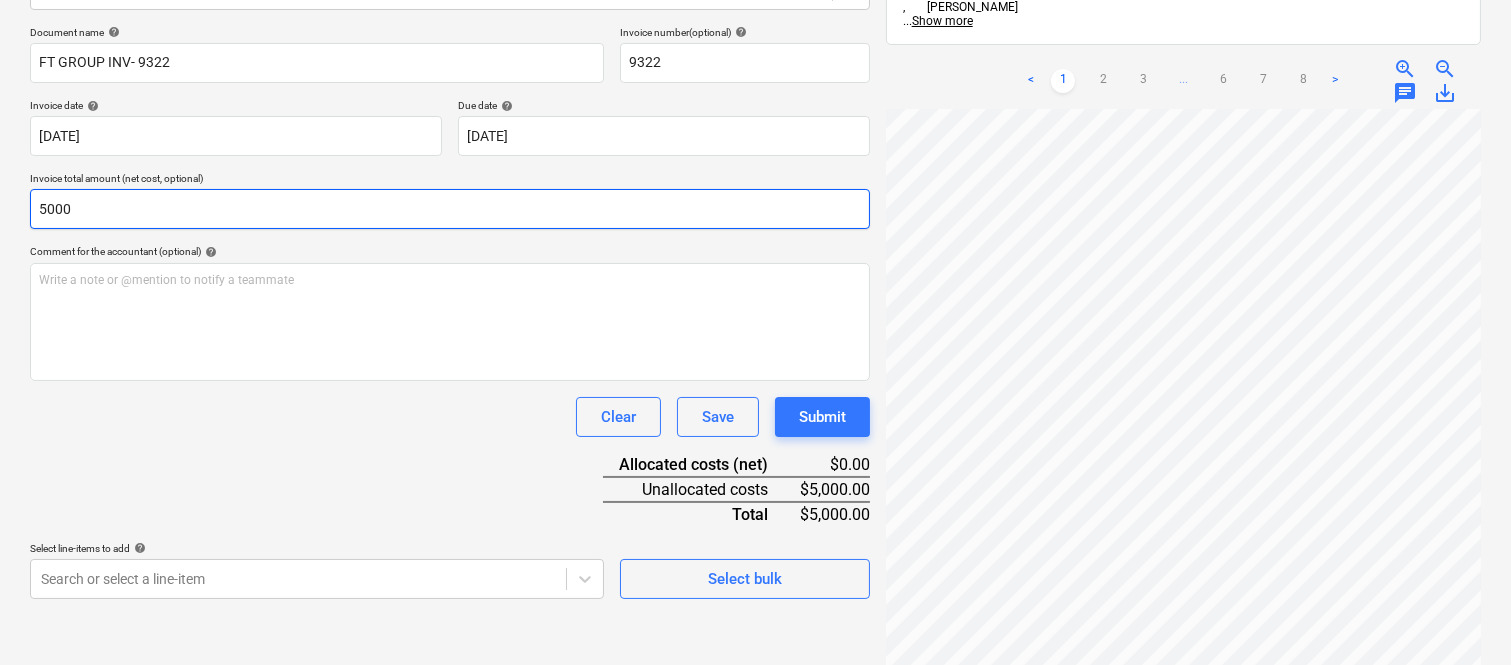 type on "5000" 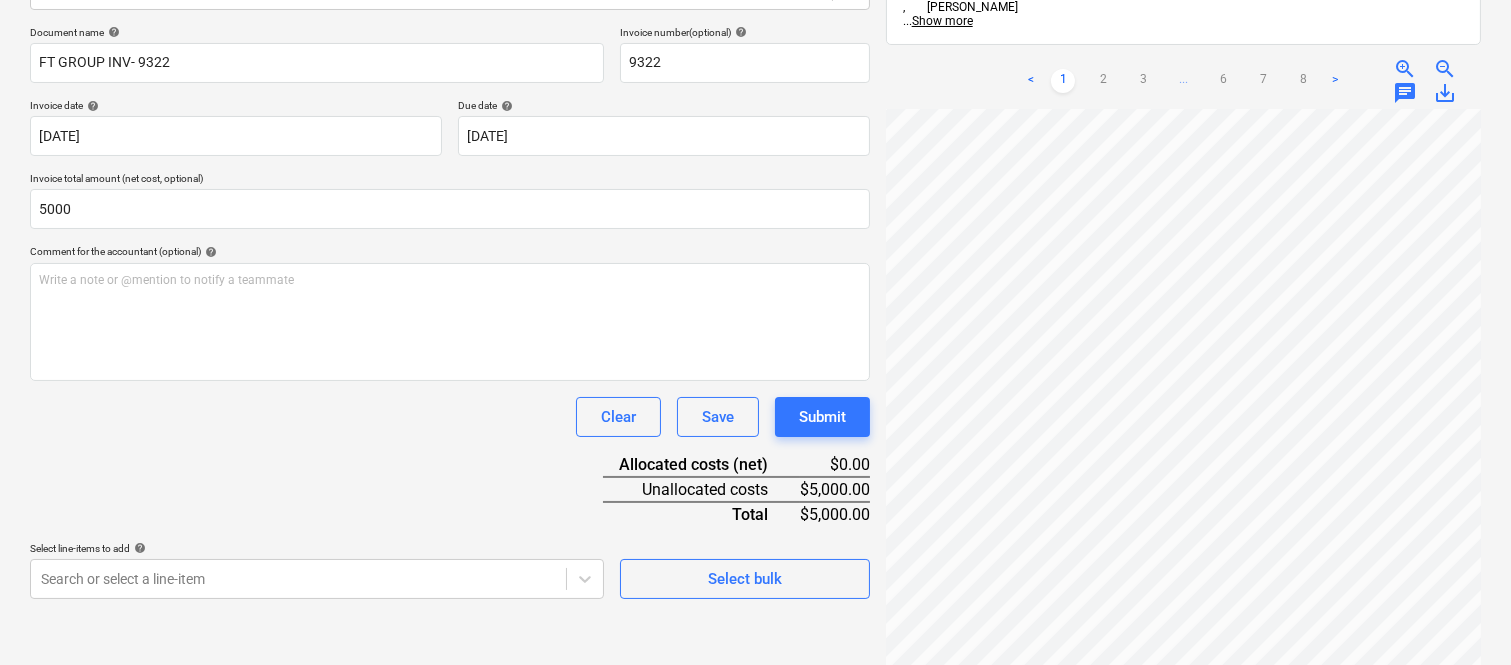 click on "Document name help FT GROUP INV- 9322 Invoice number  (optional) help 9322 Invoice date help 24 Jul 2025 24.07.2025 Press the down arrow key to interact with the calendar and
select a date. Press the question mark key to get the keyboard shortcuts for changing dates. Due date help 31 Jul 2025 31.07.2025 Press the down arrow key to interact with the calendar and
select a date. Press the question mark key to get the keyboard shortcuts for changing dates. Invoice total amount (net cost, optional) 5000 Comment for the accountant (optional) help Write a note or @mention to notify a teammate ﻿ Clear Save Submit Allocated costs (net) $0.00 Unallocated costs $5,000.00 Total $5,000.00 Select line-items to add help Search or select a line-item Select bulk" at bounding box center (450, 312) 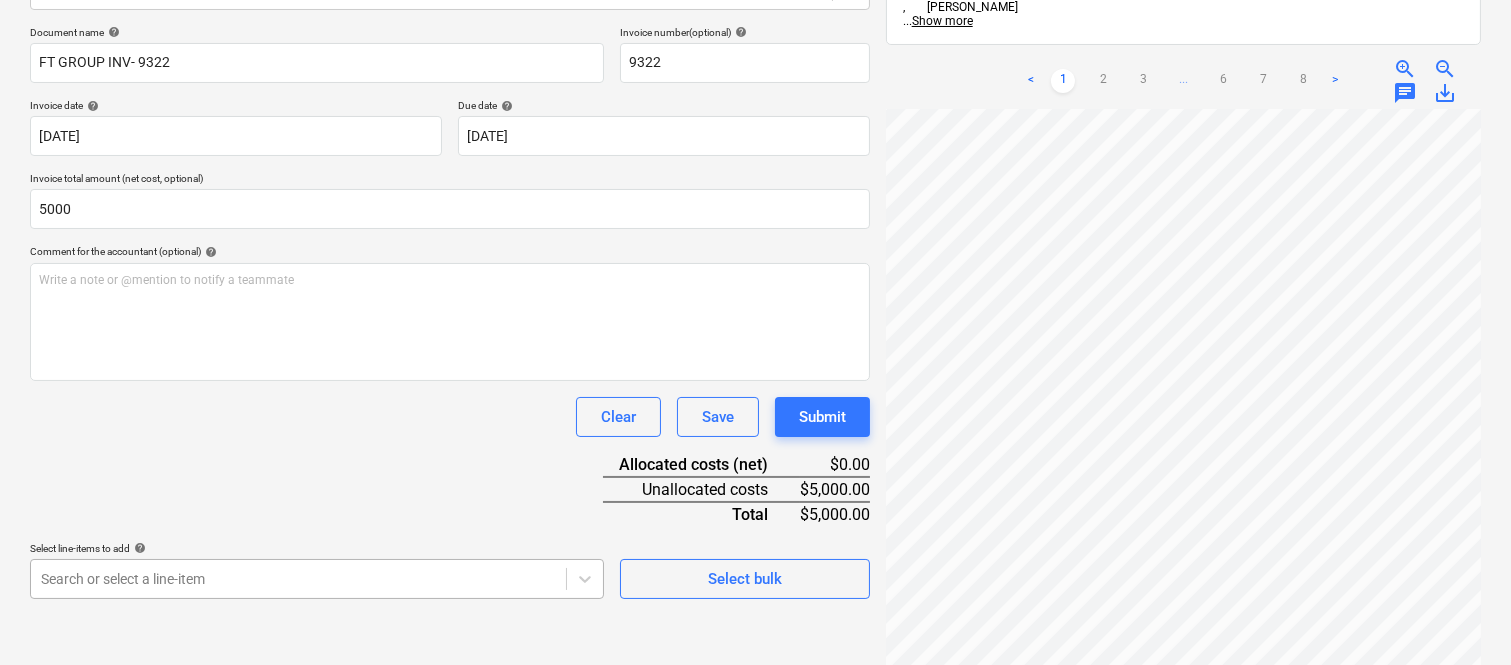 click on "Sales Projects Contacts Company Inbox Approvals format_size keyboard_arrow_down help search Search notifications 99+ keyboard_arrow_down A. Berdera keyboard_arrow_down Della Rosa Budget 9+ Client contract RFTs Subcontracts Claims Purchase orders Costs 9+ Income Files 6 Analytics Settings Create new document Select company FT Group Aus Pty Ltd   Add new company Select document type help Standalone purchase invoice or receipt Document name help FT GROUP INV- 9322 Invoice number  (optional) help 9322 Invoice date help 24 Jul 2025 24.07.2025 Press the down arrow key to interact with the calendar and
select a date. Press the question mark key to get the keyboard shortcuts for changing dates. Due date help 31 Jul 2025 31.07.2025 Press the down arrow key to interact with the calendar and
select a date. Press the question mark key to get the keyboard shortcuts for changing dates. Invoice total amount (net cost, optional) 5000 Comment for the accountant (optional) help ﻿ Clear Save Submit $0.00 $5,000.00 <" at bounding box center [755, 47] 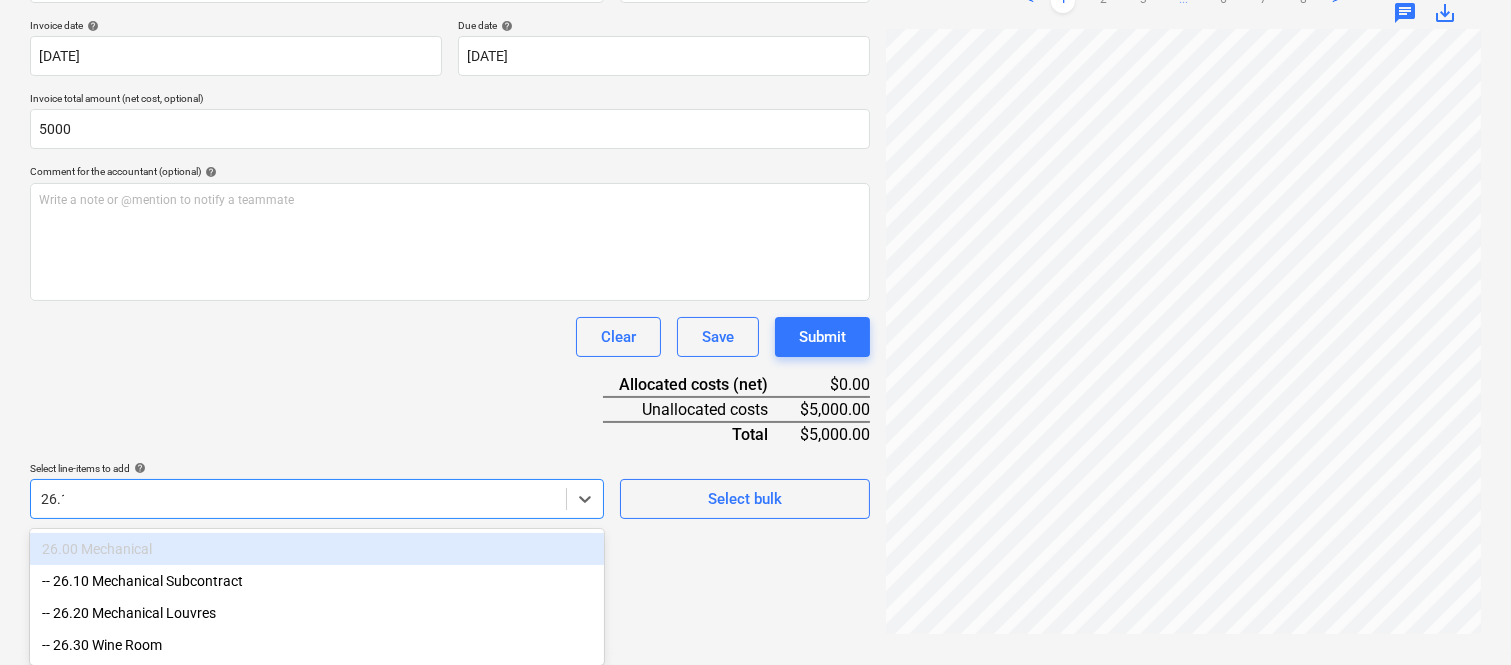 scroll, scrollTop: 285, scrollLeft: 0, axis: vertical 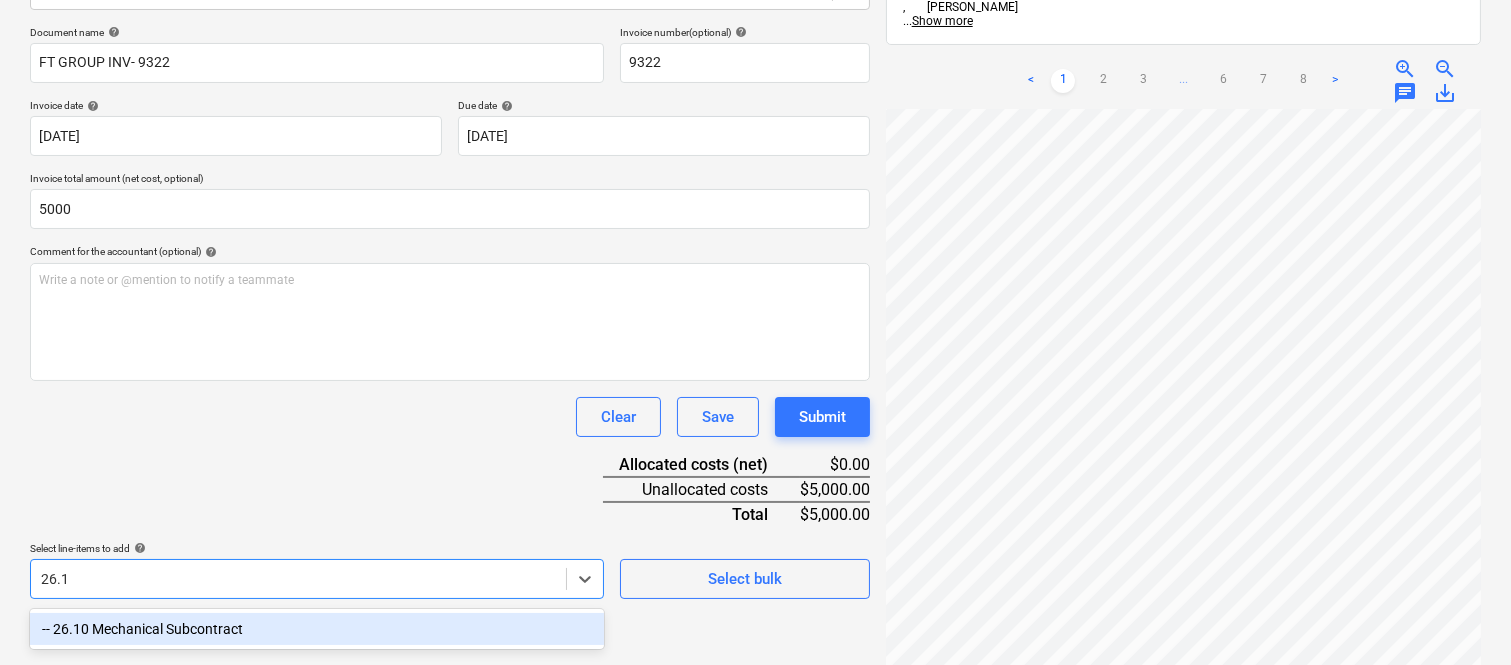 type on "26.10" 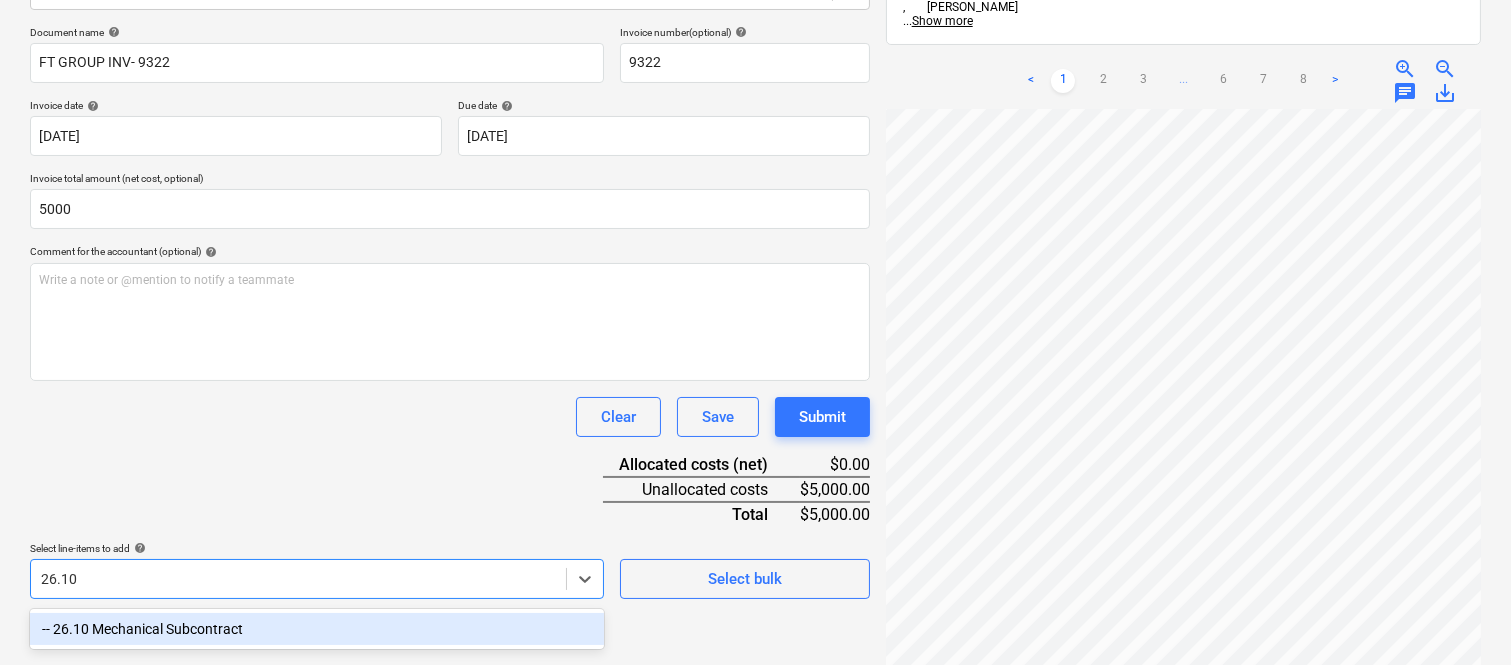 click on "--  26.10 Mechanical Subcontract" at bounding box center [317, 629] 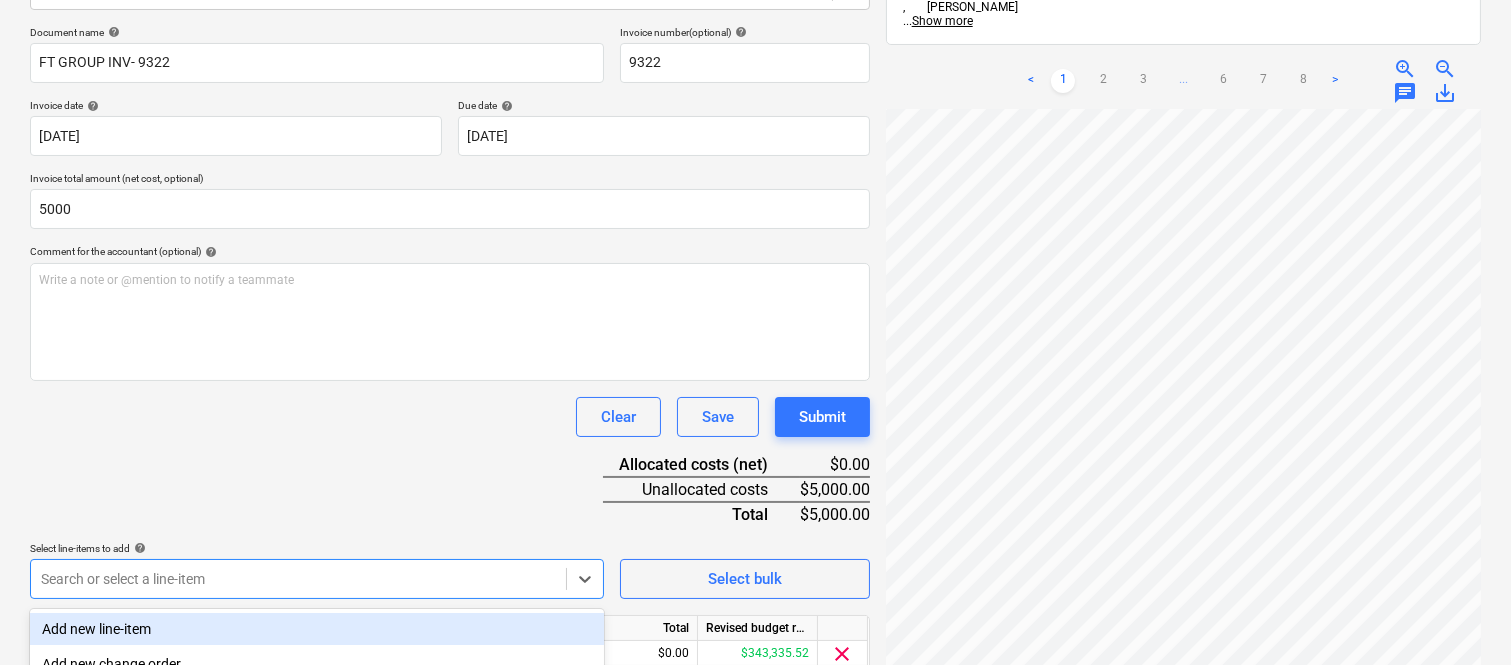 click on "Document name help FT GROUP INV- 9322 Invoice number  (optional) help 9322 Invoice date help 24 Jul 2025 24.07.2025 Press the down arrow key to interact with the calendar and
select a date. Press the question mark key to get the keyboard shortcuts for changing dates. Due date help 31 Jul 2025 31.07.2025 Press the down arrow key to interact with the calendar and
select a date. Press the question mark key to get the keyboard shortcuts for changing dates. Invoice total amount (net cost, optional) 5000 Comment for the accountant (optional) help Write a note or @mention to notify a teammate ﻿ Clear Save Submit Allocated costs (net) $0.00 Unallocated costs $5,000.00 Total $5,000.00 Select line-items to add help option --  26.10 Mechanical Subcontract, selected. option Add new line-item focused, 1 of 185. 185 results available. Use Up and Down to choose options, press Enter to select the currently focused option, press Escape to exit the menu, press Tab to select the option and exit the menu. Select bulk Unit" at bounding box center [450, 378] 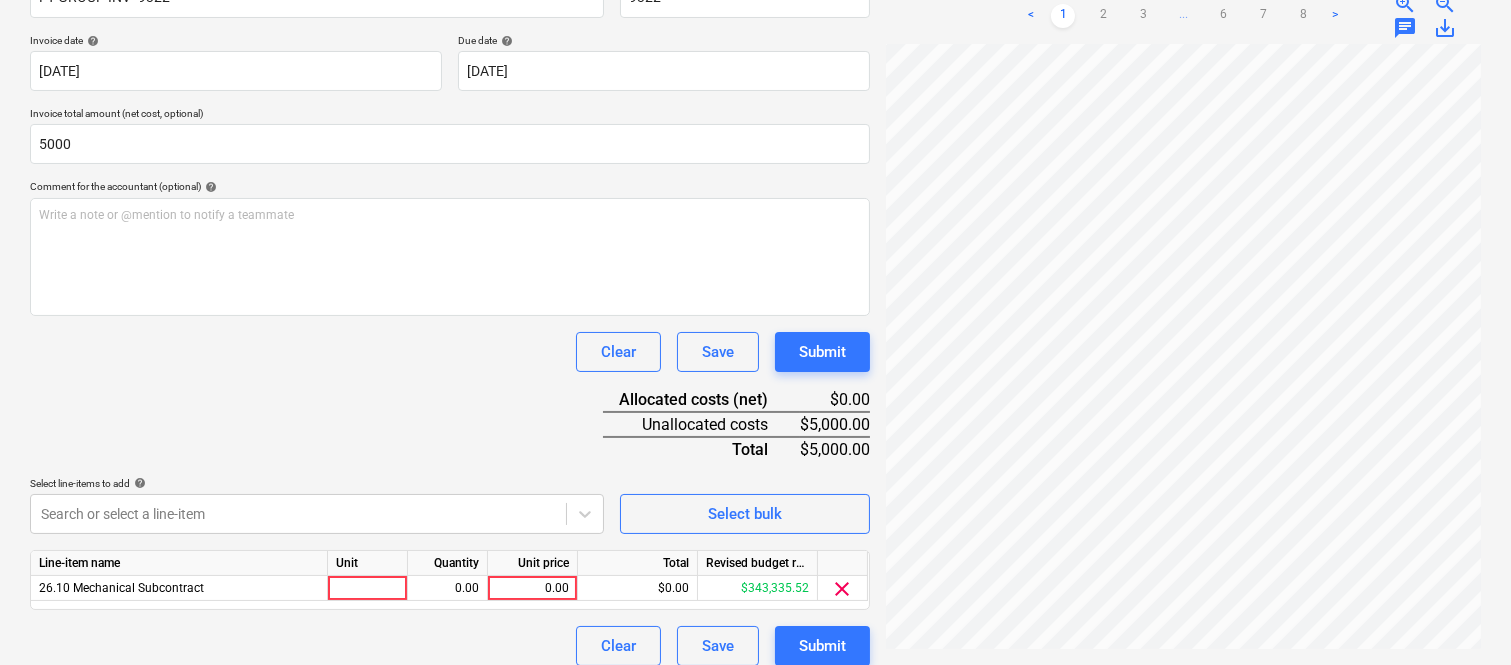 scroll, scrollTop: 367, scrollLeft: 0, axis: vertical 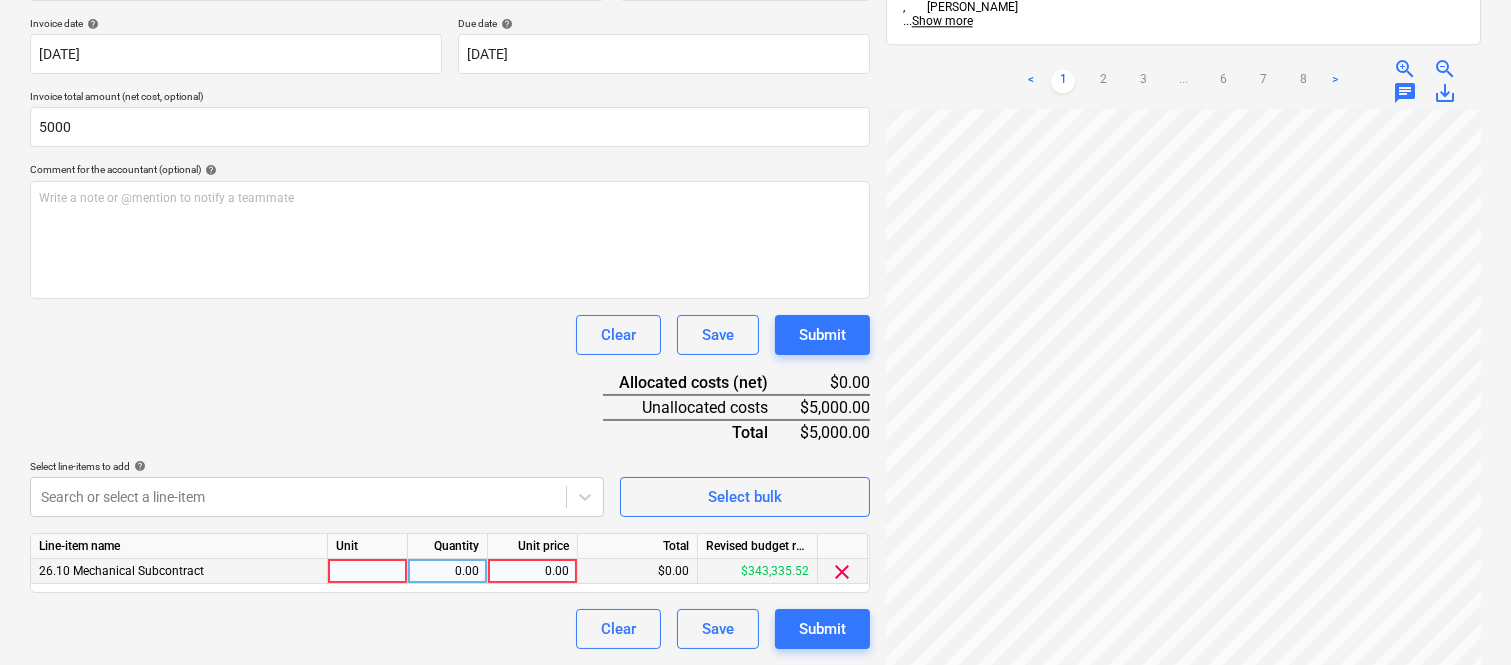 click on "26.10 Mechanical Subcontract" at bounding box center [179, 571] 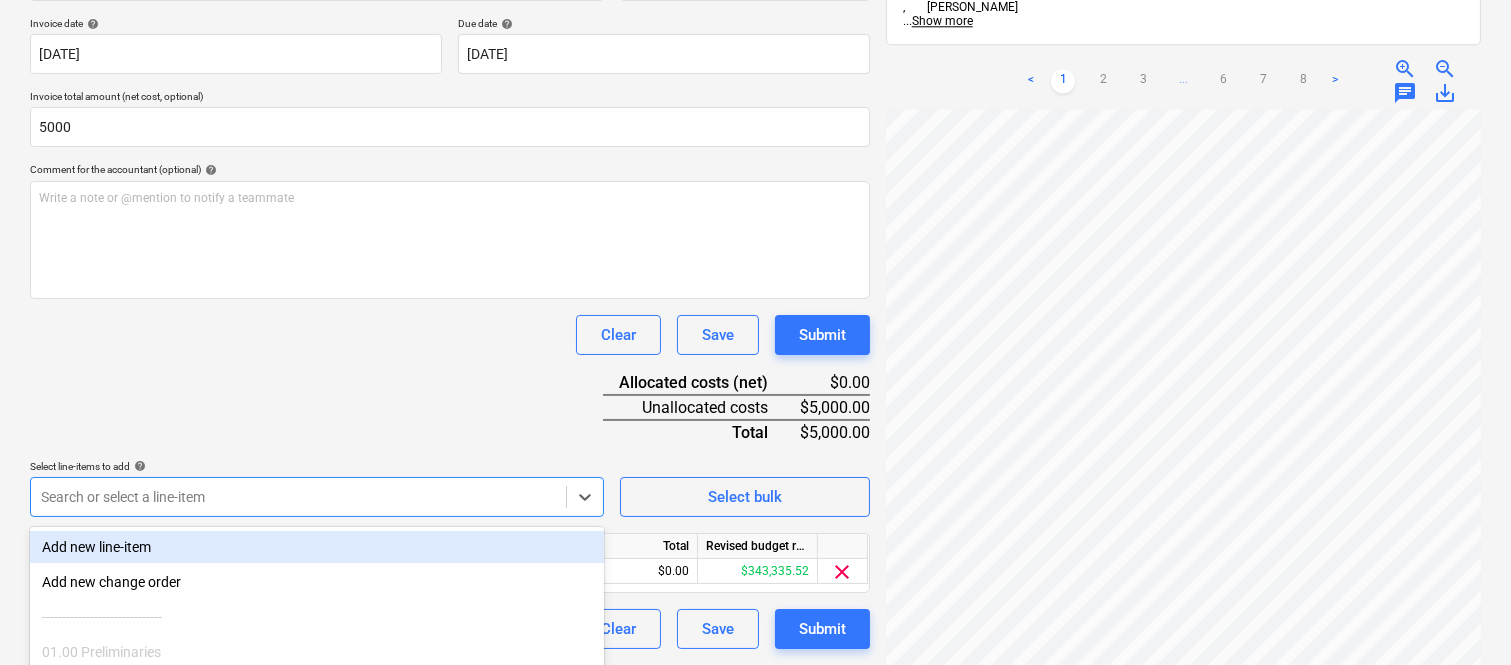 scroll, scrollTop: 532, scrollLeft: 0, axis: vertical 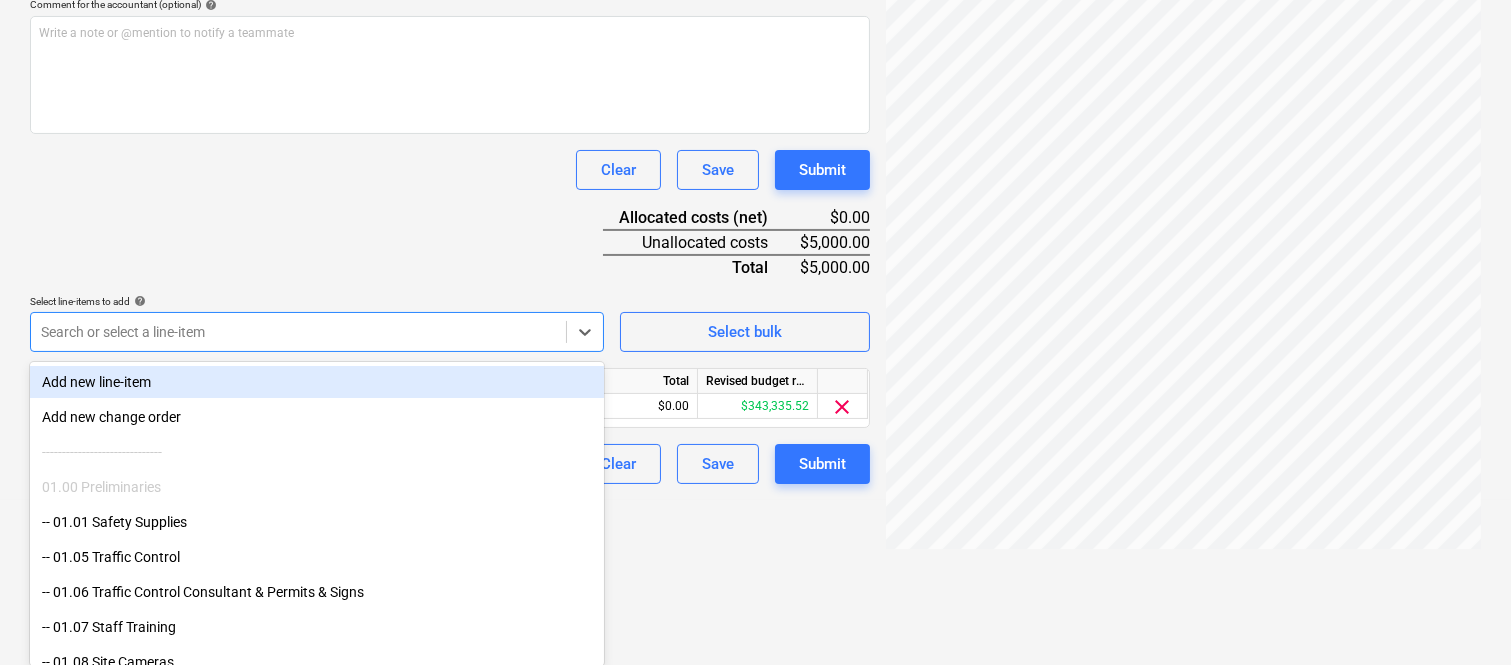 click on "Sales Projects Contacts Company Inbox Approvals format_size keyboard_arrow_down help search Search notifications 99+ keyboard_arrow_down A. Berdera keyboard_arrow_down Della Rosa Budget 9+ Client contract RFTs Subcontracts Claims Purchase orders Costs 9+ Income Files 6 Analytics Settings Create new document Select company FT Group Aus Pty Ltd   Add new company Select document type help Standalone purchase invoice or receipt Document name help FT GROUP INV- 9322 Invoice number  (optional) help 9322 Invoice date help 24 Jul 2025 24.07.2025 Press the down arrow key to interact with the calendar and
select a date. Press the question mark key to get the keyboard shortcuts for changing dates. Due date help 31 Jul 2025 31.07.2025 Press the down arrow key to interact with the calendar and
select a date. Press the question mark key to get the keyboard shortcuts for changing dates. Invoice total amount (net cost, optional) 5000 Comment for the accountant (optional) help ﻿ Clear Save Submit $0.00 $5,000.00 <" at bounding box center (755, -200) 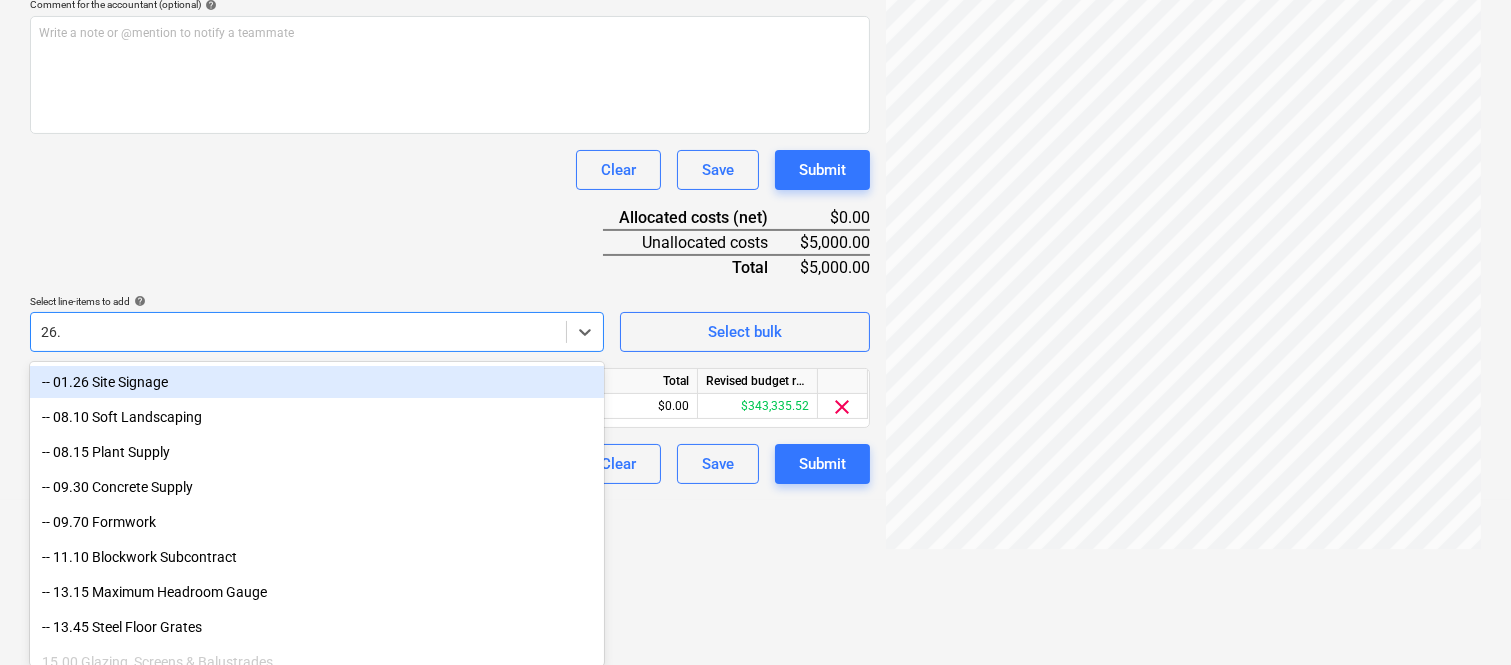 scroll, scrollTop: 367, scrollLeft: 0, axis: vertical 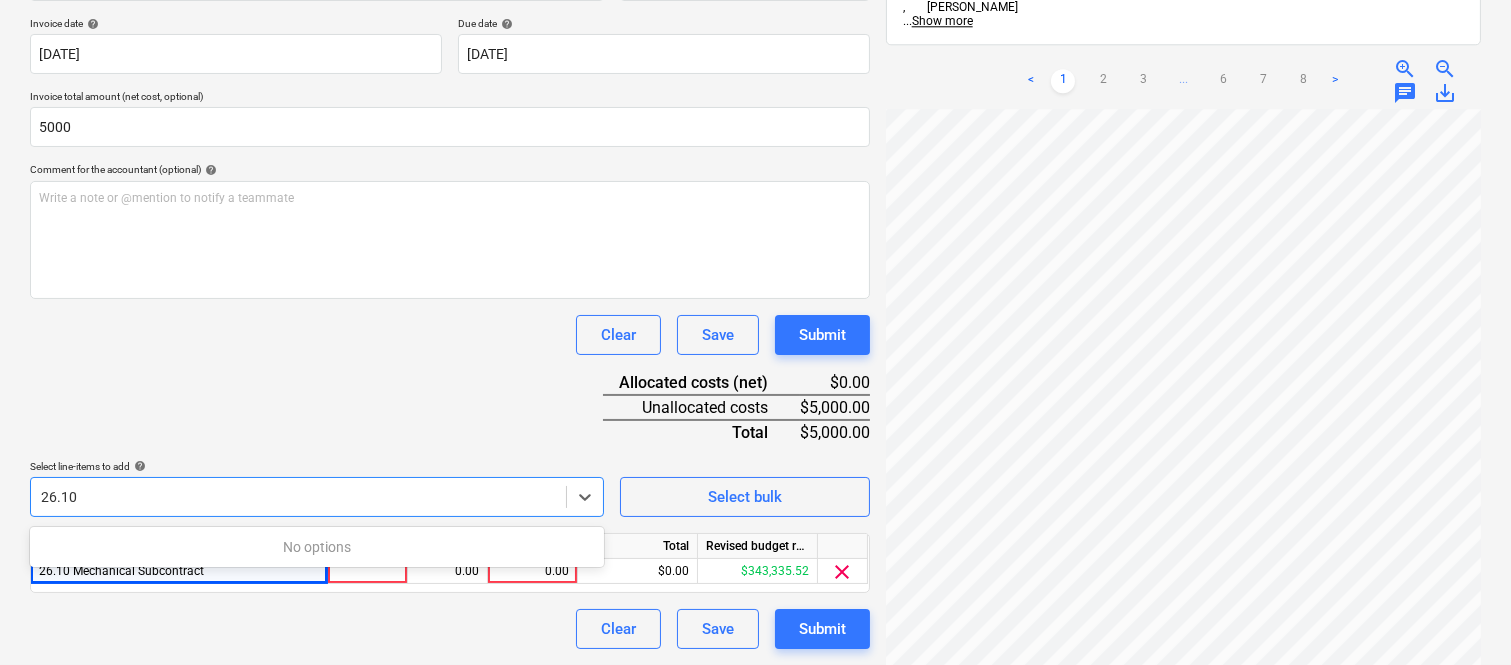 click on "26.10" at bounding box center [60, 497] 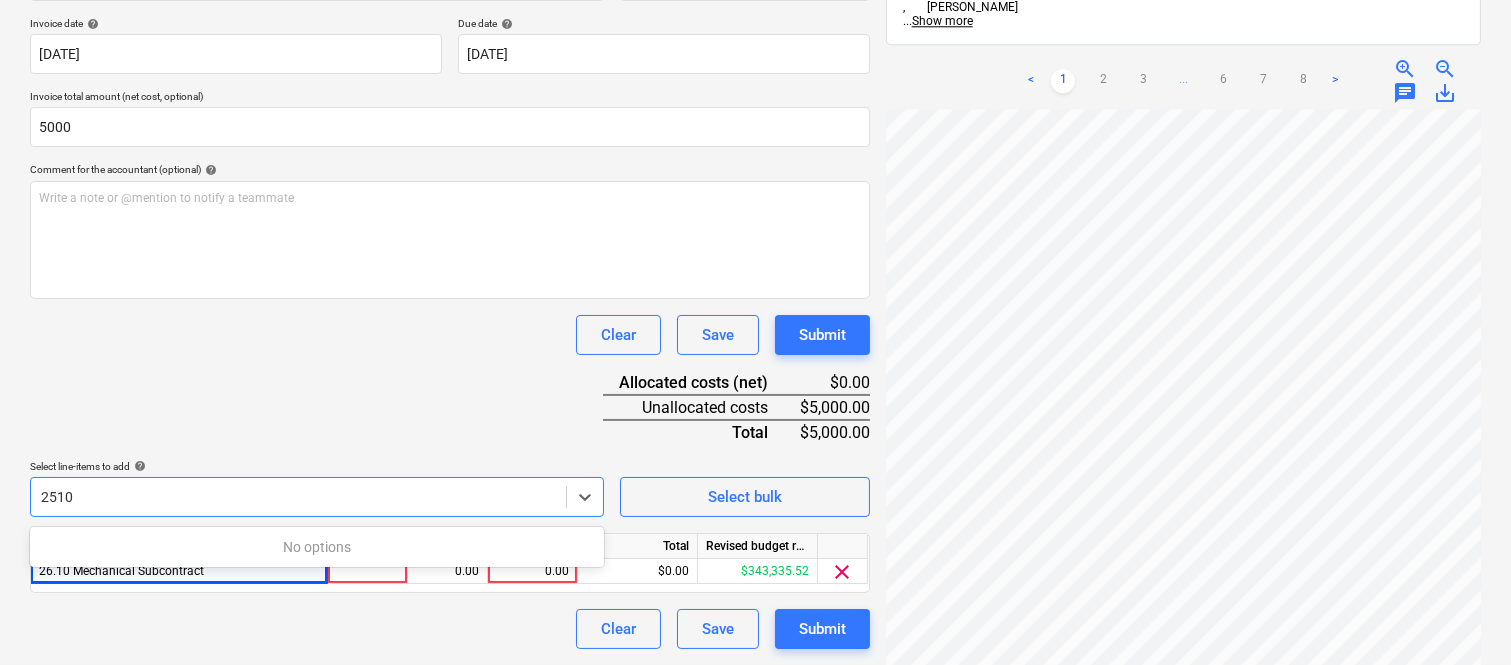 type on "25.10" 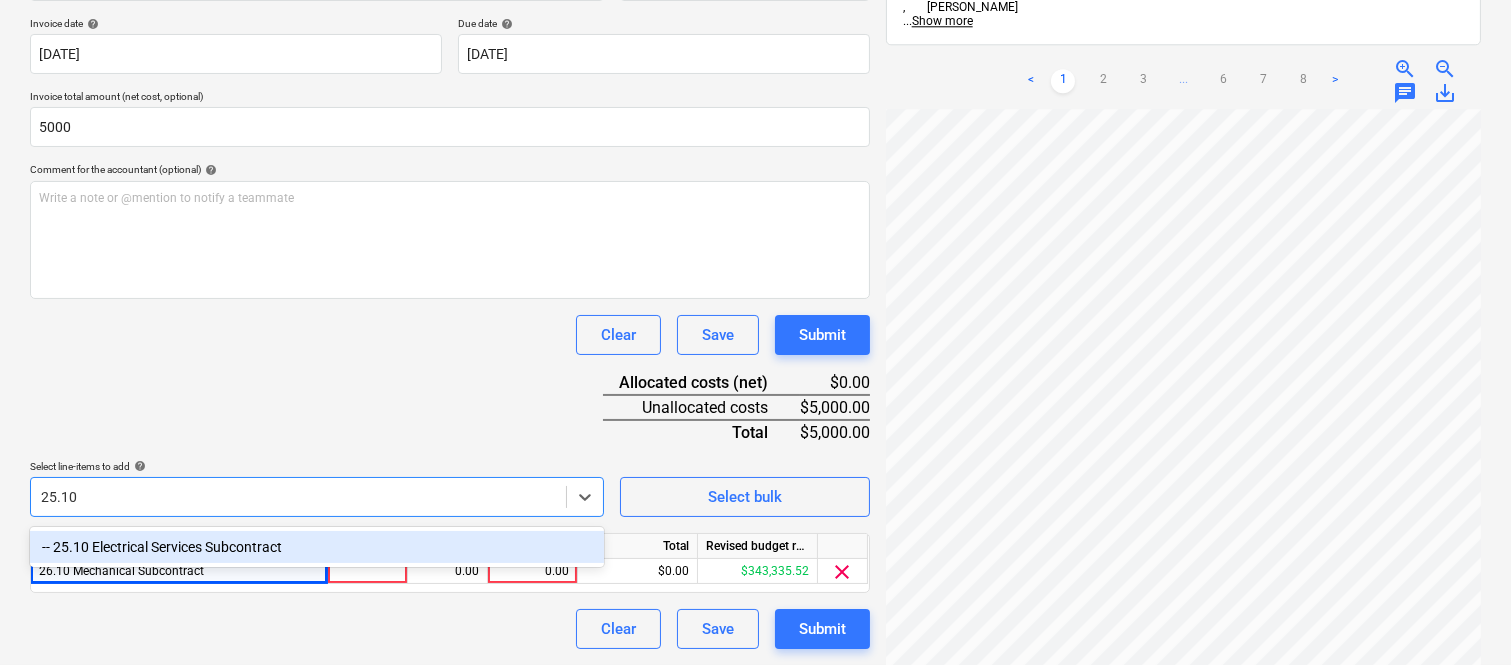 click on "--  25.10 Electrical Services Subcontract" at bounding box center [317, 547] 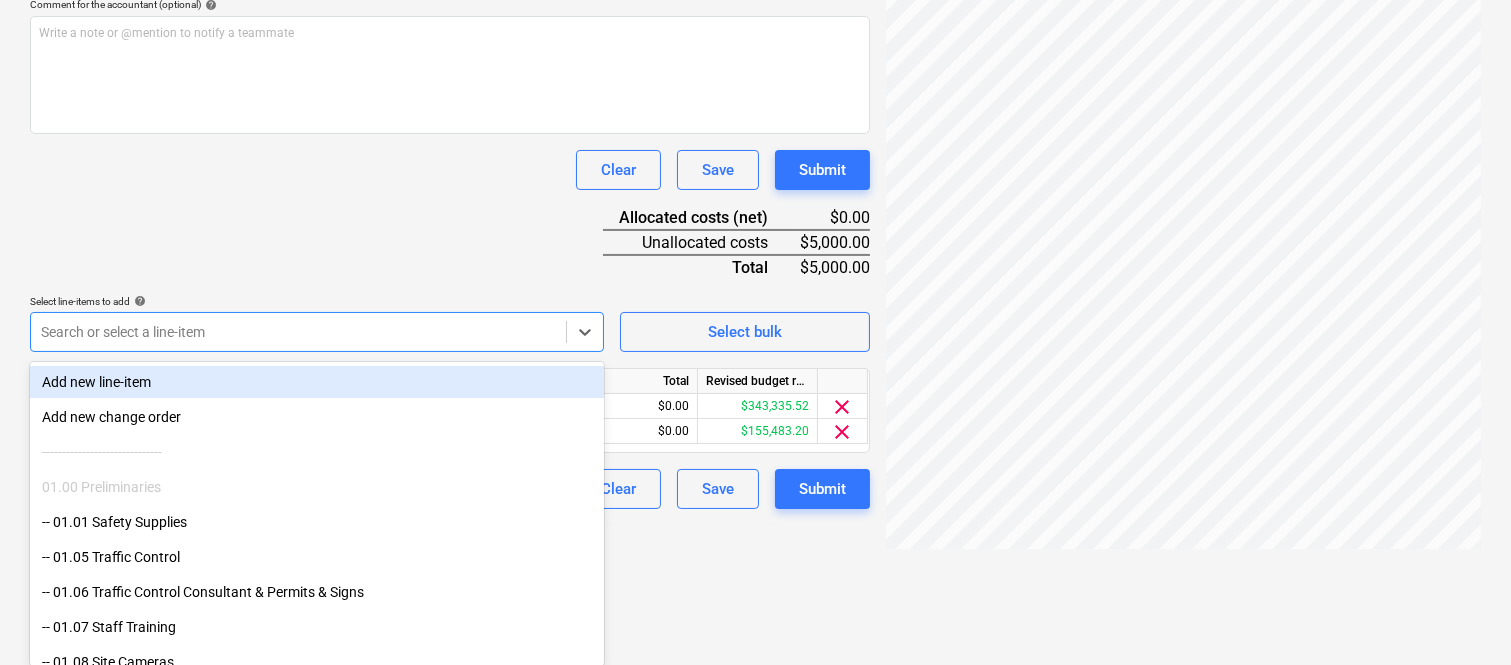click on "Add new line-item" at bounding box center (317, 382) 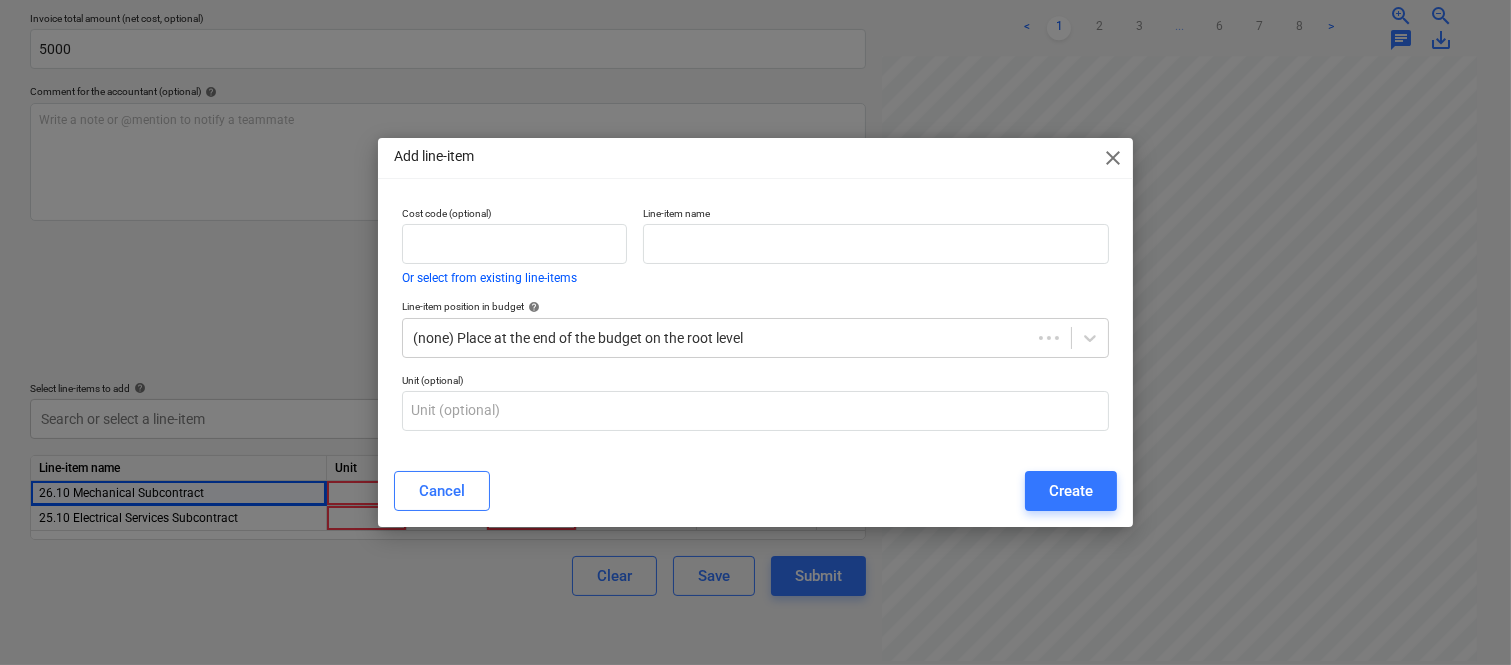 scroll, scrollTop: 393, scrollLeft: 0, axis: vertical 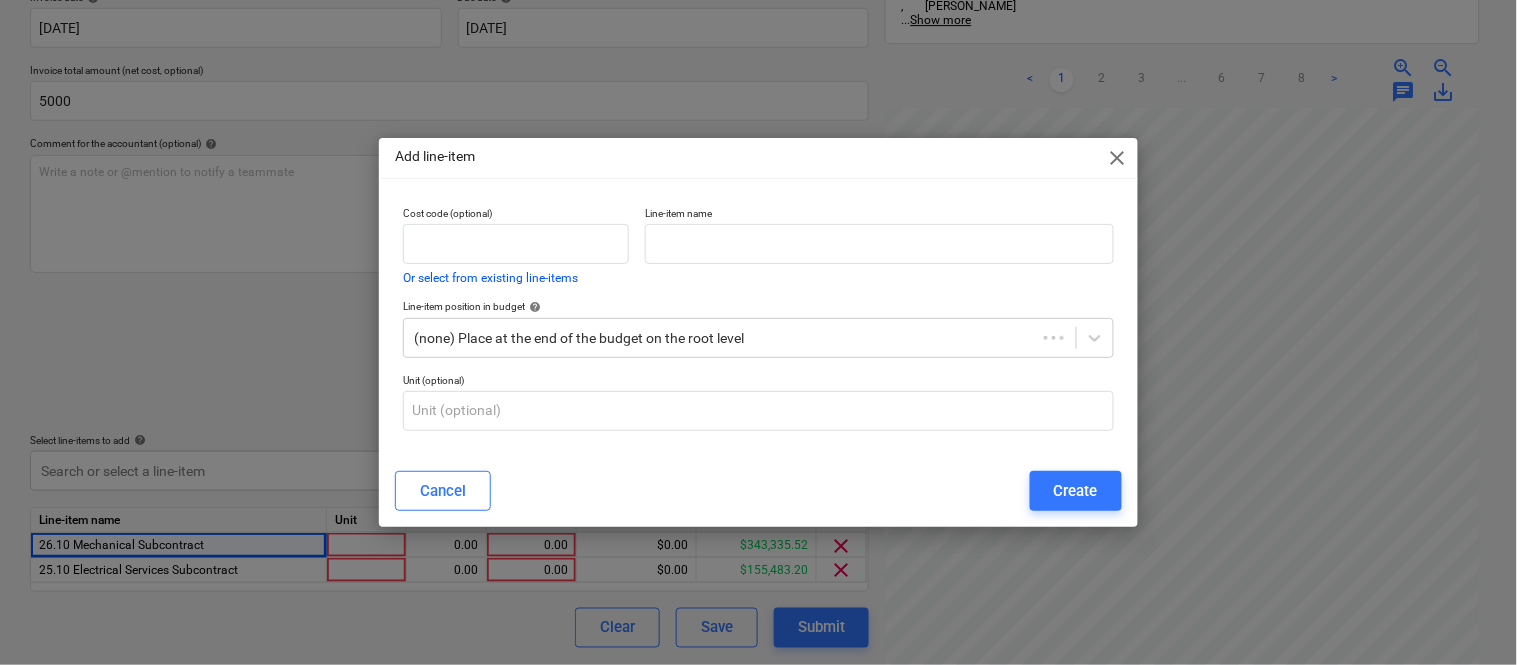 click on "Add line-item close Cost code (optional) Or select from existing line-items Line-item name Line-item position in budget help   (none) Place at the end of the budget on the root level Unit (optional) Cancel Create" at bounding box center (758, 332) 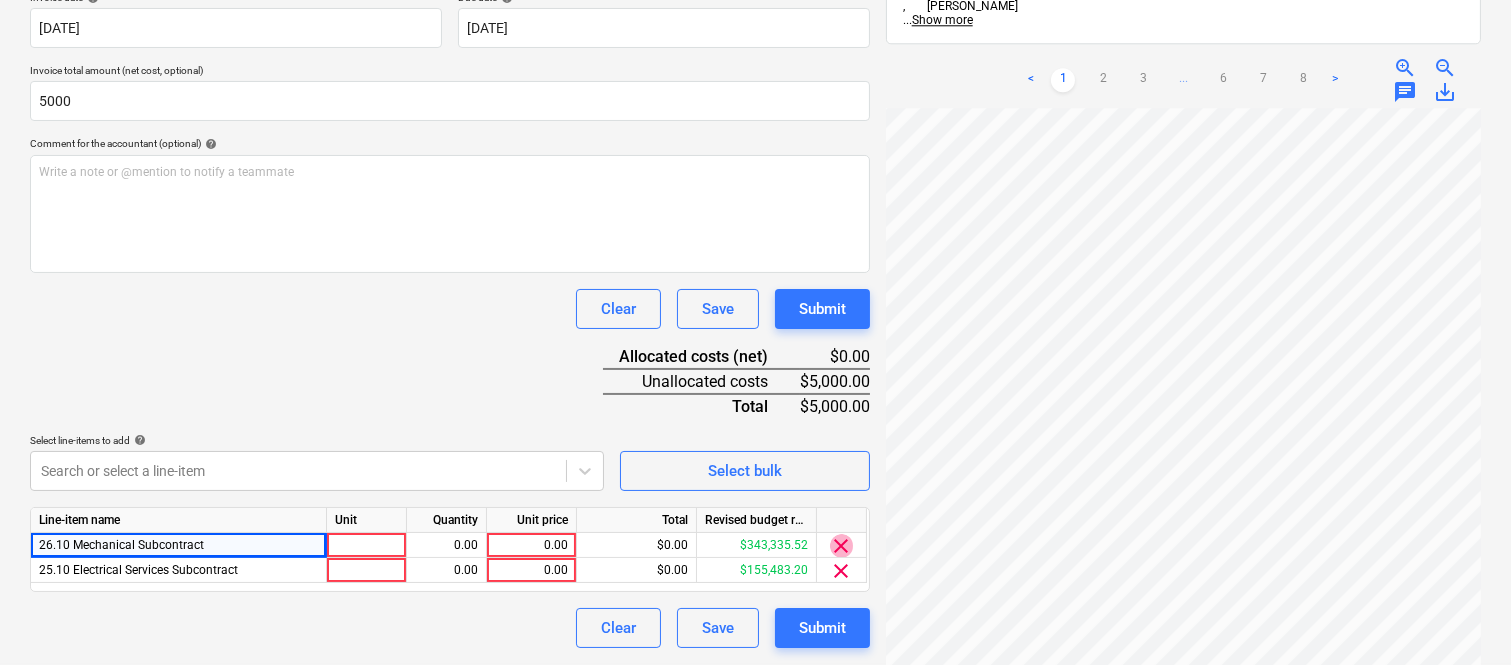 click on "clear" at bounding box center (842, 546) 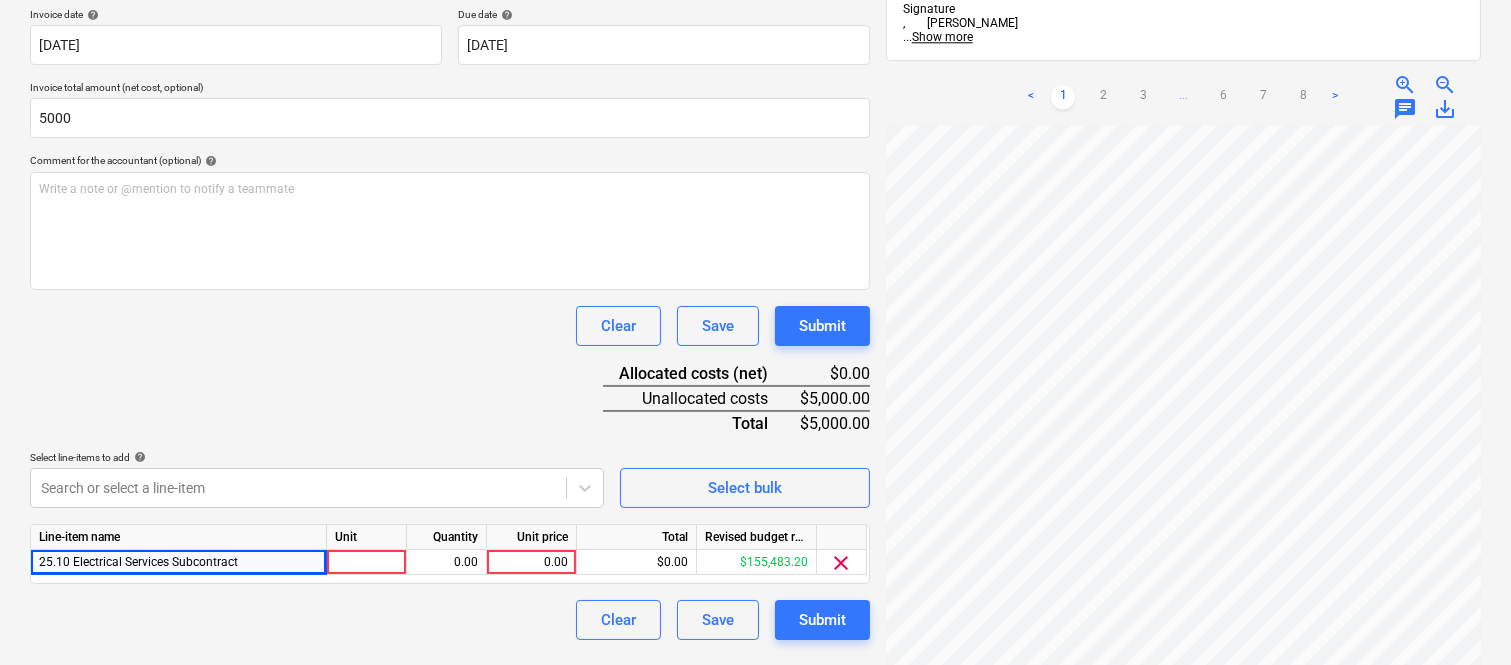 click on "Create new document Select company FT Group Aus Pty Ltd   Add new company Select document type help Standalone purchase invoice or receipt Document name help FT GROUP INV- 9322 Invoice number  (optional) help 9322 Invoice date help 24 Jul 2025 24.07.2025 Press the down arrow key to interact with the calendar and
select a date. Press the question mark key to get the keyboard shortcuts for changing dates. Due date help 31 Jul 2025 31.07.2025 Press the down arrow key to interact with the calendar and
select a date. Press the question mark key to get the keyboard shortcuts for changing dates. Invoice total amount (net cost, optional) 5000 Comment for the accountant (optional) help Write a note or @mention to notify a teammate ﻿ Clear Save Submit Allocated costs (net) $0.00 Unallocated costs $5,000.00 Total $5,000.00 Select line-items to add help Search or select a line-item Select bulk Line-item name Unit Quantity Unit price Total Revised budget remaining 25.10 Electrical Services Subcontract 0.00 0.00 Save" at bounding box center [450, 186] 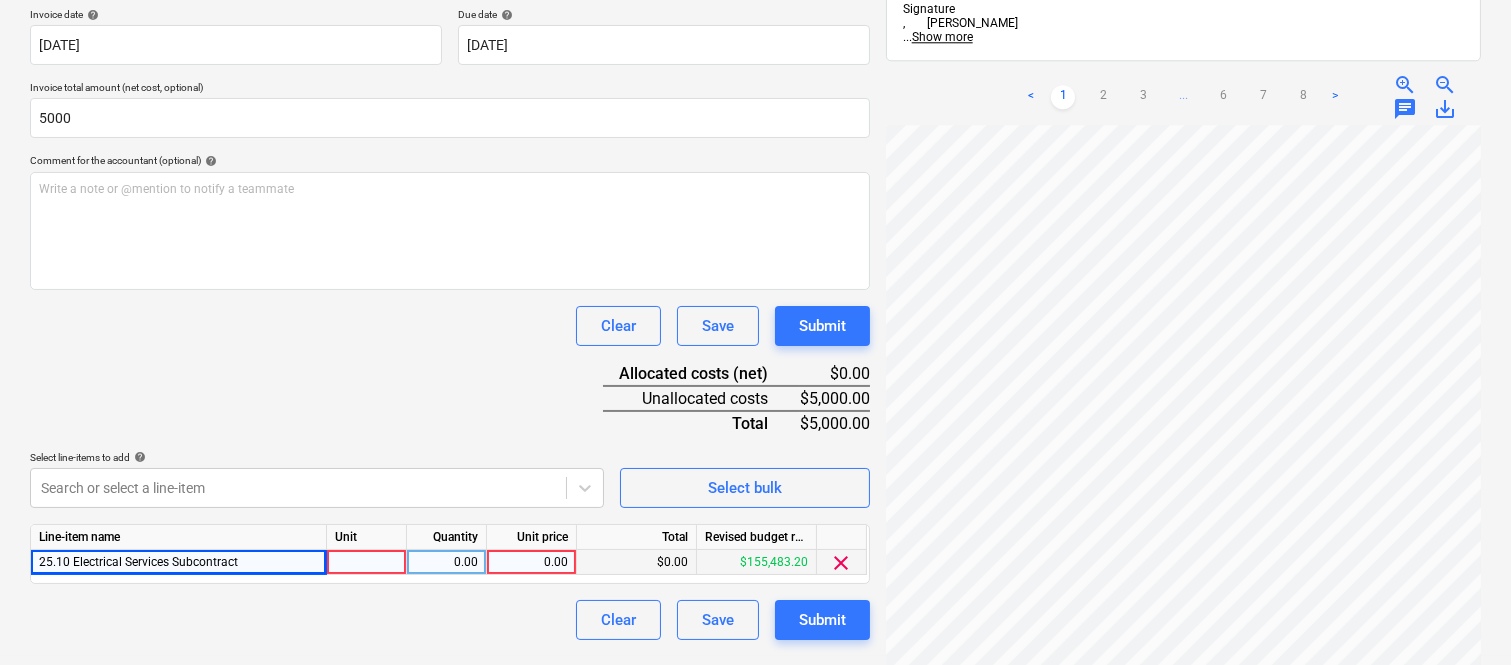 click at bounding box center (367, 562) 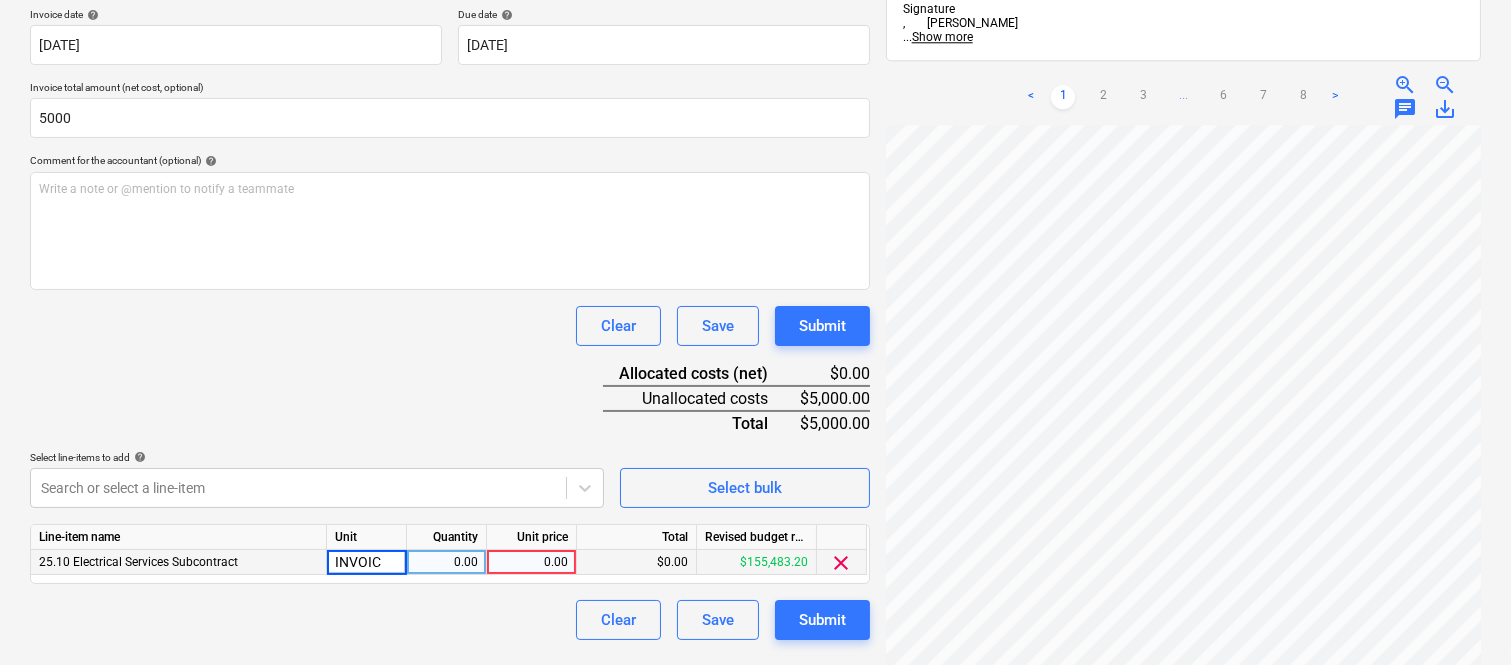 type on "INVOICE" 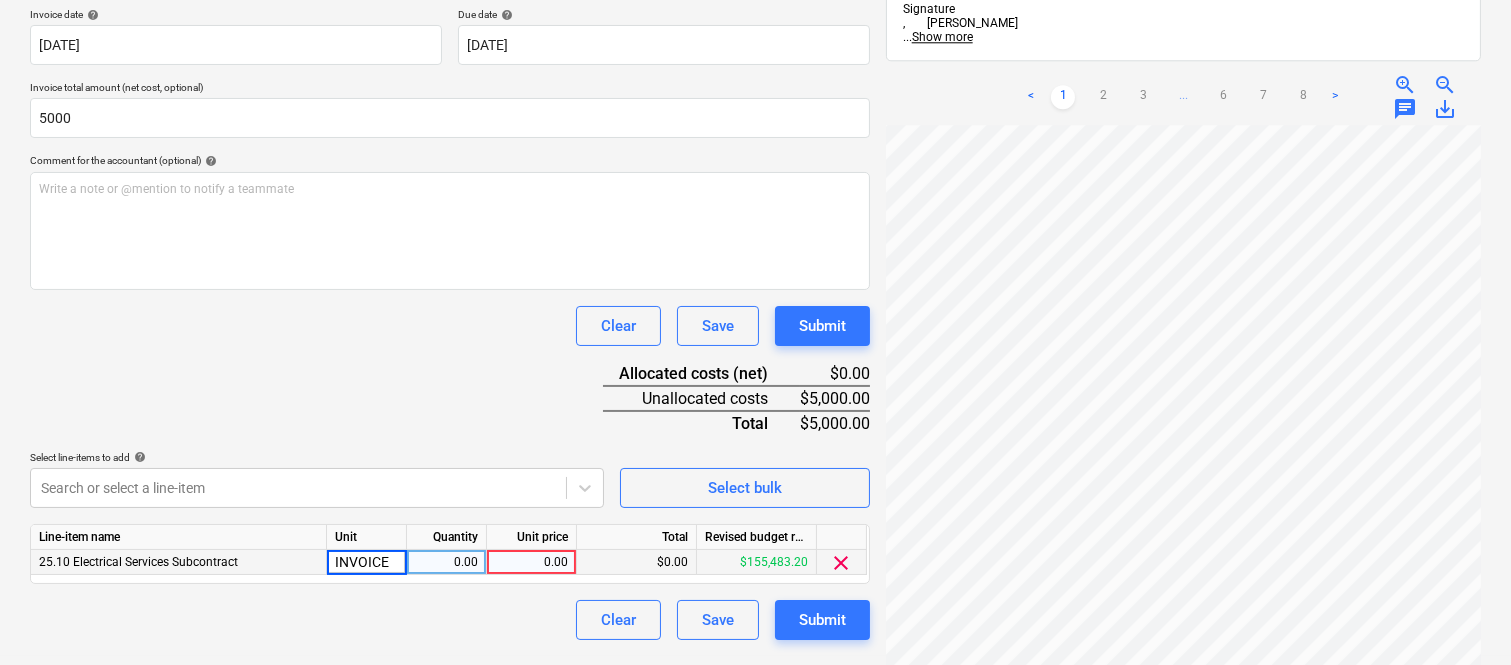 click on "0.00" at bounding box center (446, 562) 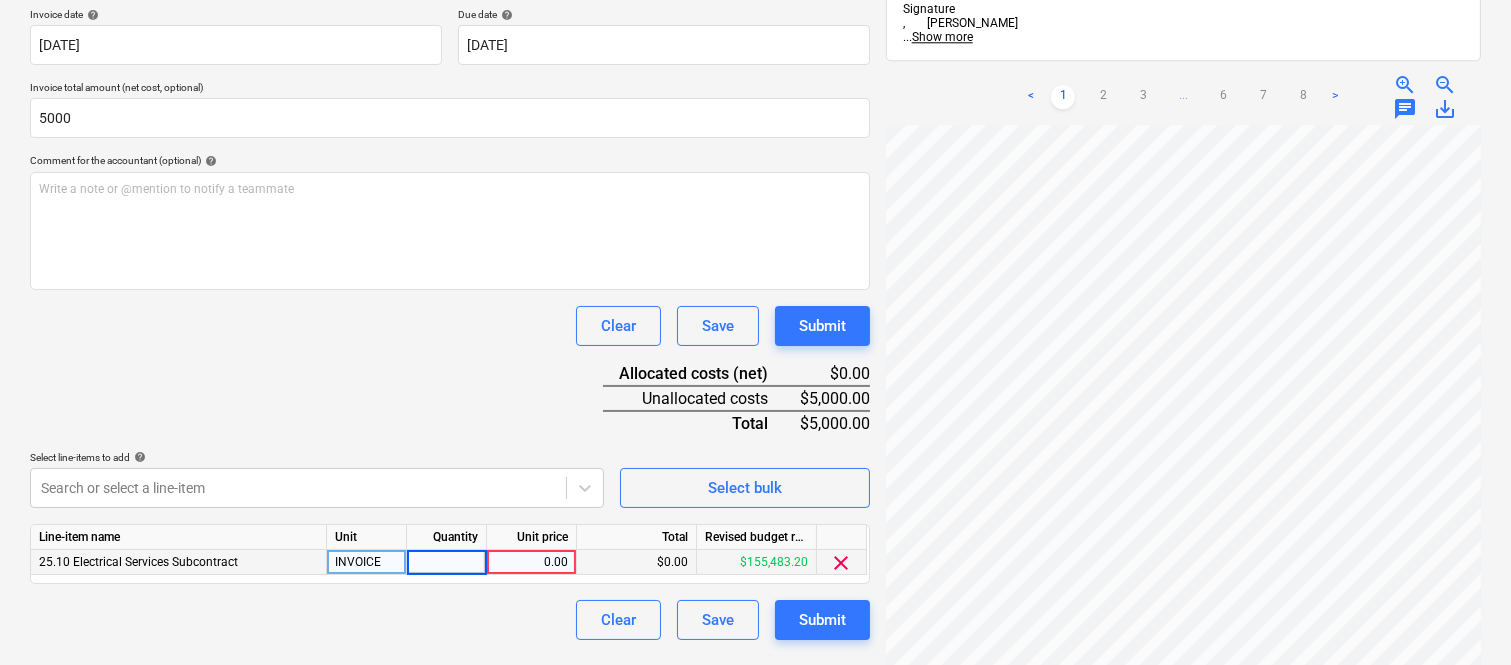 type on "1" 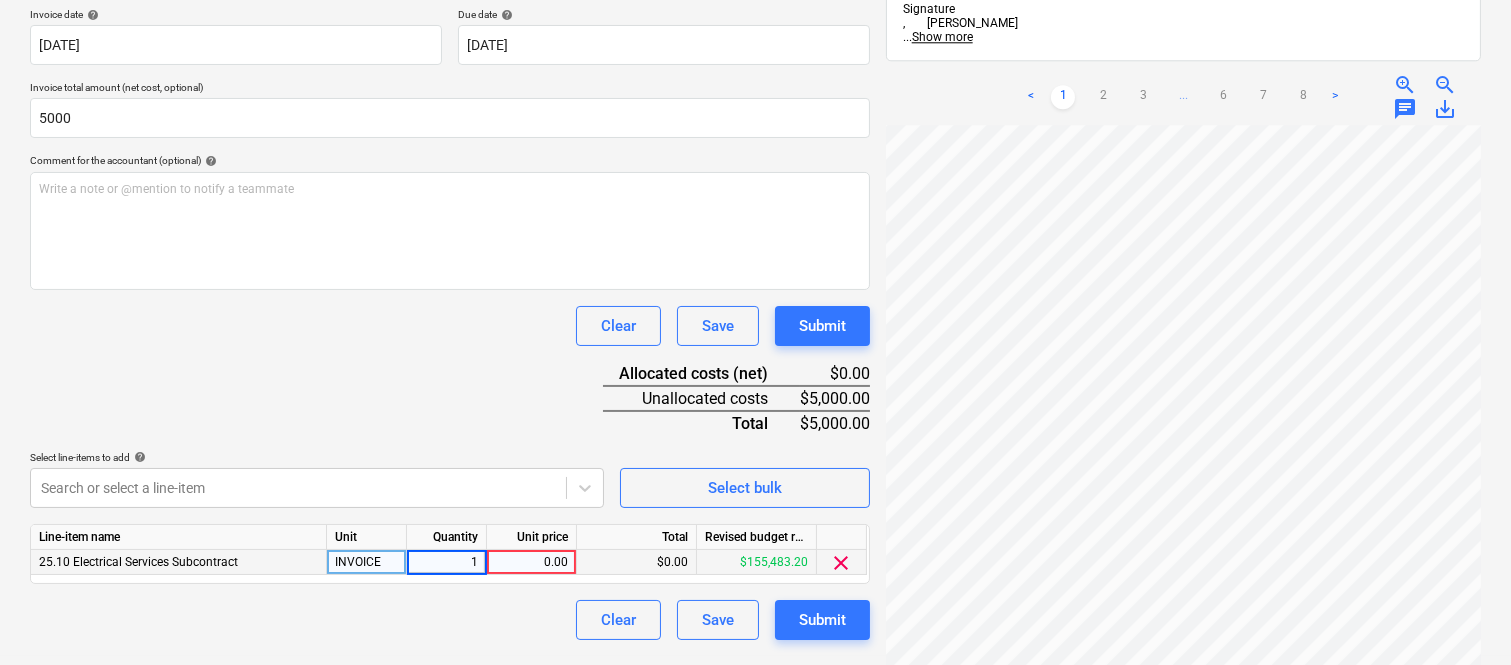 click on "0.00" at bounding box center [531, 562] 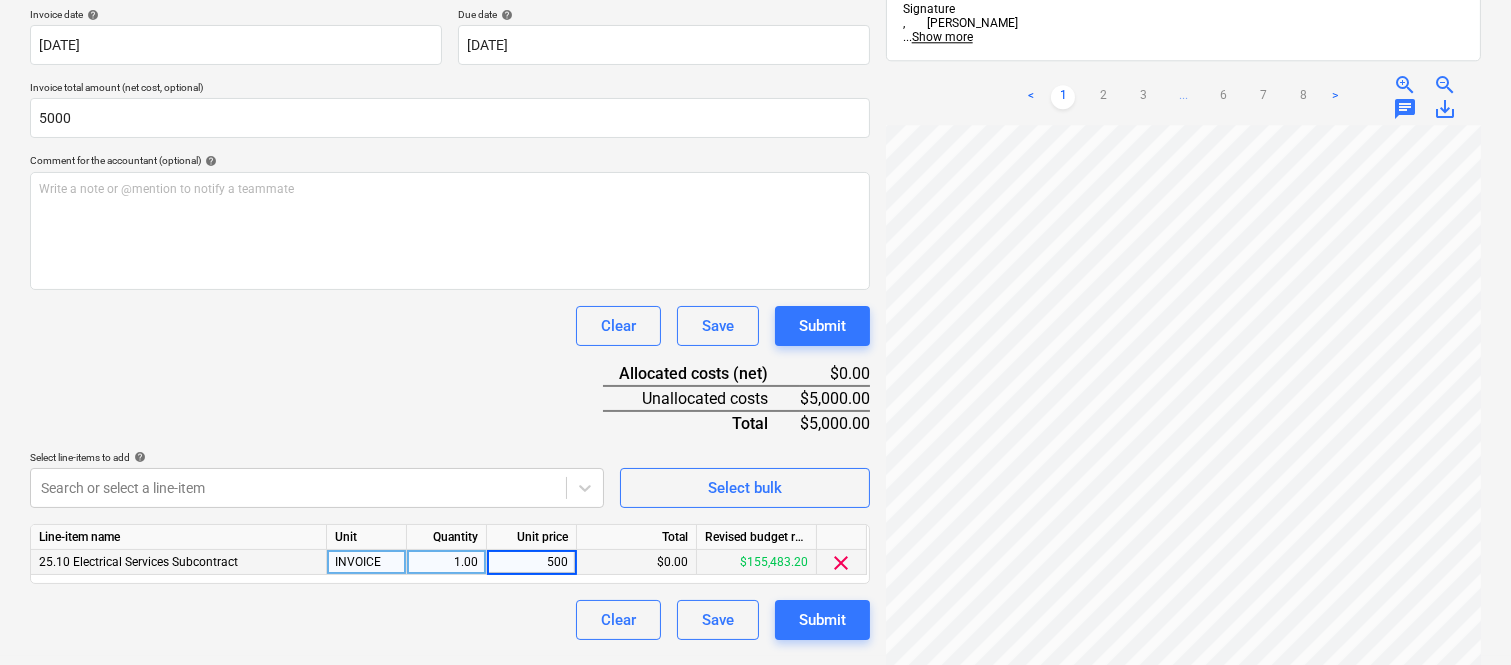 type on "5000" 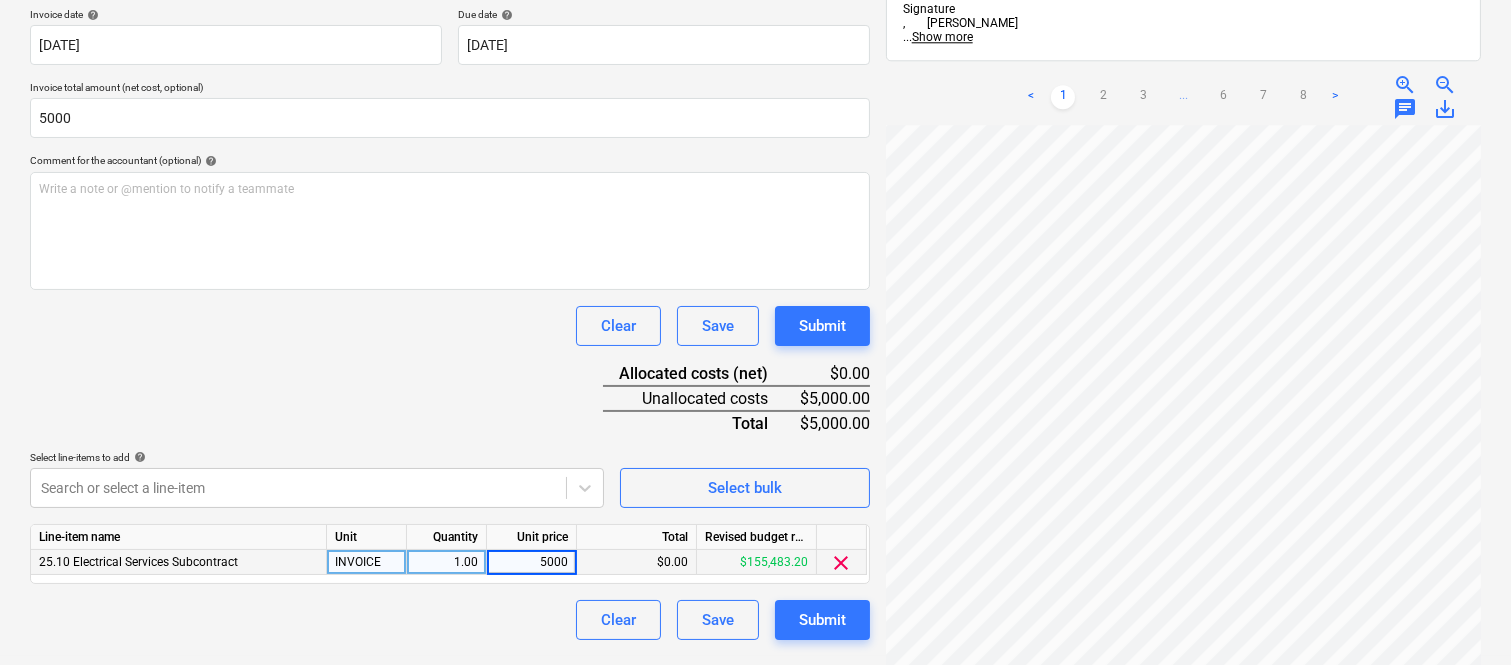 click on "Clear Save Submit" at bounding box center [450, 620] 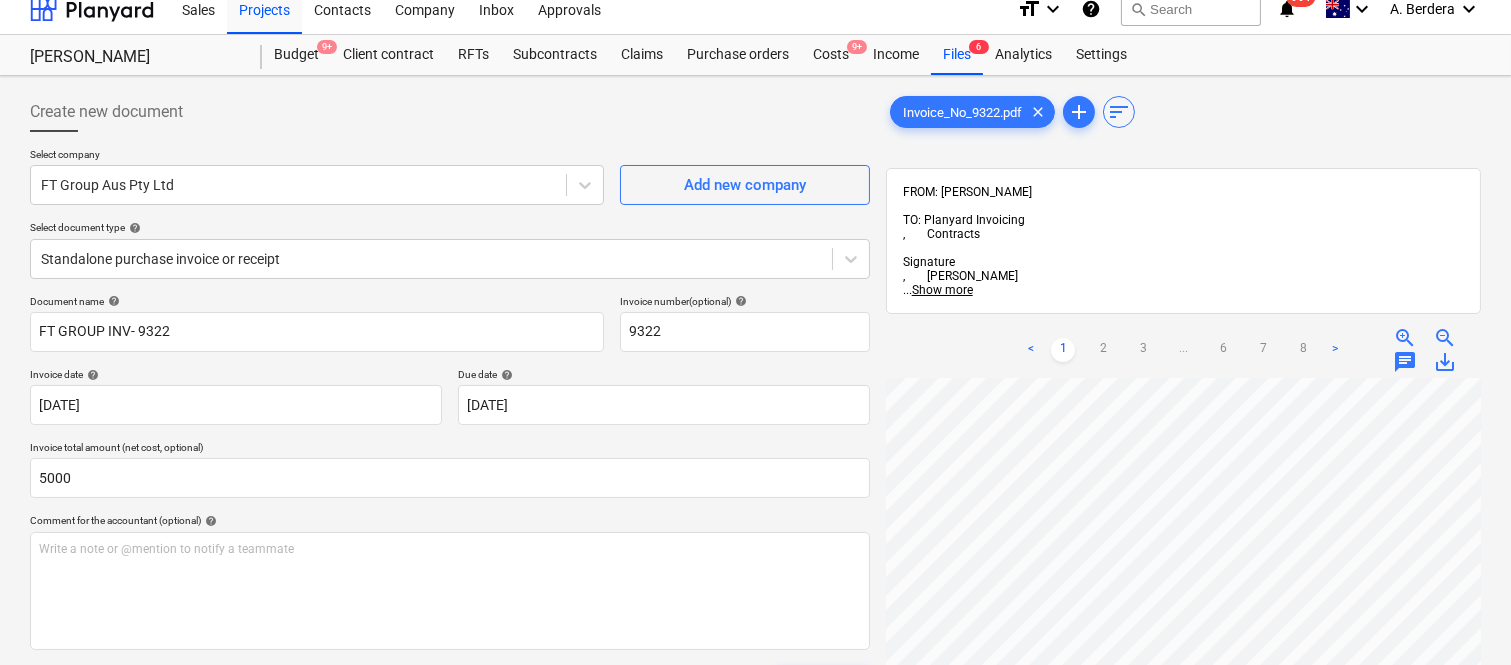 scroll, scrollTop: 0, scrollLeft: 0, axis: both 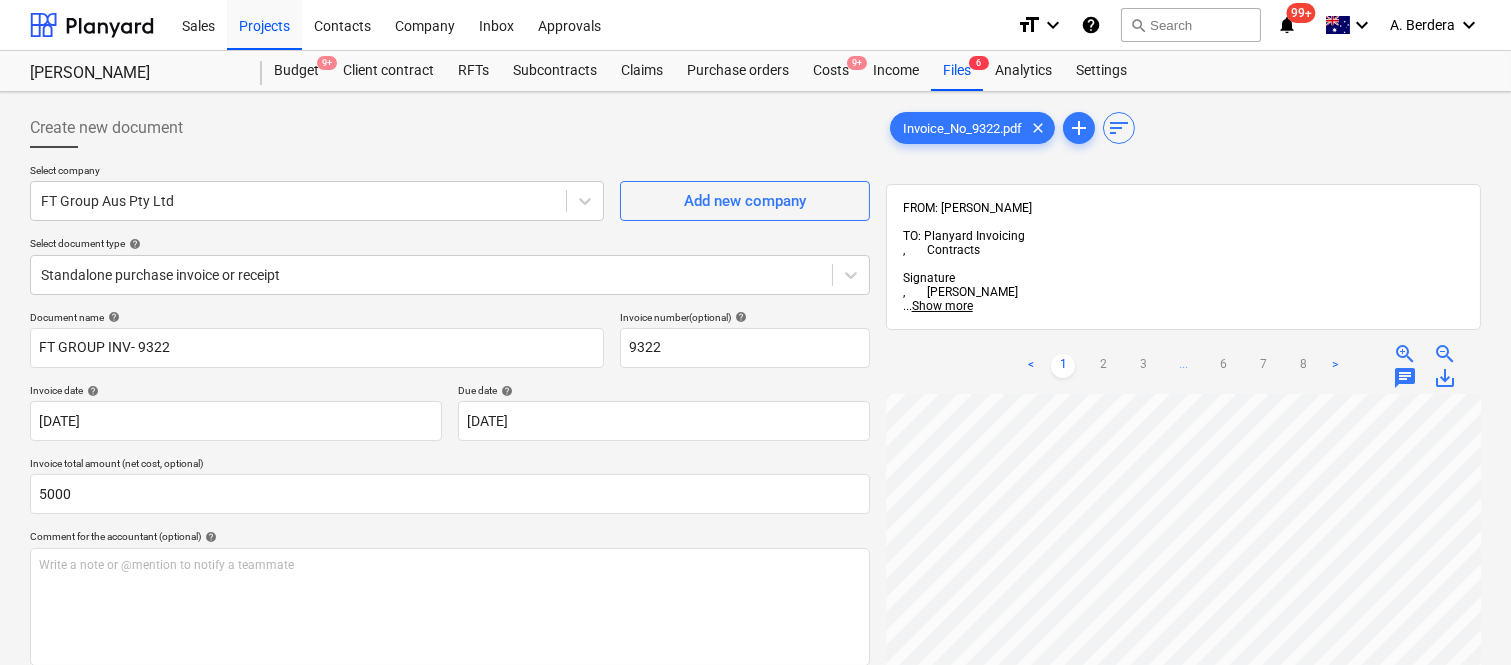 click on "Create new document Select company FT Group Aus Pty Ltd   Add new company Select document type help Standalone purchase invoice or receipt Document name help FT GROUP INV- 9322 Invoice number  (optional) help 9322 Invoice date help 24 Jul 2025 24.07.2025 Press the down arrow key to interact with the calendar and
select a date. Press the question mark key to get the keyboard shortcuts for changing dates. Due date help 31 Jul 2025 31.07.2025 Press the down arrow key to interact with the calendar and
select a date. Press the question mark key to get the keyboard shortcuts for changing dates. Invoice total amount (net cost, optional) 5000 Comment for the accountant (optional) help Write a note or @mention to notify a teammate ﻿ Clear Save Submit Allocated costs (net) $5,000.00 Unallocated costs $0.00 Total $5,000.00 Select line-items to add help Search or select a line-item Select bulk Line-item name Unit Quantity Unit price Total Revised budget remaining 25.10 Electrical Services Subcontract INVOICE 1.00 <" at bounding box center (755, 562) 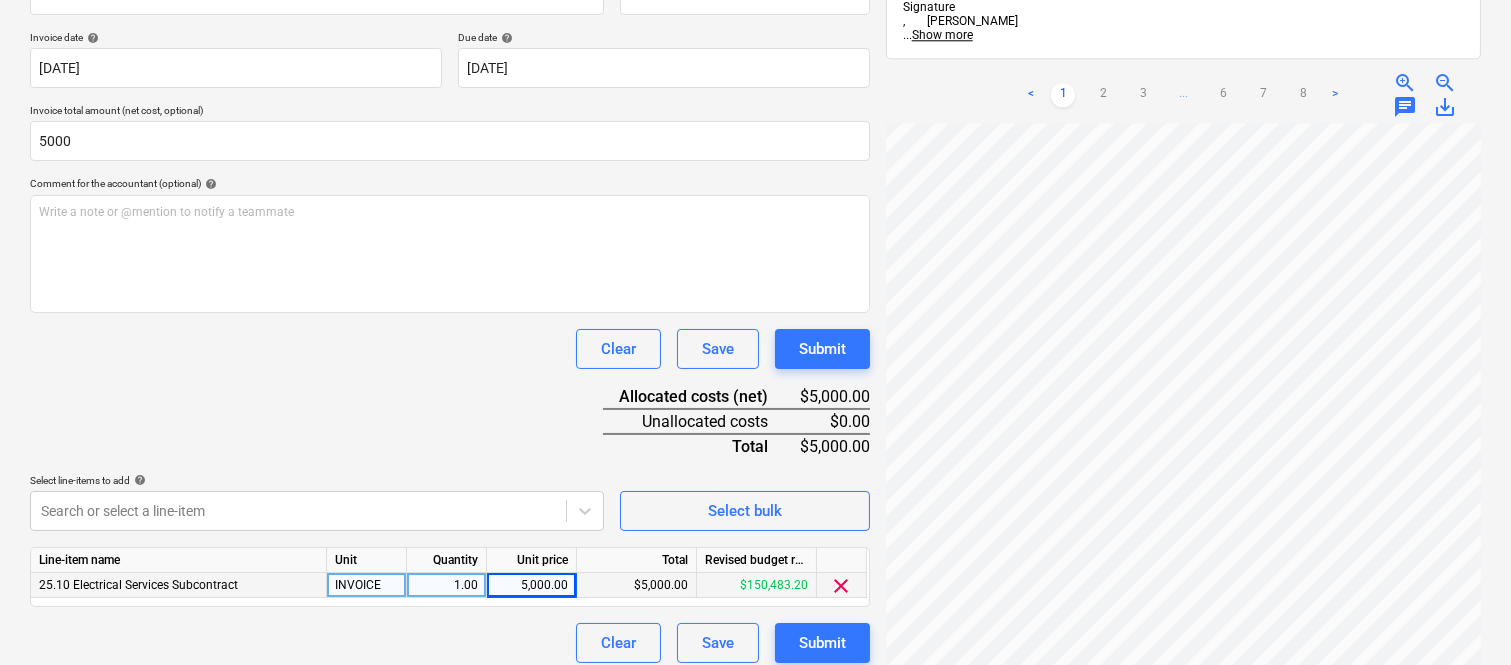 scroll, scrollTop: 367, scrollLeft: 0, axis: vertical 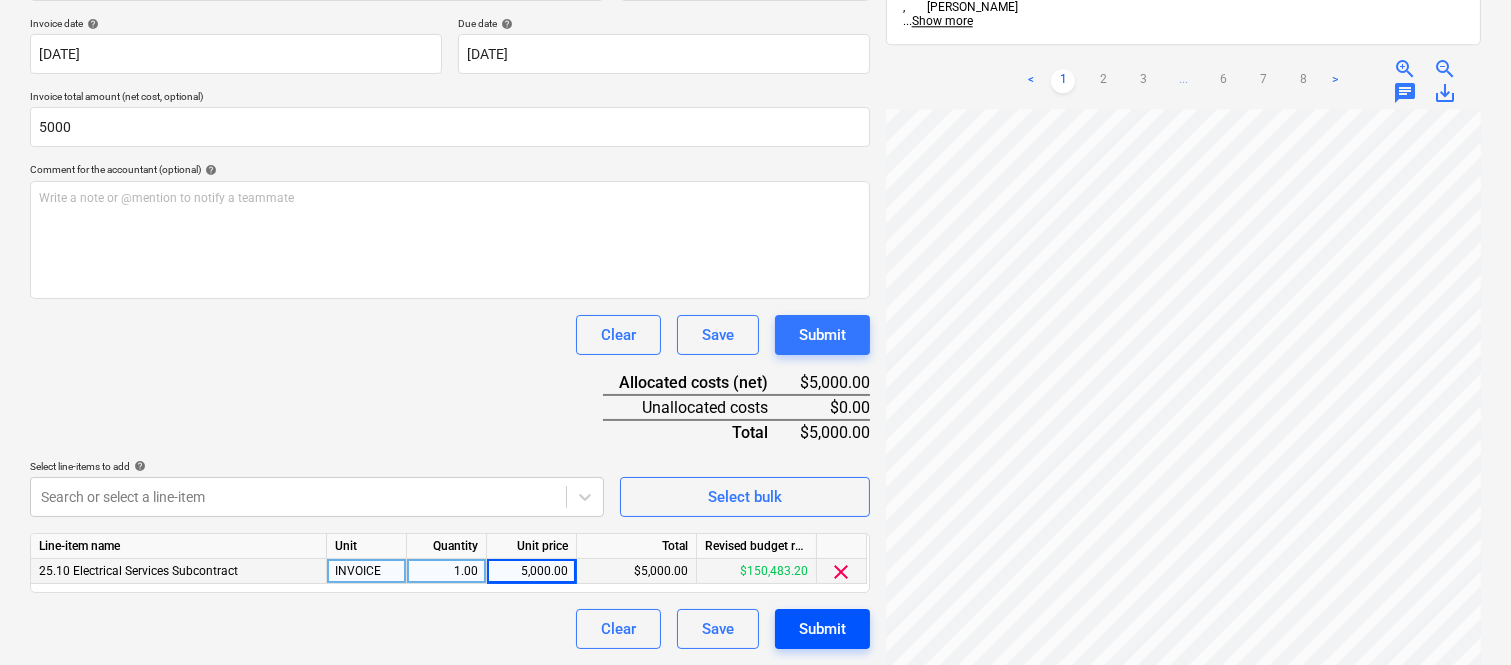click on "Submit" at bounding box center [822, 629] 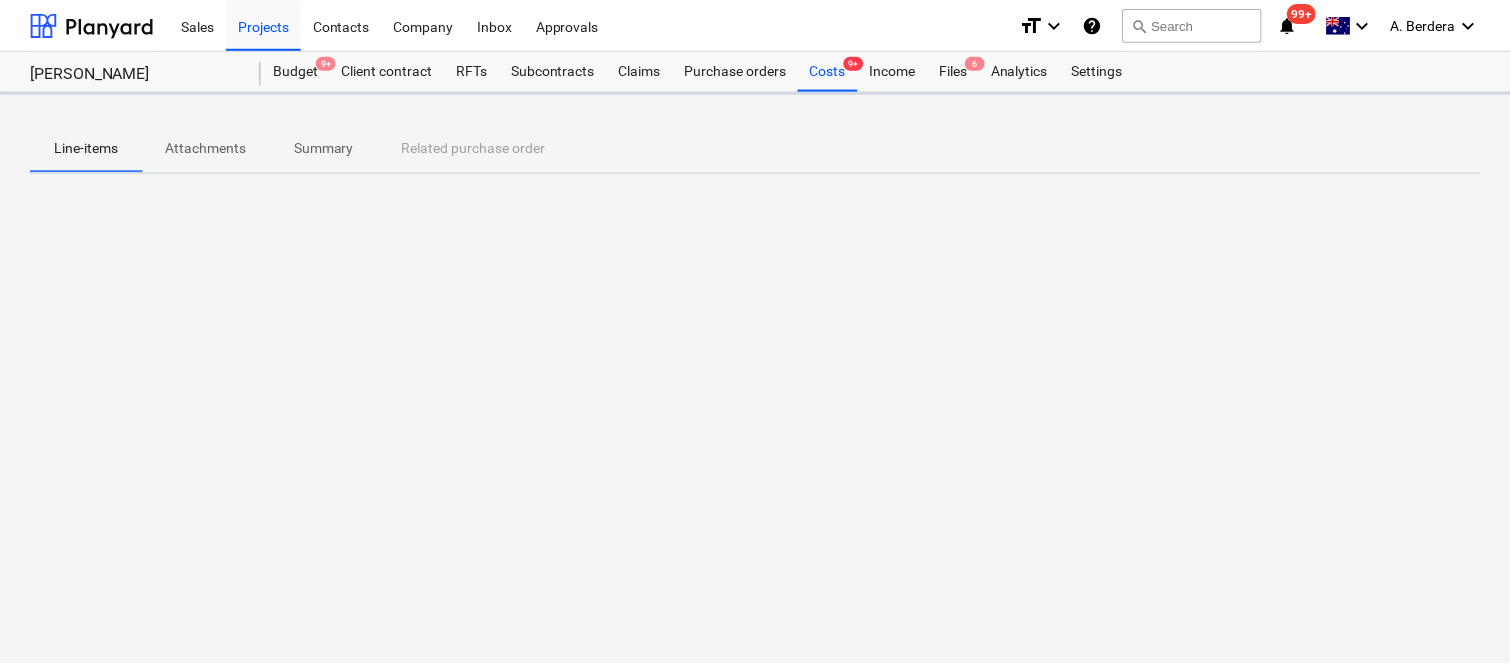 scroll, scrollTop: 0, scrollLeft: 0, axis: both 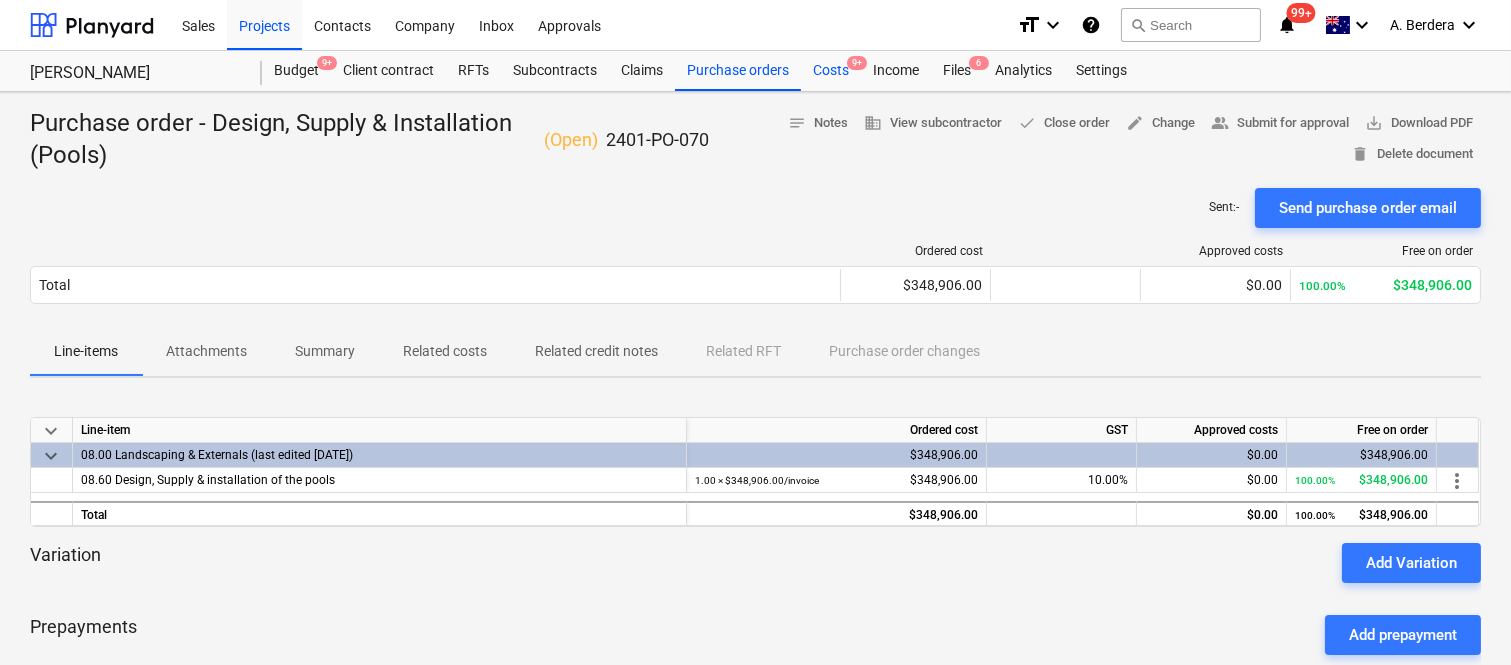 click on "Costs 9+" at bounding box center [831, 71] 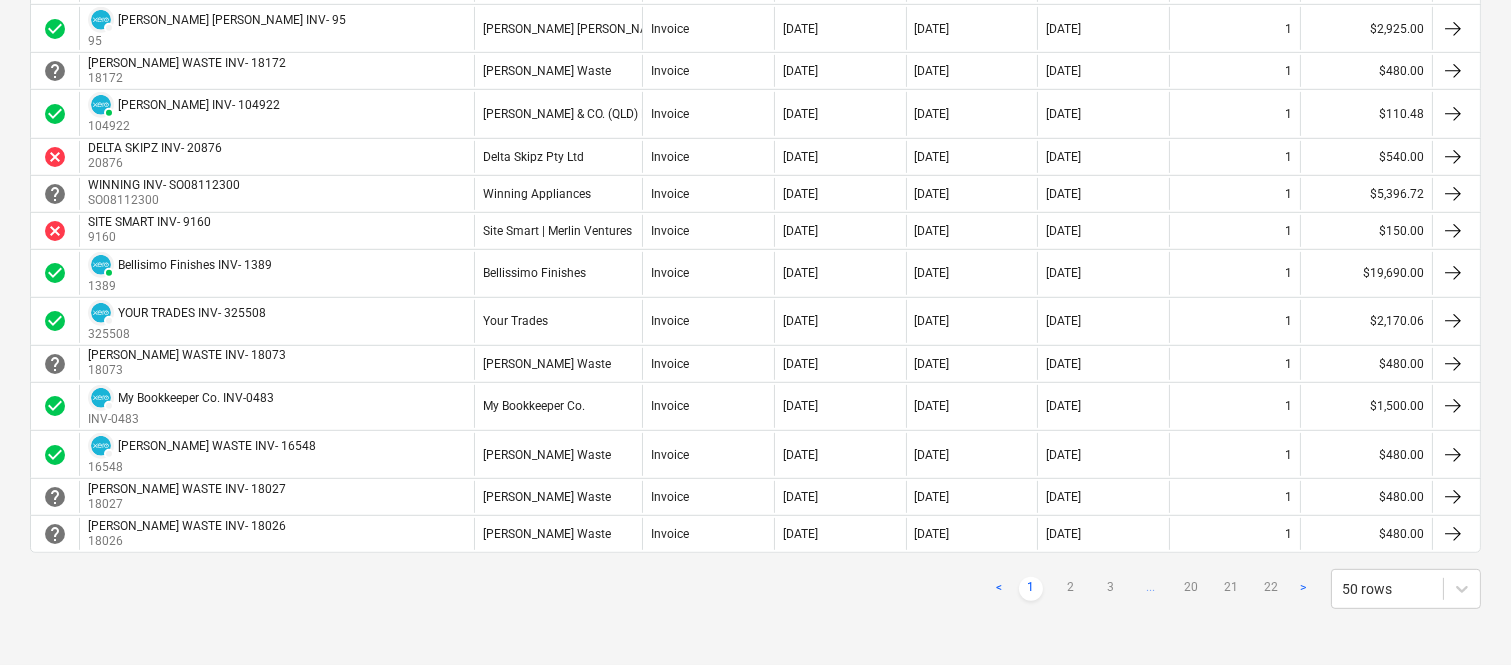 scroll, scrollTop: 0, scrollLeft: 0, axis: both 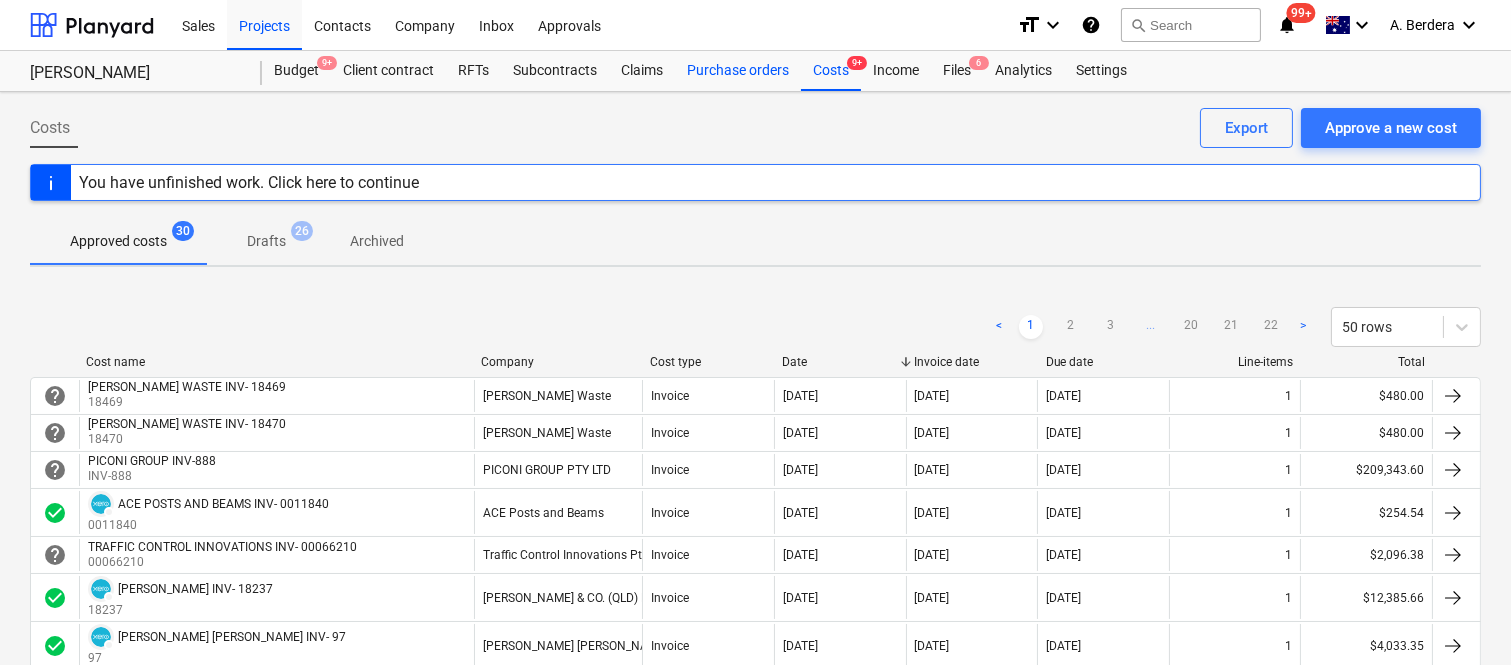 click on "Purchase orders" at bounding box center (738, 71) 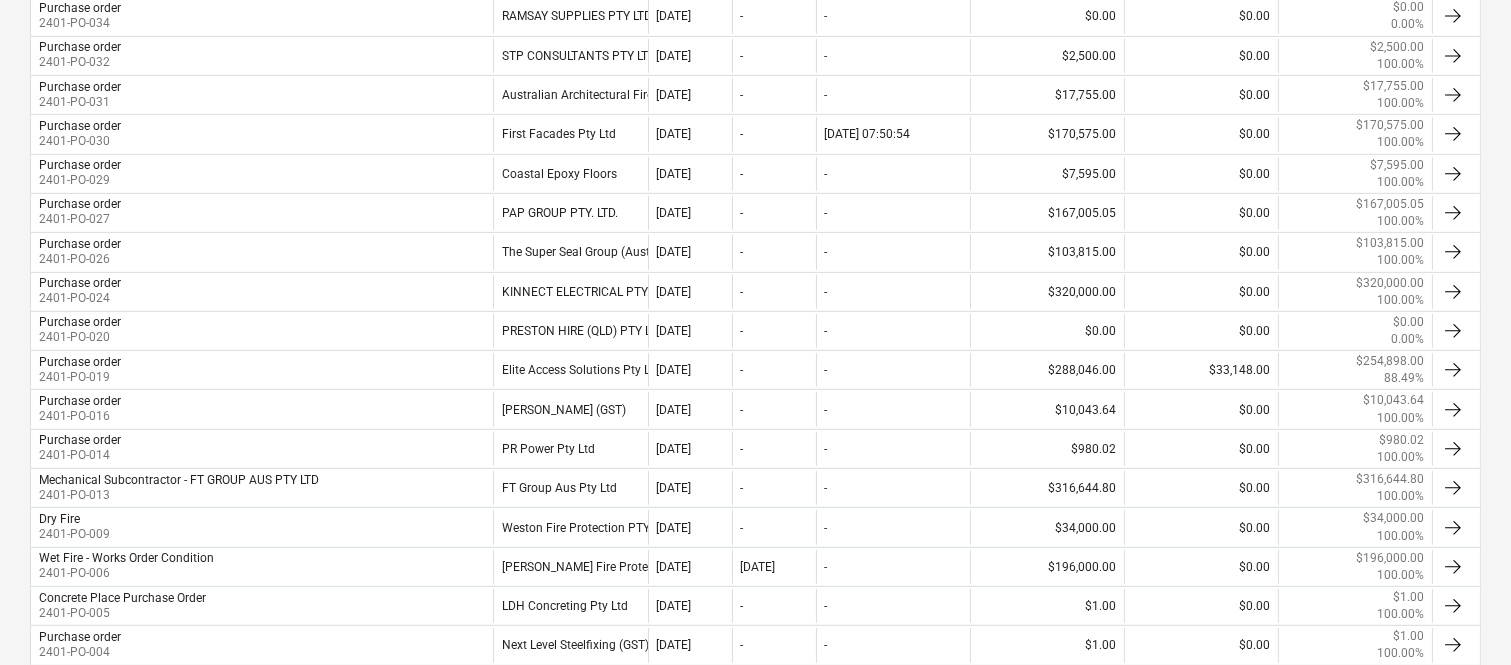 scroll, scrollTop: 1600, scrollLeft: 0, axis: vertical 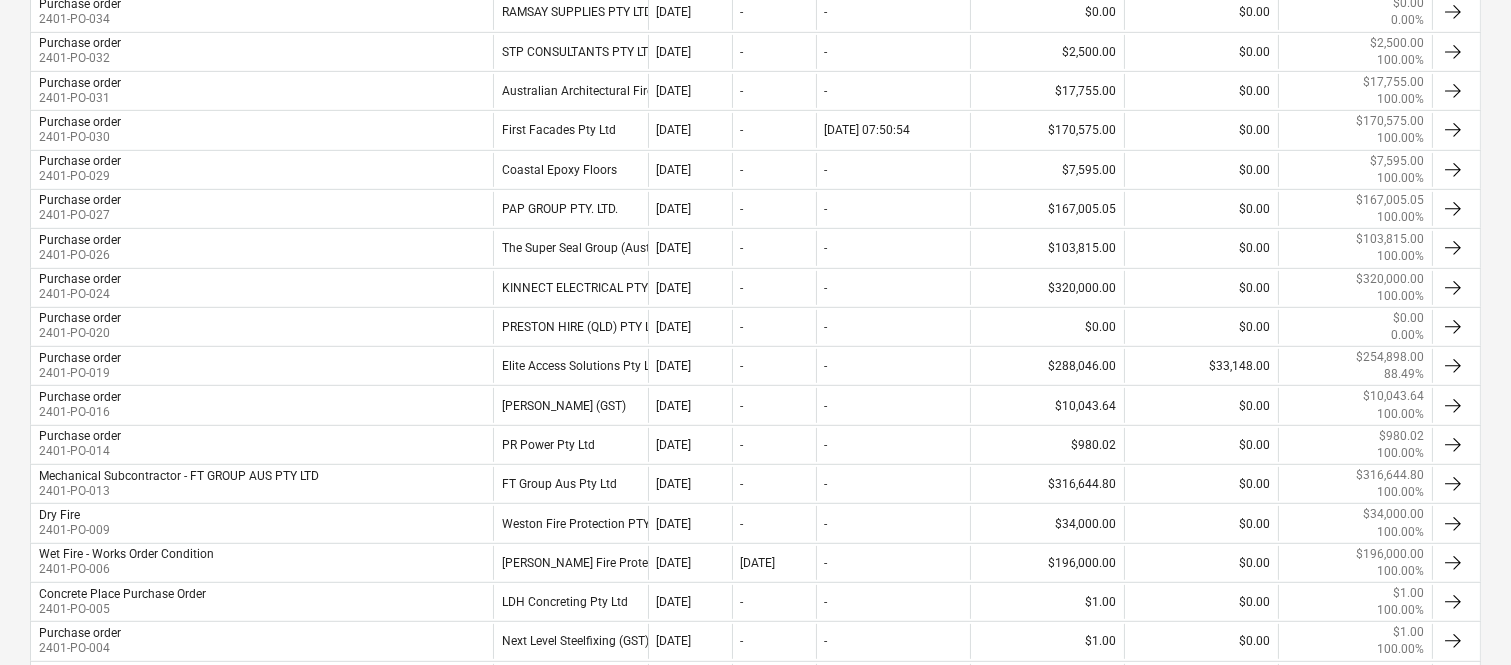 click on "FT Group Aus Pty Ltd" at bounding box center [570, 484] 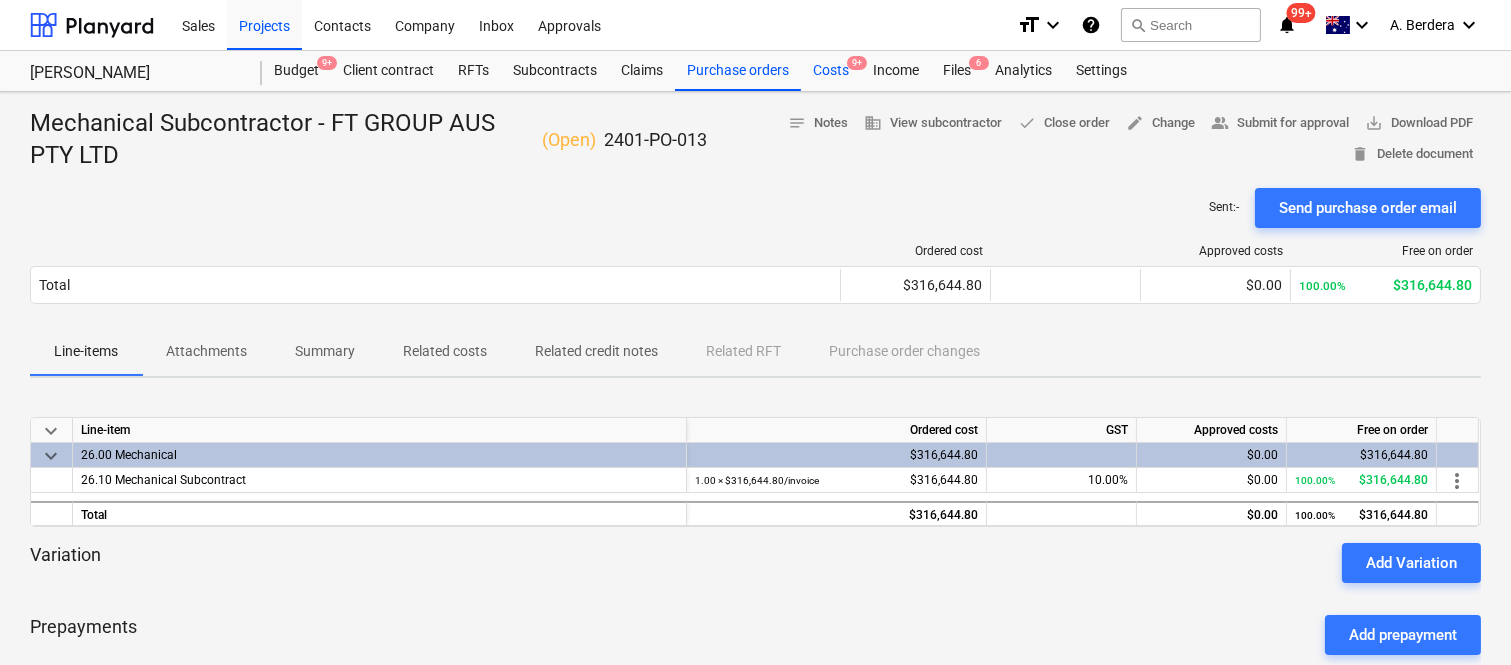 click on "Costs 9+" at bounding box center (831, 71) 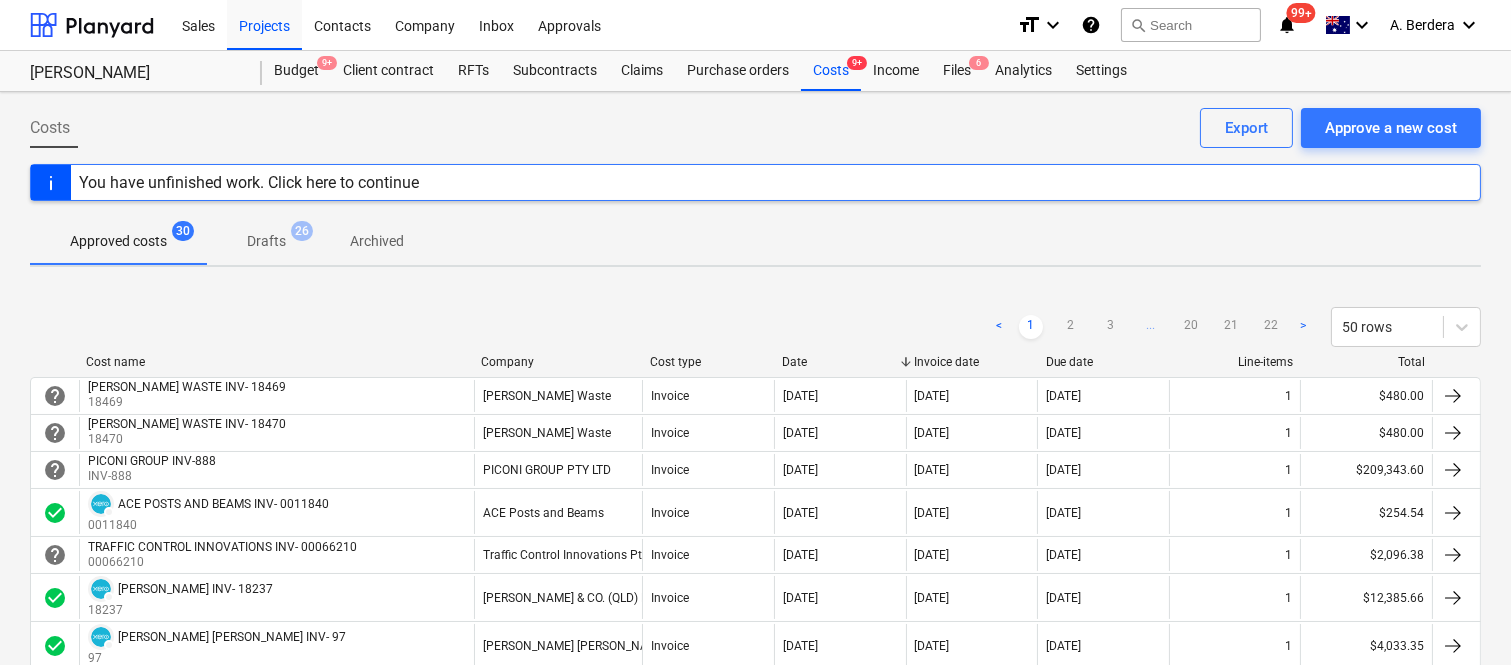 scroll, scrollTop: 1836, scrollLeft: 0, axis: vertical 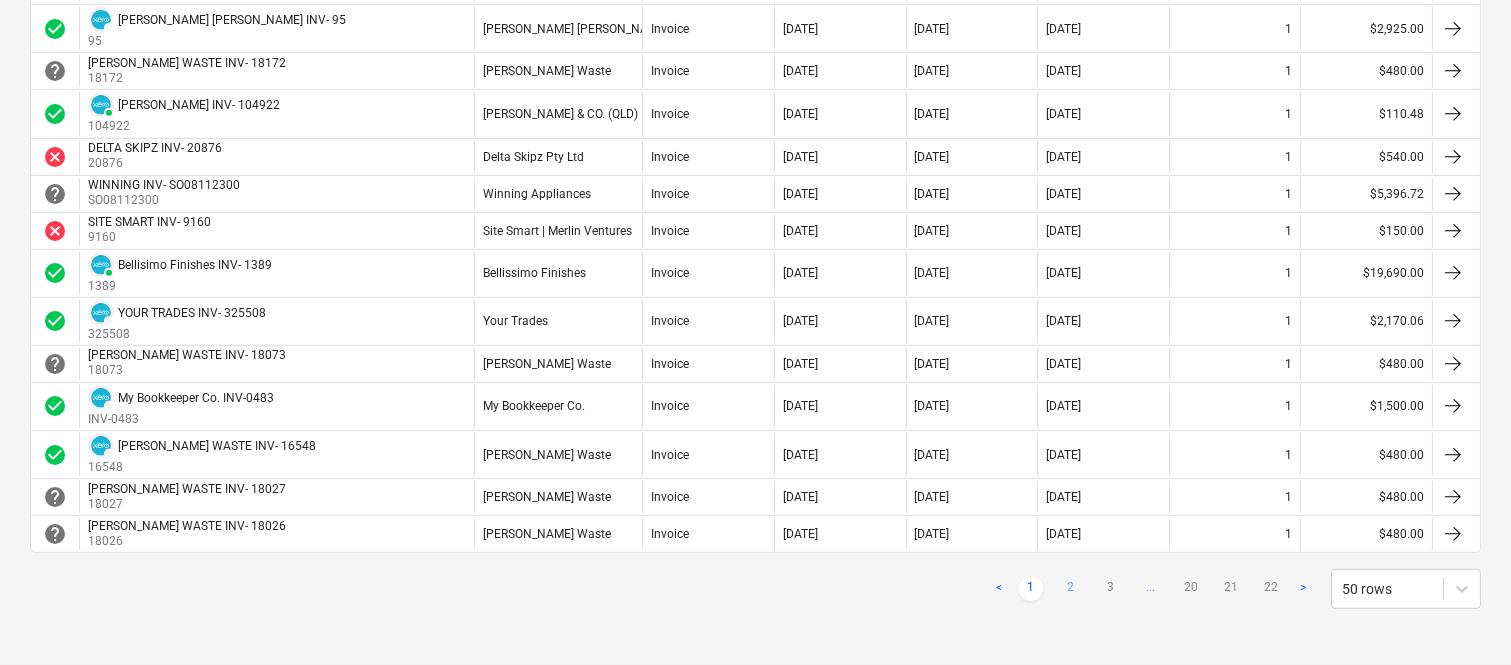 click on "2" at bounding box center (1071, 589) 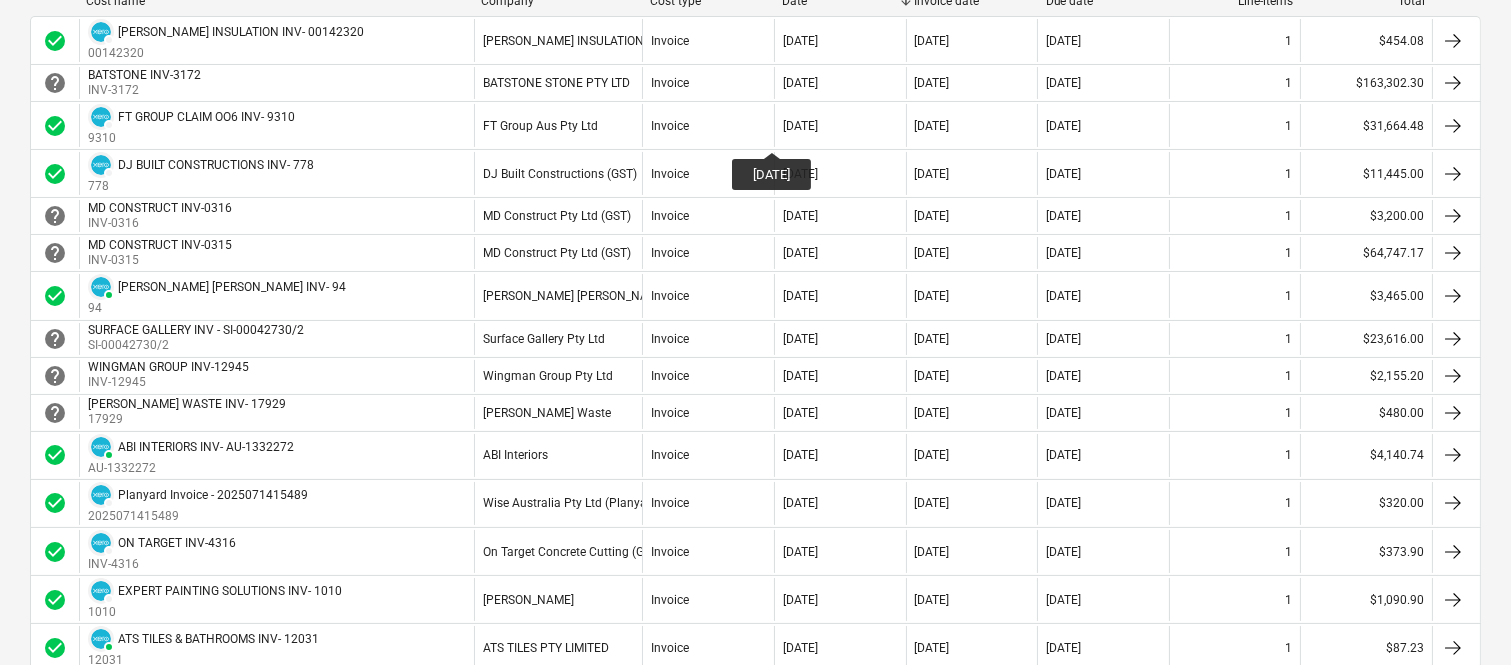 scroll, scrollTop: 358, scrollLeft: 0, axis: vertical 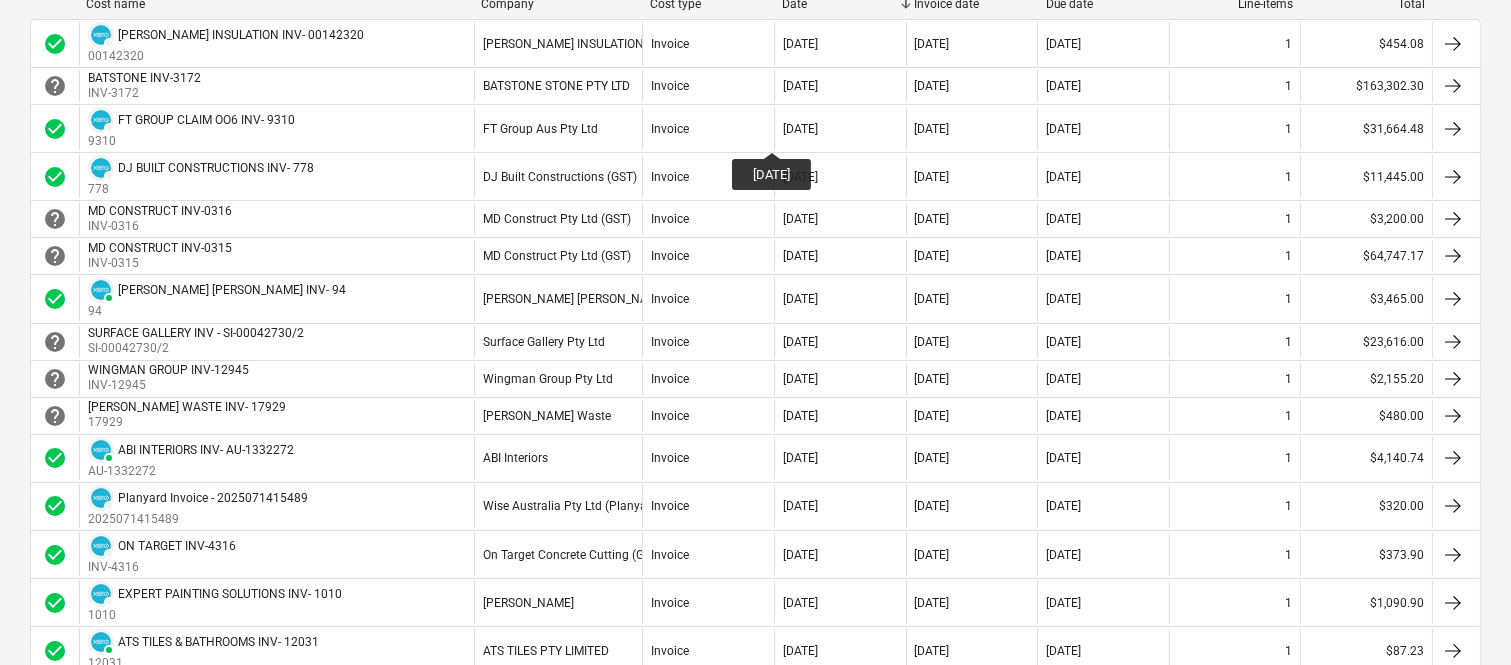 click on "16 Jul 2025" at bounding box center [800, 129] 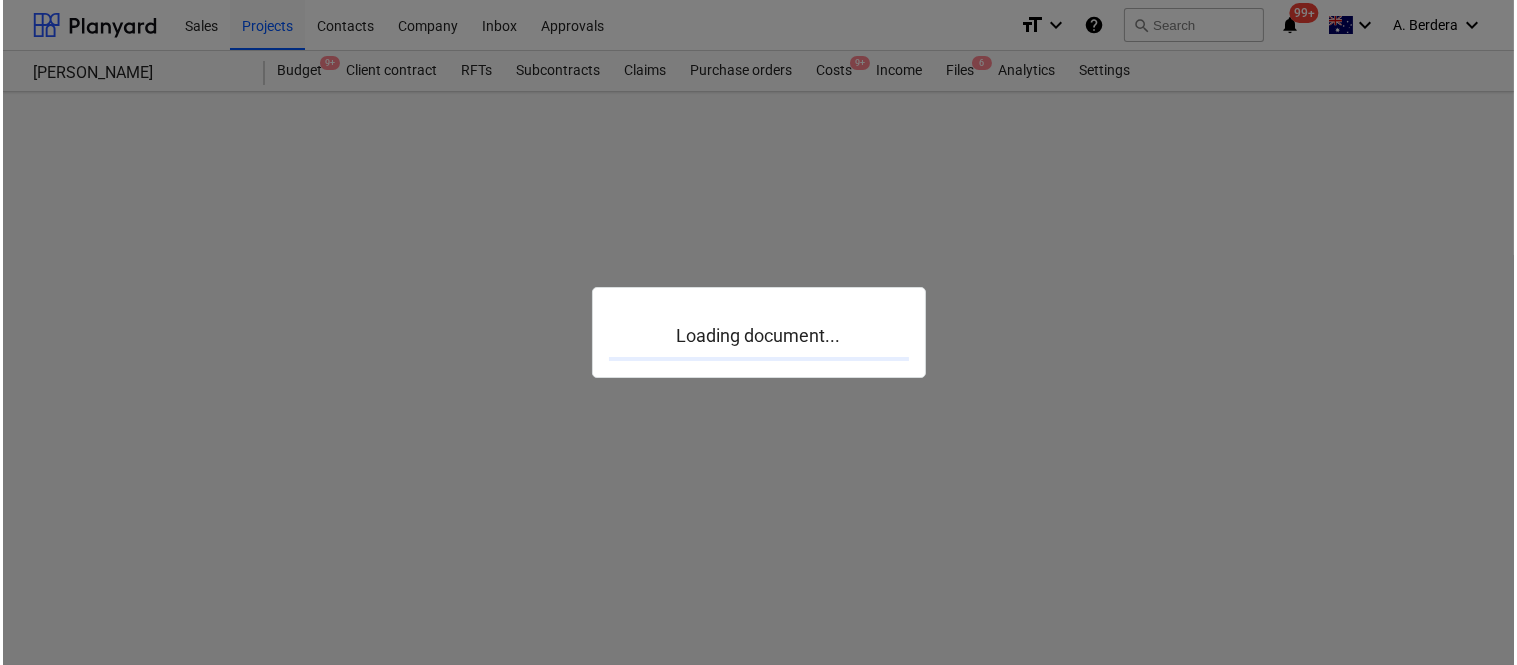 scroll, scrollTop: 0, scrollLeft: 0, axis: both 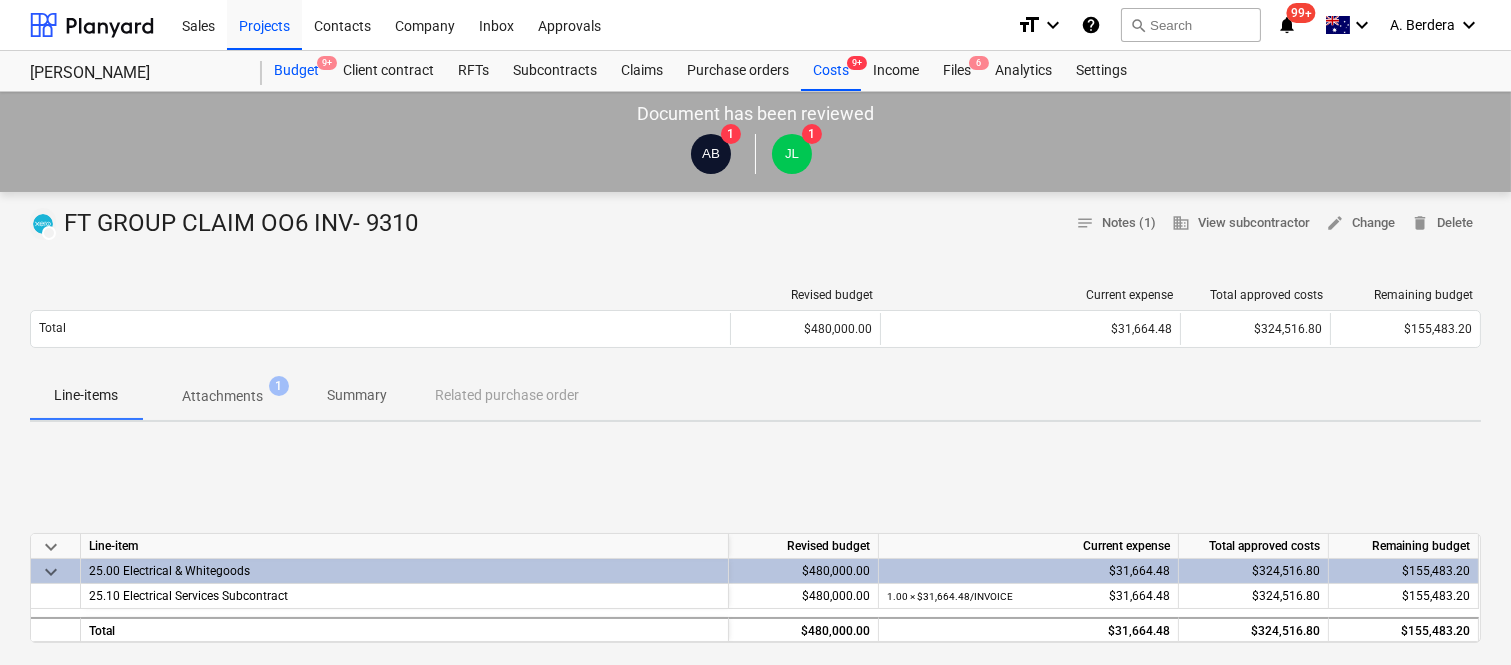 click on "Budget 9+" at bounding box center (296, 71) 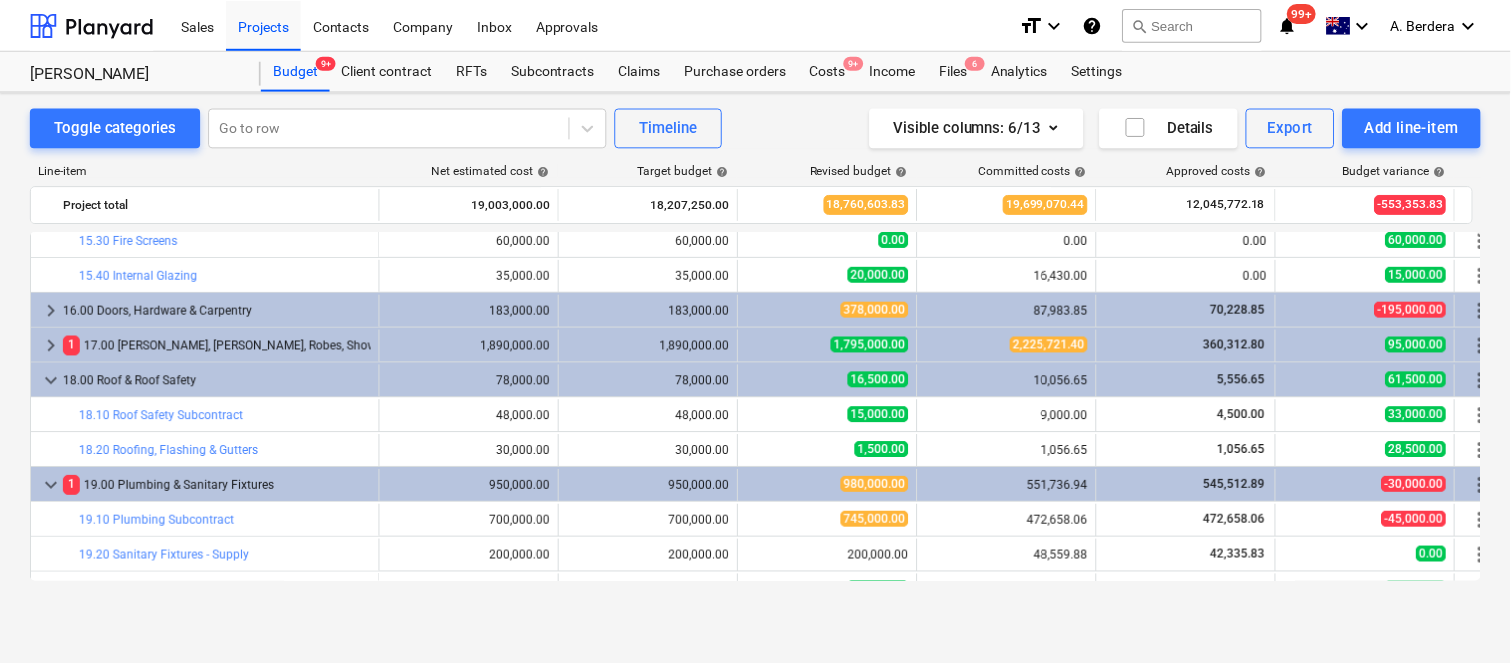 scroll, scrollTop: 3676, scrollLeft: 0, axis: vertical 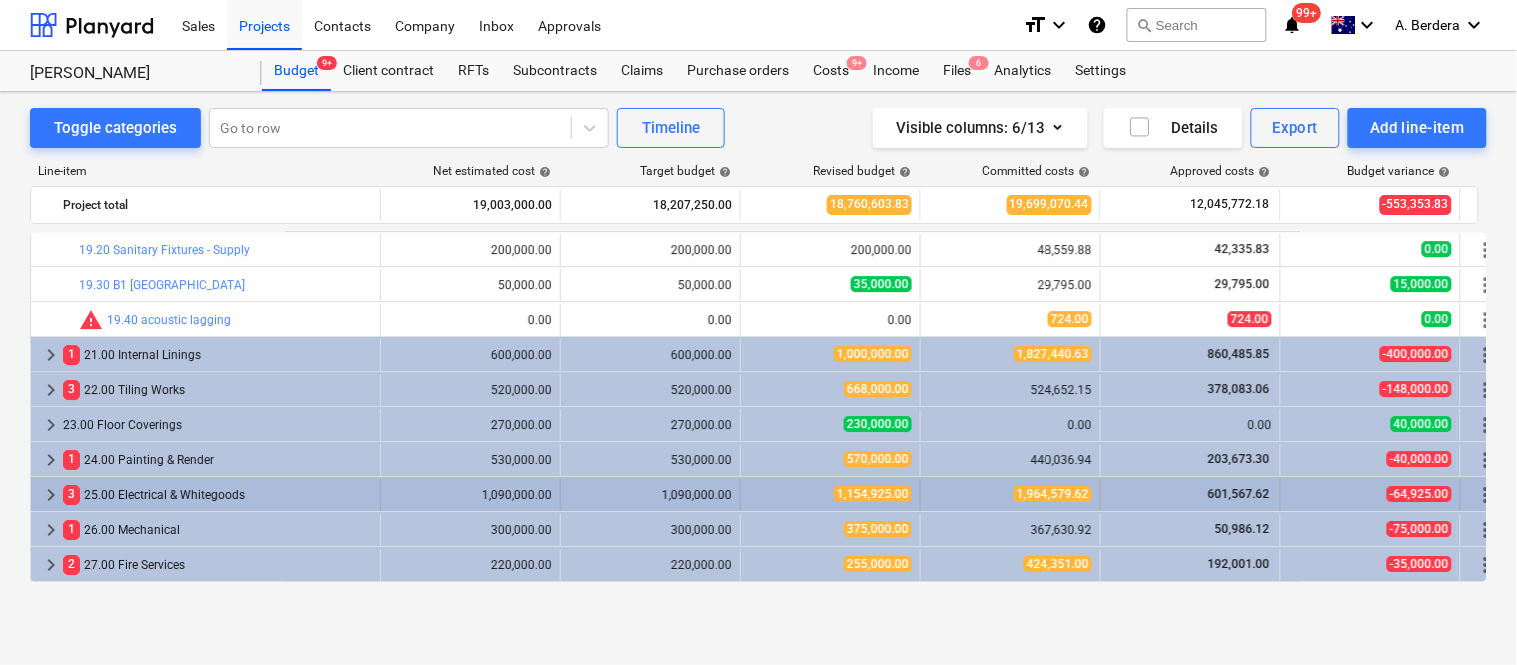 click on "3 25.00 Electrical & Whitegoods" at bounding box center [217, 495] 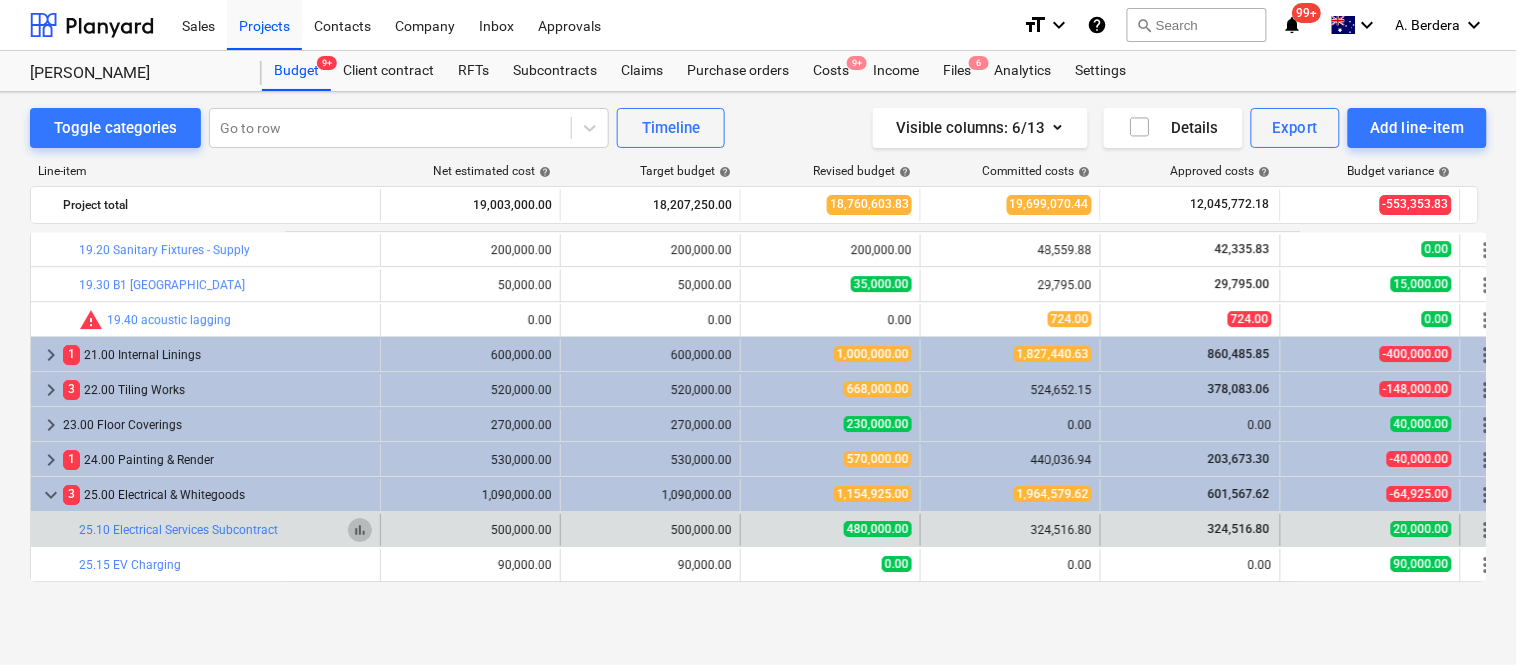 click on "bar_chart" at bounding box center (360, 530) 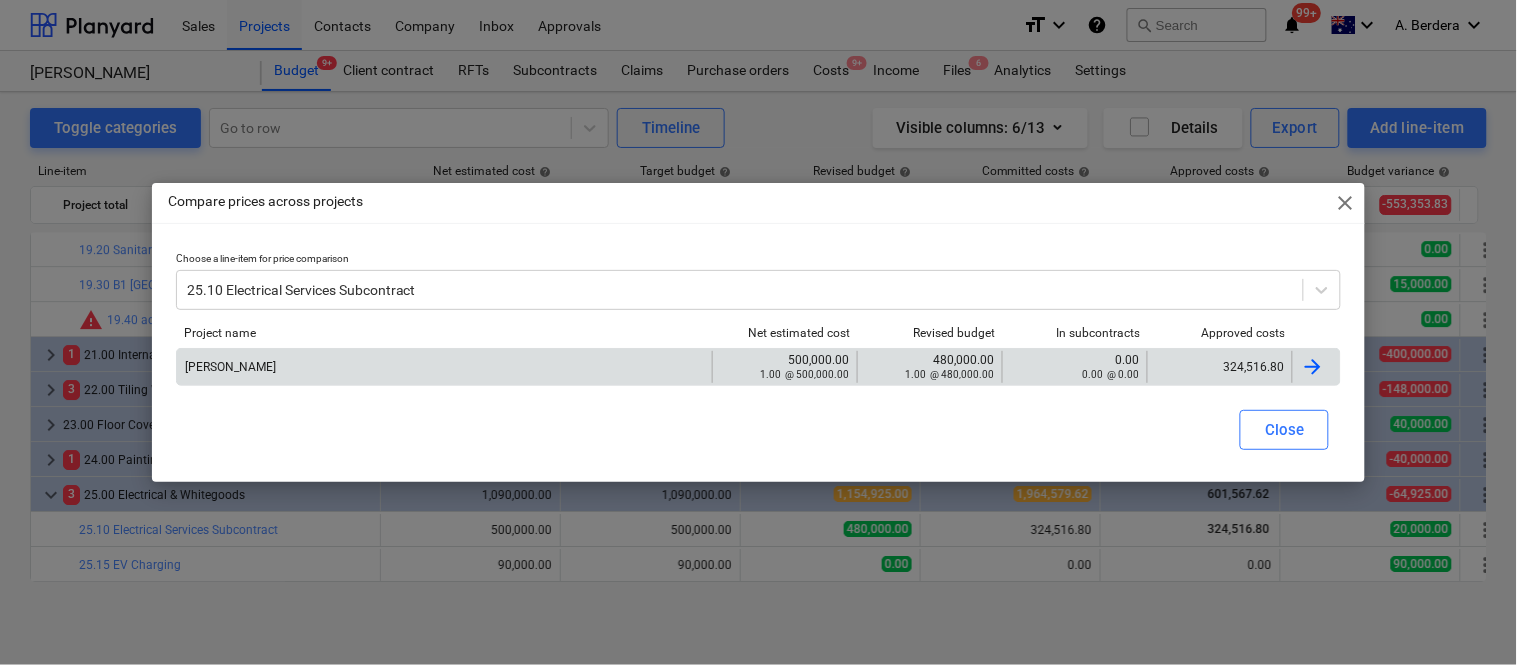 click on "324,516.80" at bounding box center (1220, 367) 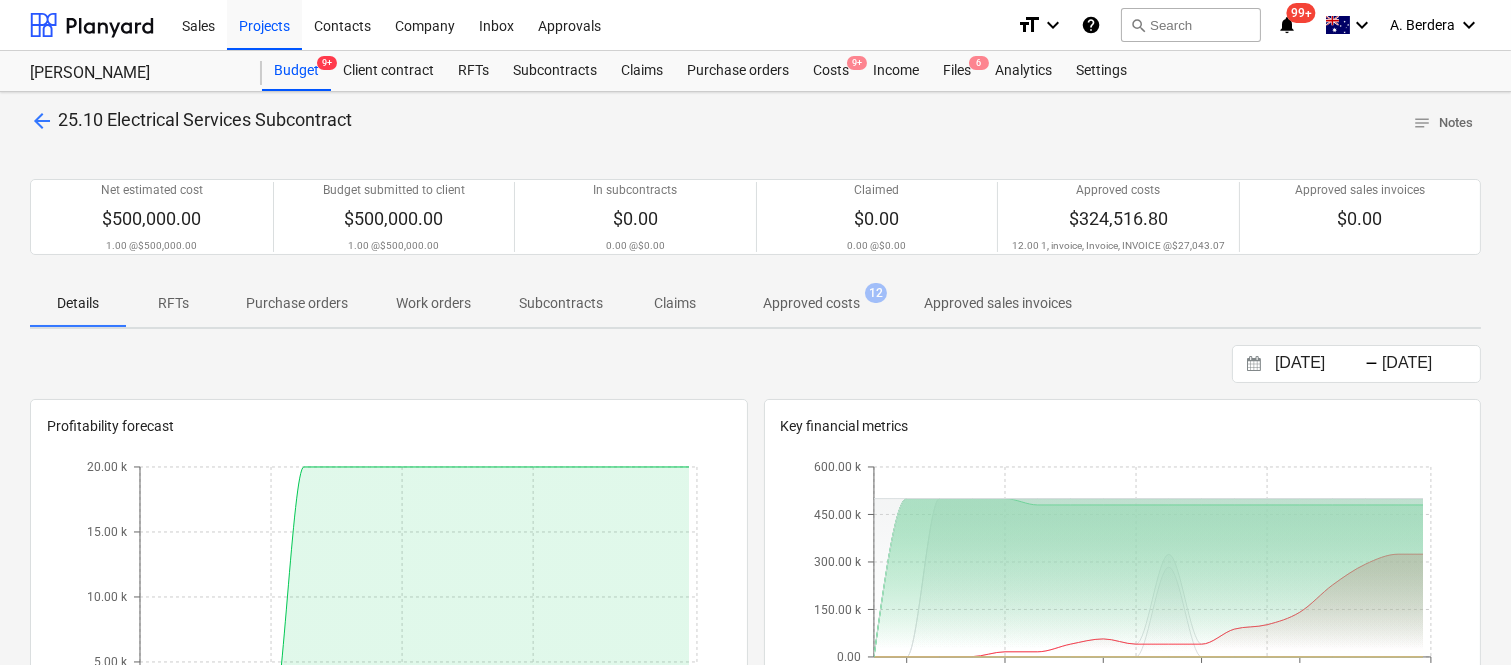 click on "Approved costs" at bounding box center [811, 303] 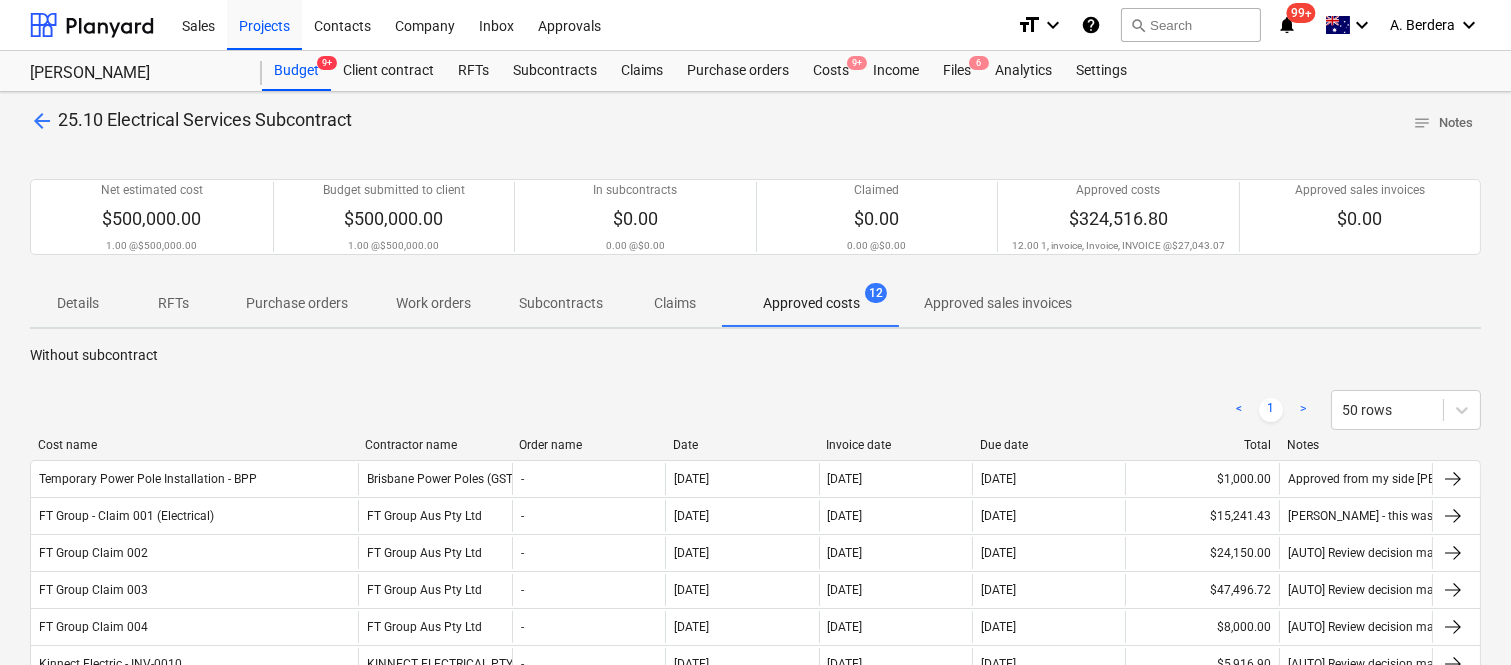 drag, startPoint x: 288, startPoint y: 448, endPoint x: 378, endPoint y: 438, distance: 90.55385 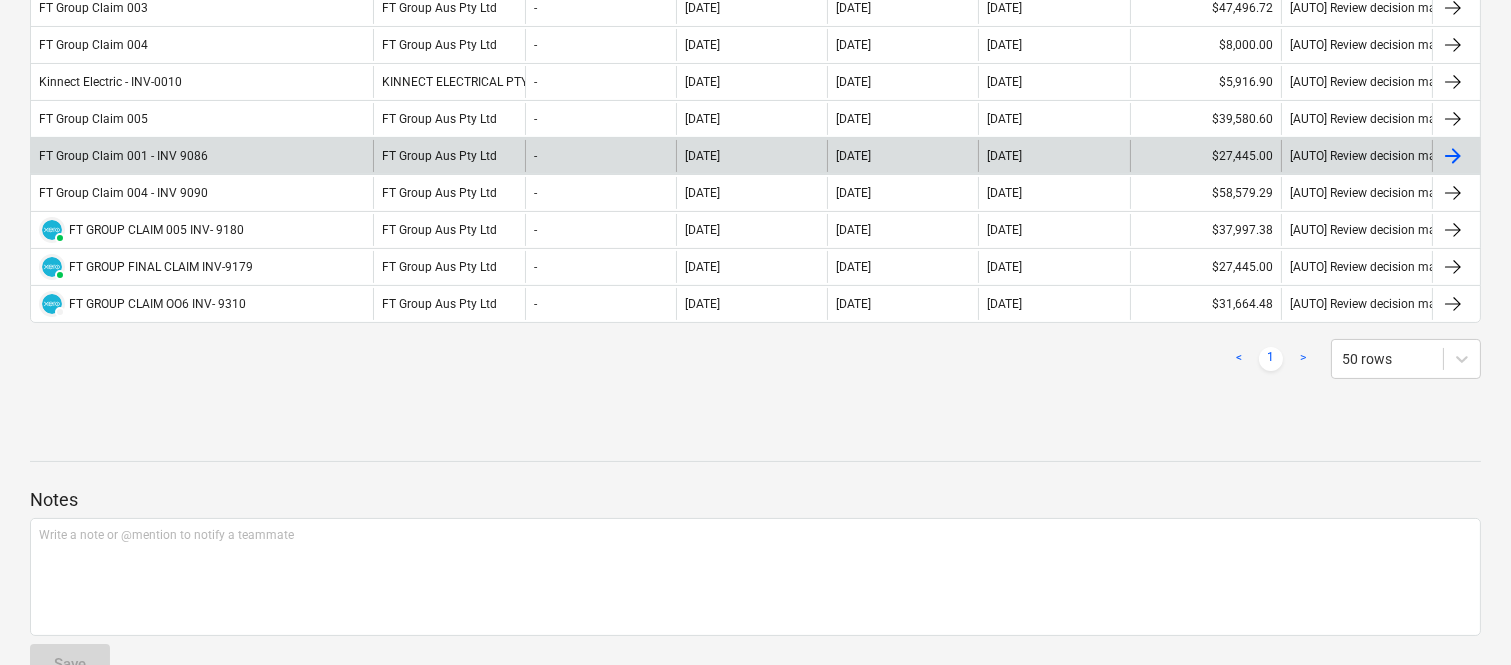 scroll, scrollTop: 0, scrollLeft: 0, axis: both 